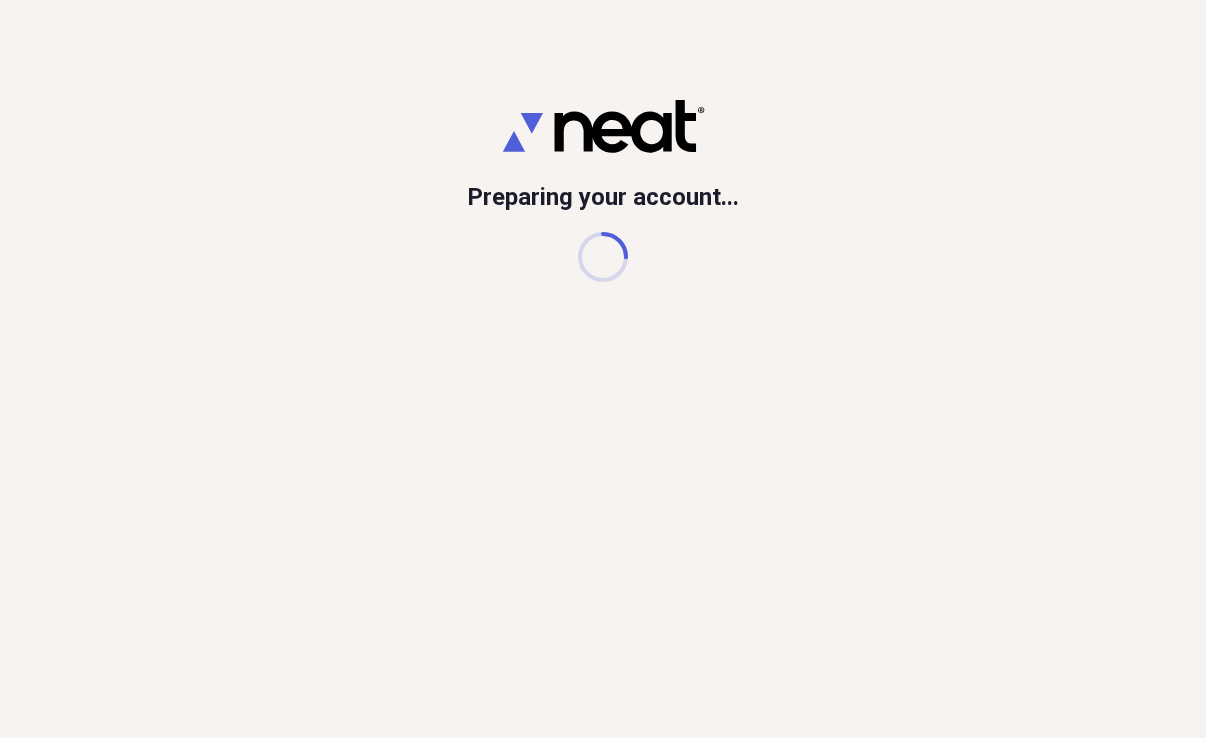 scroll, scrollTop: 0, scrollLeft: 0, axis: both 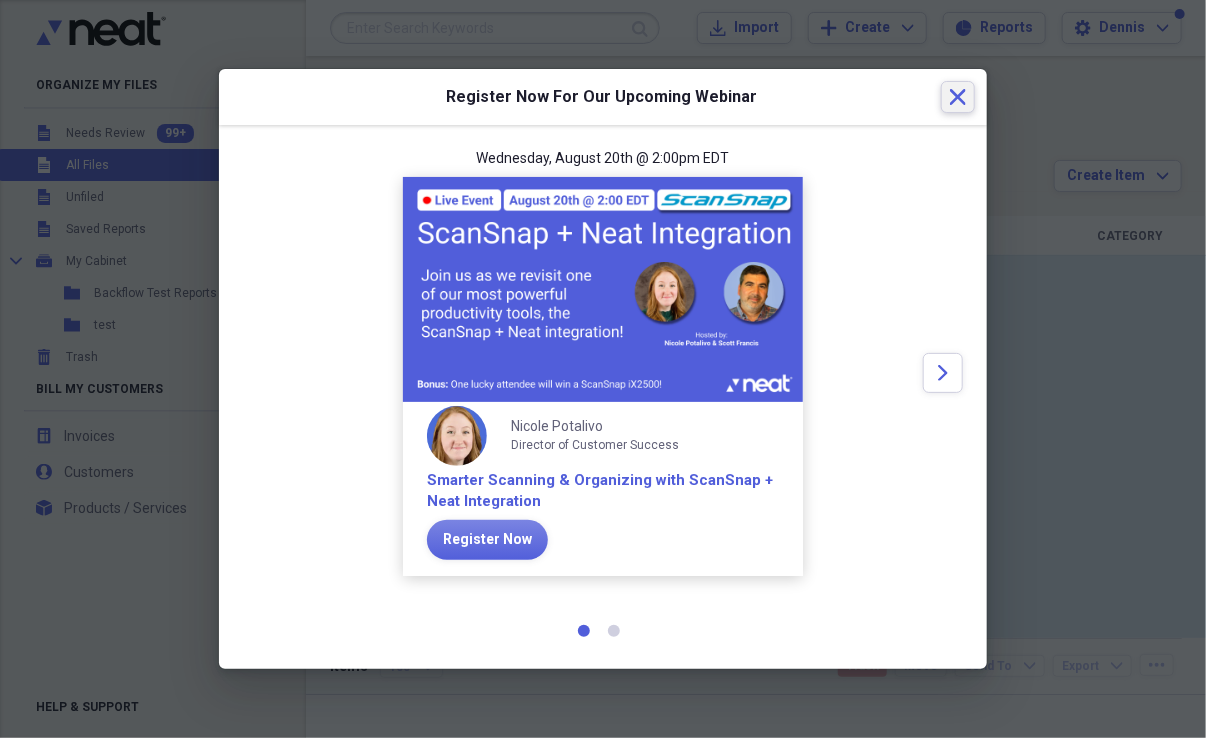 click 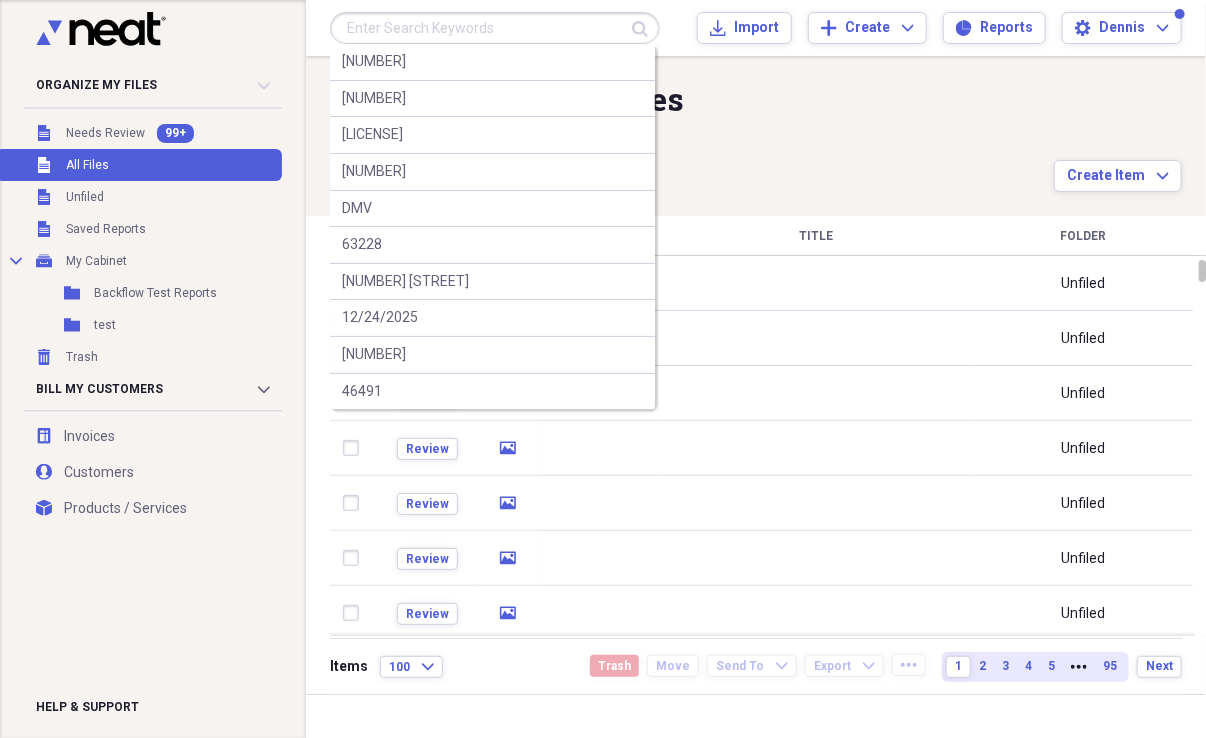 click at bounding box center (495, 28) 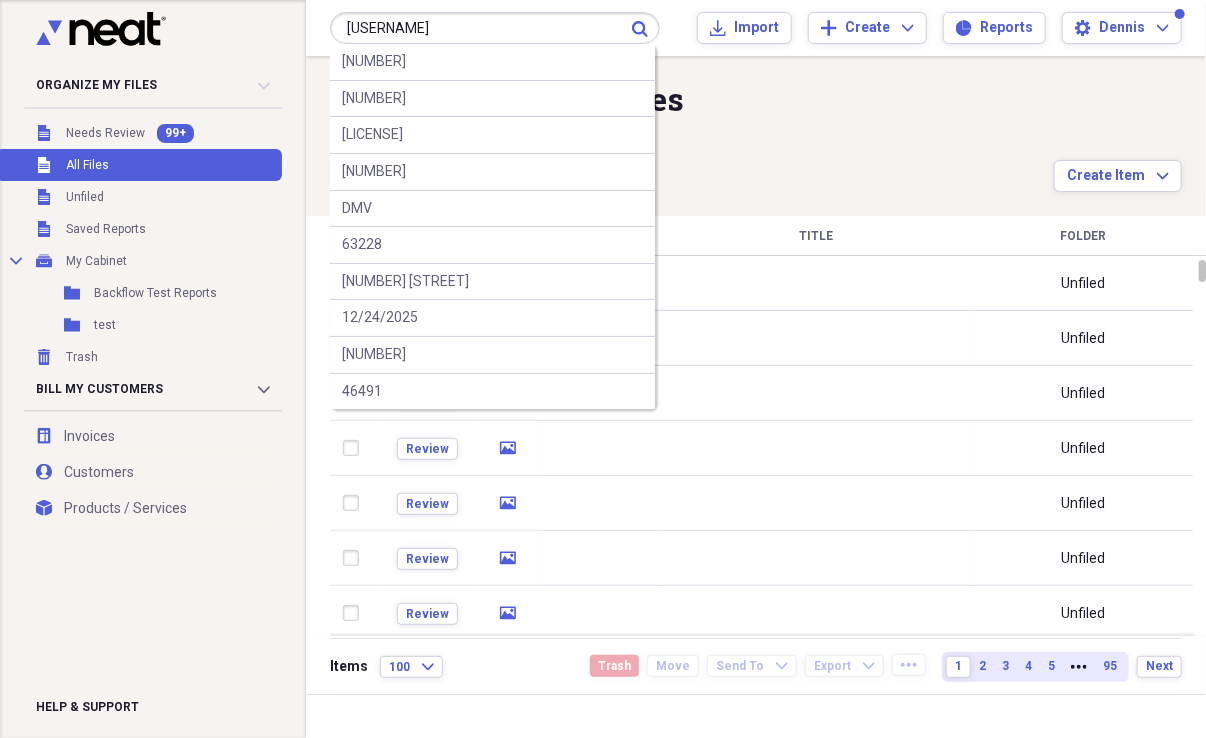type on "[USERNAME]" 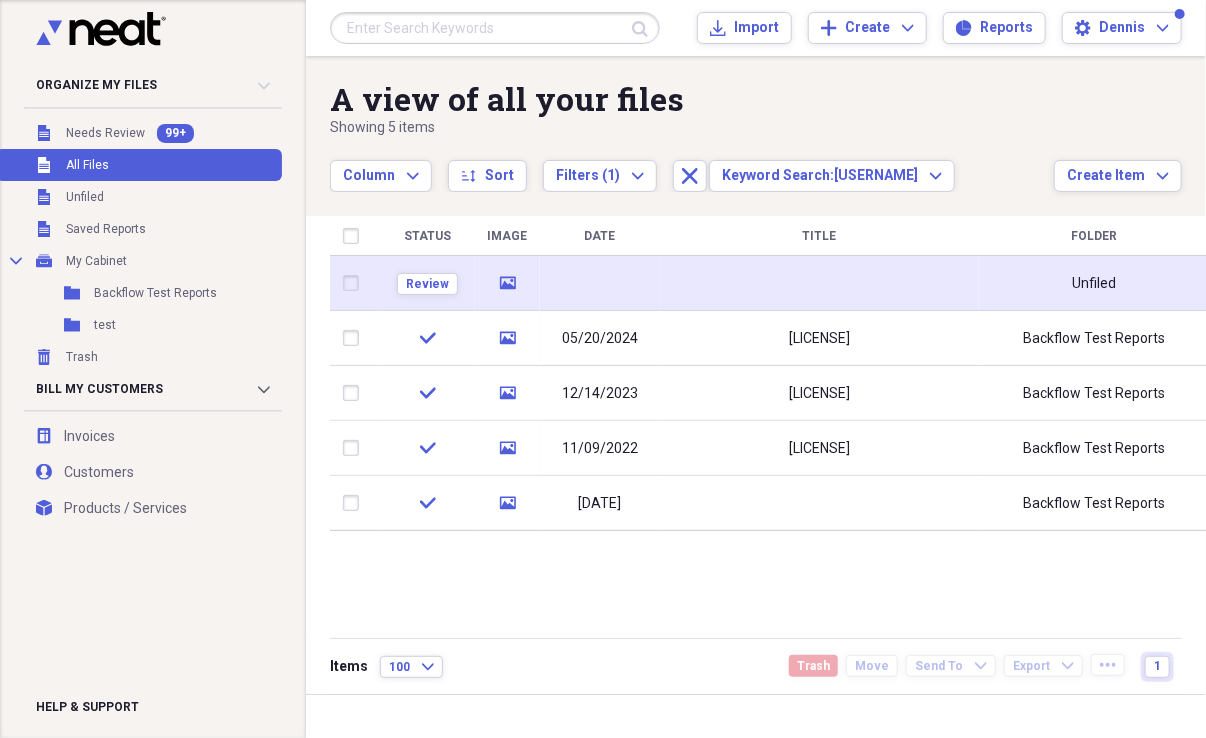 click on "media" at bounding box center (507, 283) 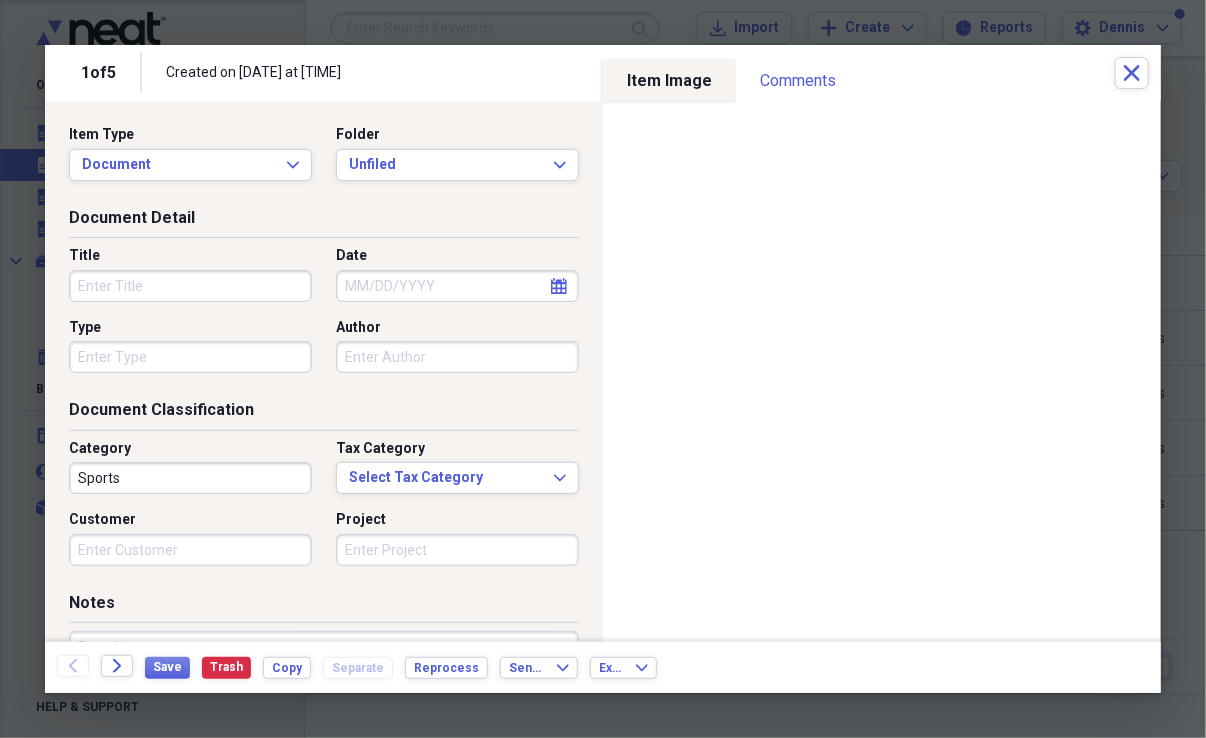 select on "7" 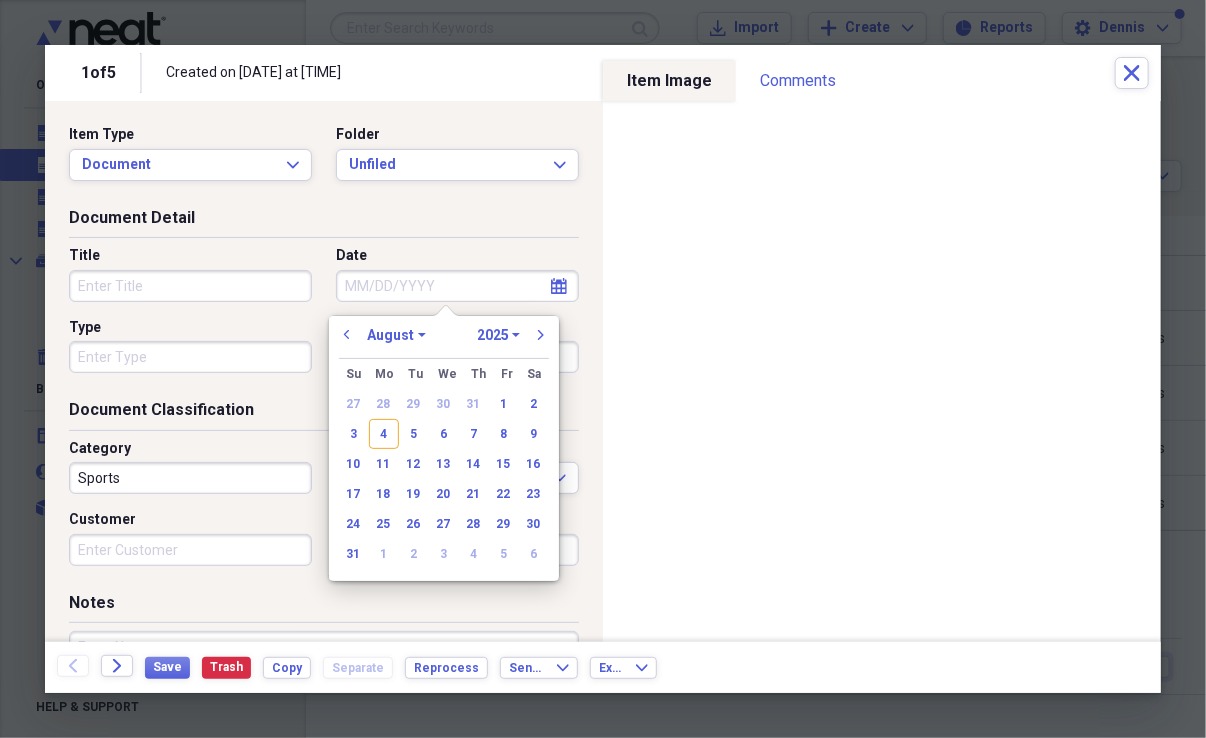 click on "Date" at bounding box center [457, 286] 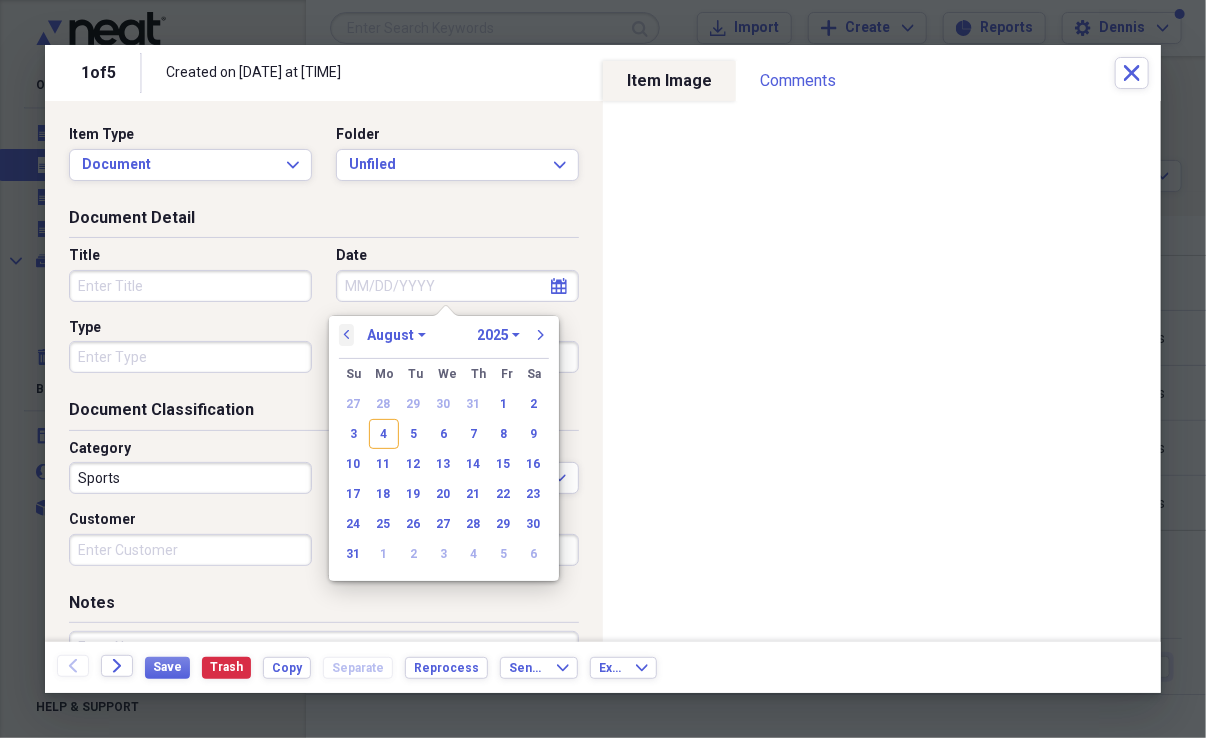 click on "previous" at bounding box center [347, 335] 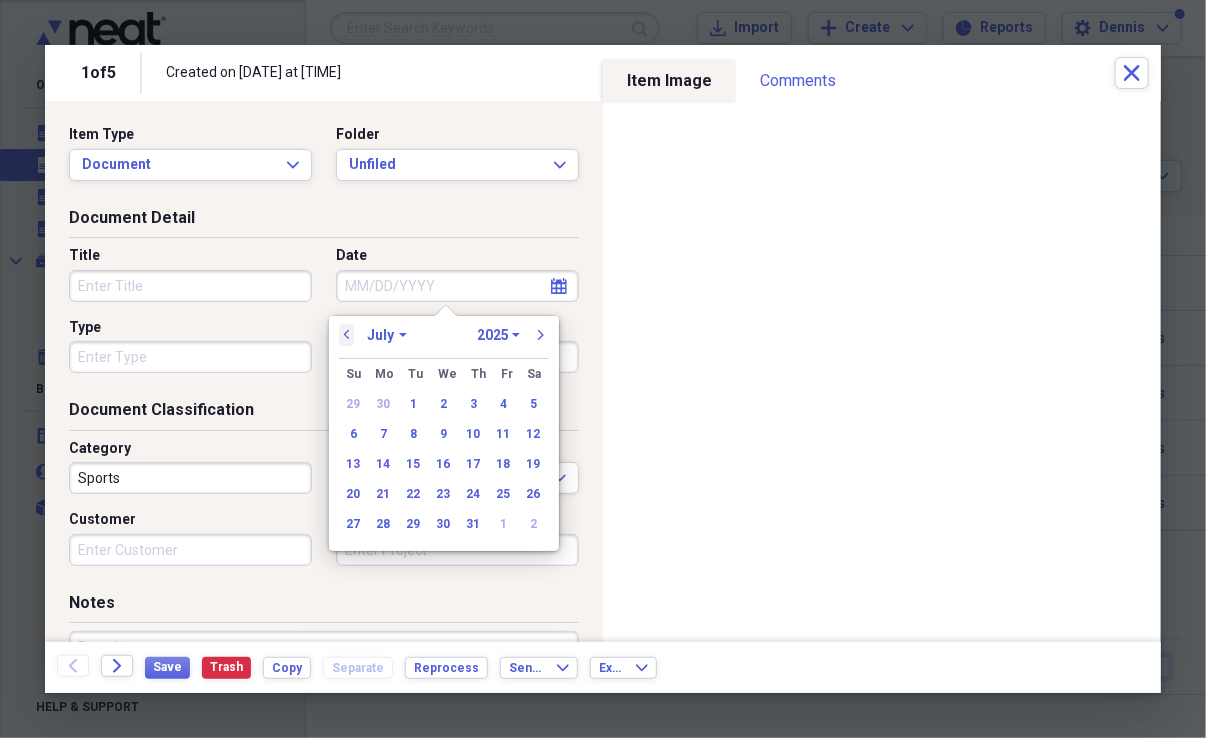 click on "previous" at bounding box center (347, 335) 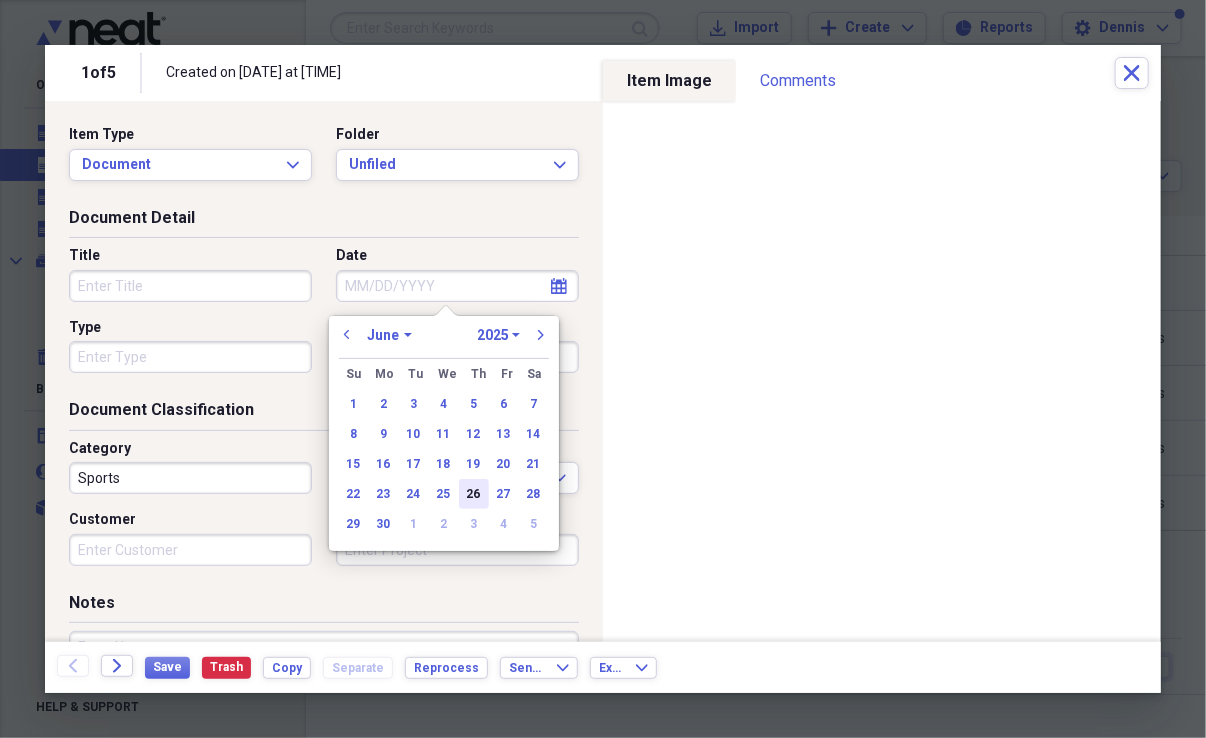 click on "26" at bounding box center [474, 494] 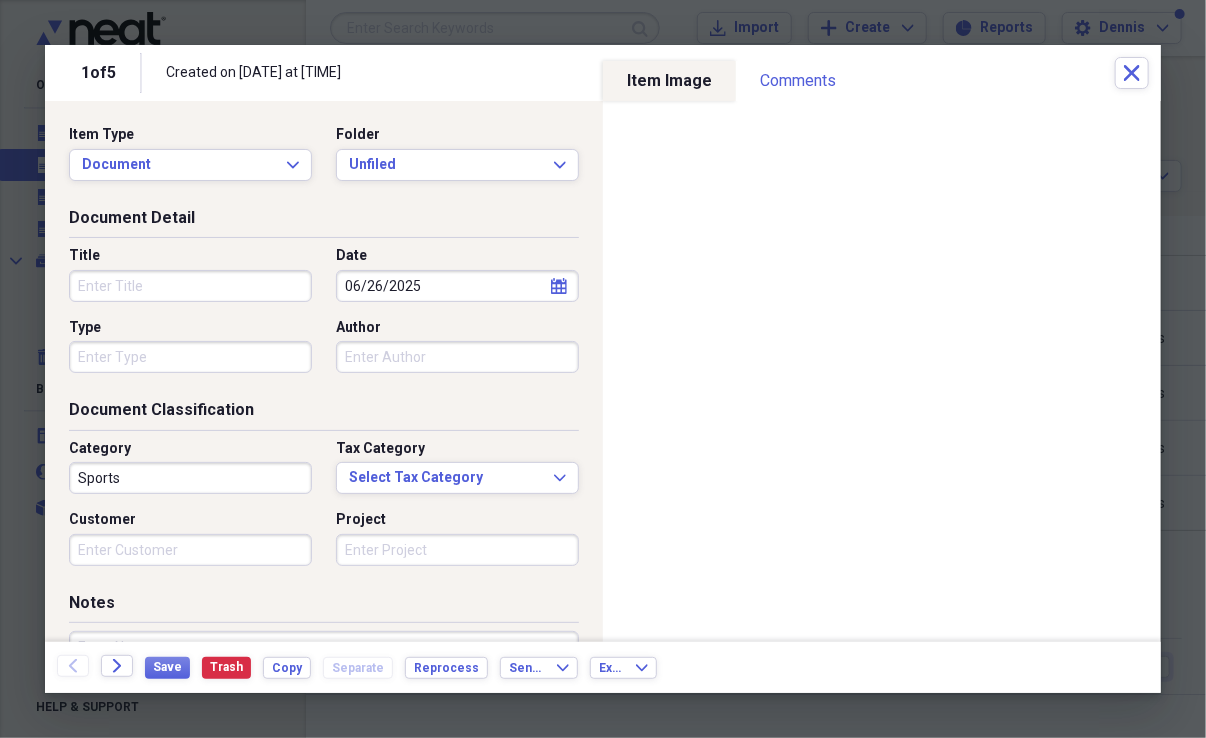 click on "Title" at bounding box center [190, 286] 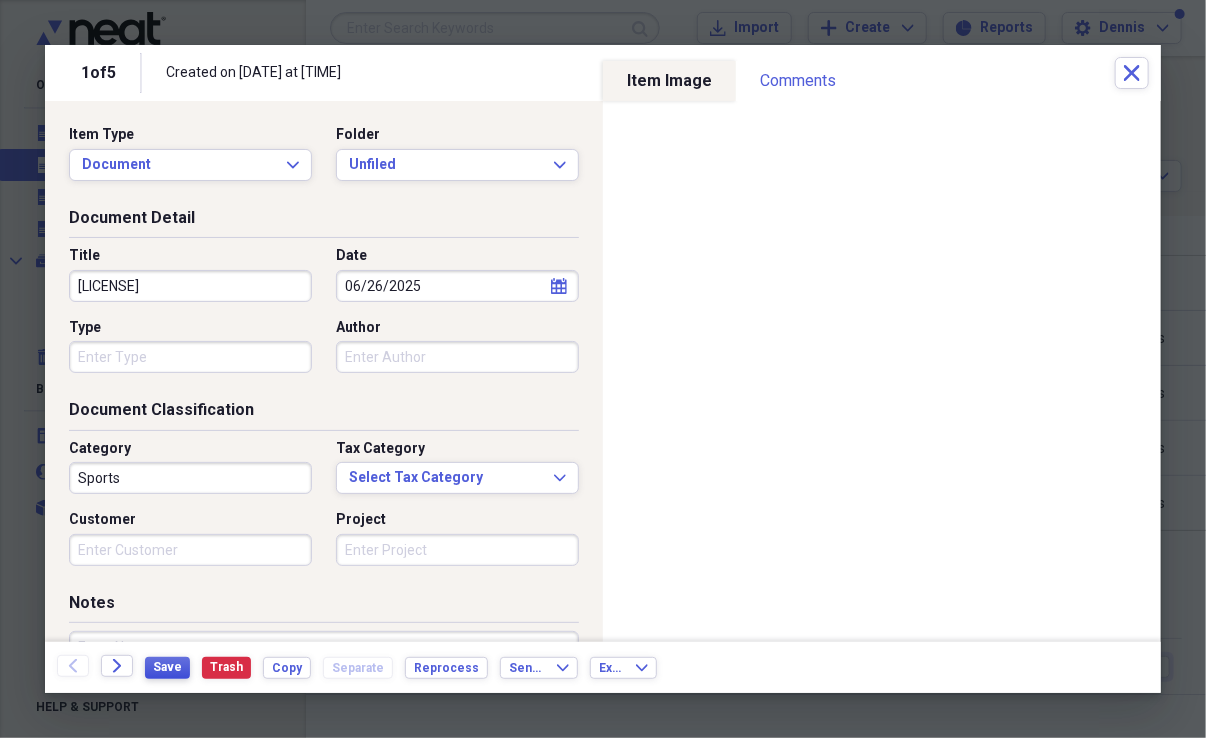 type on "[LICENSE]" 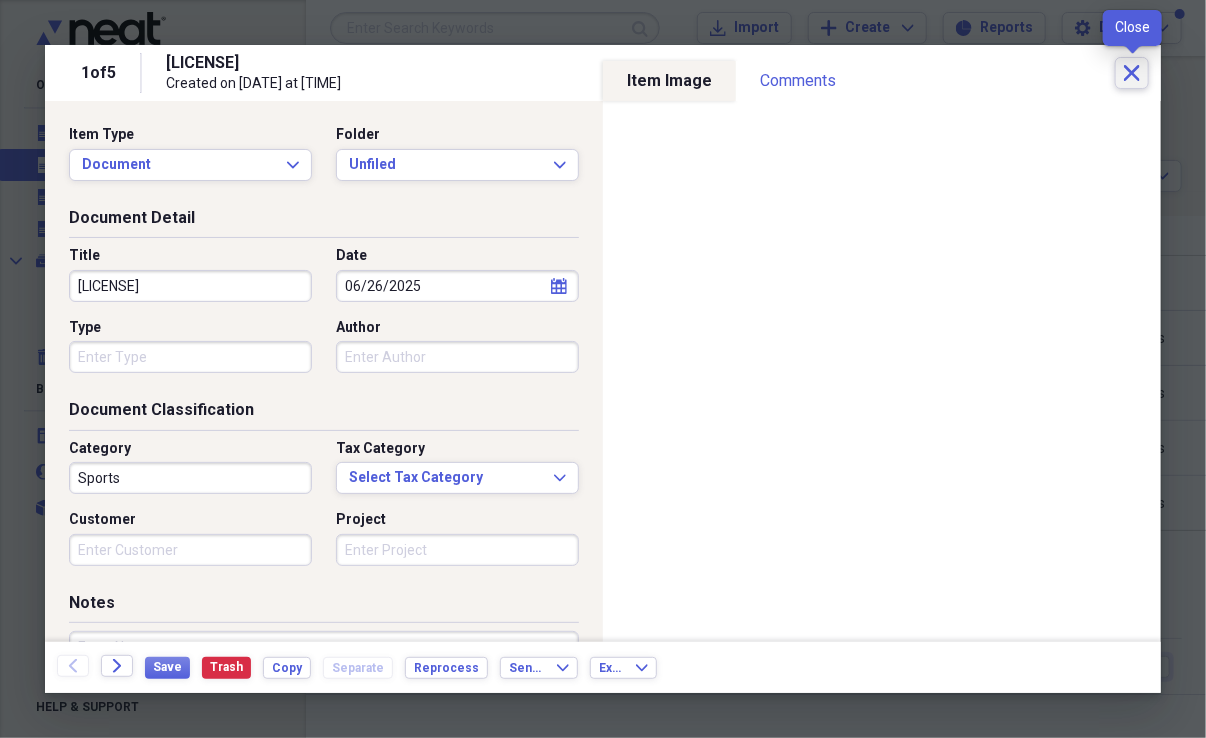 click on "Close" 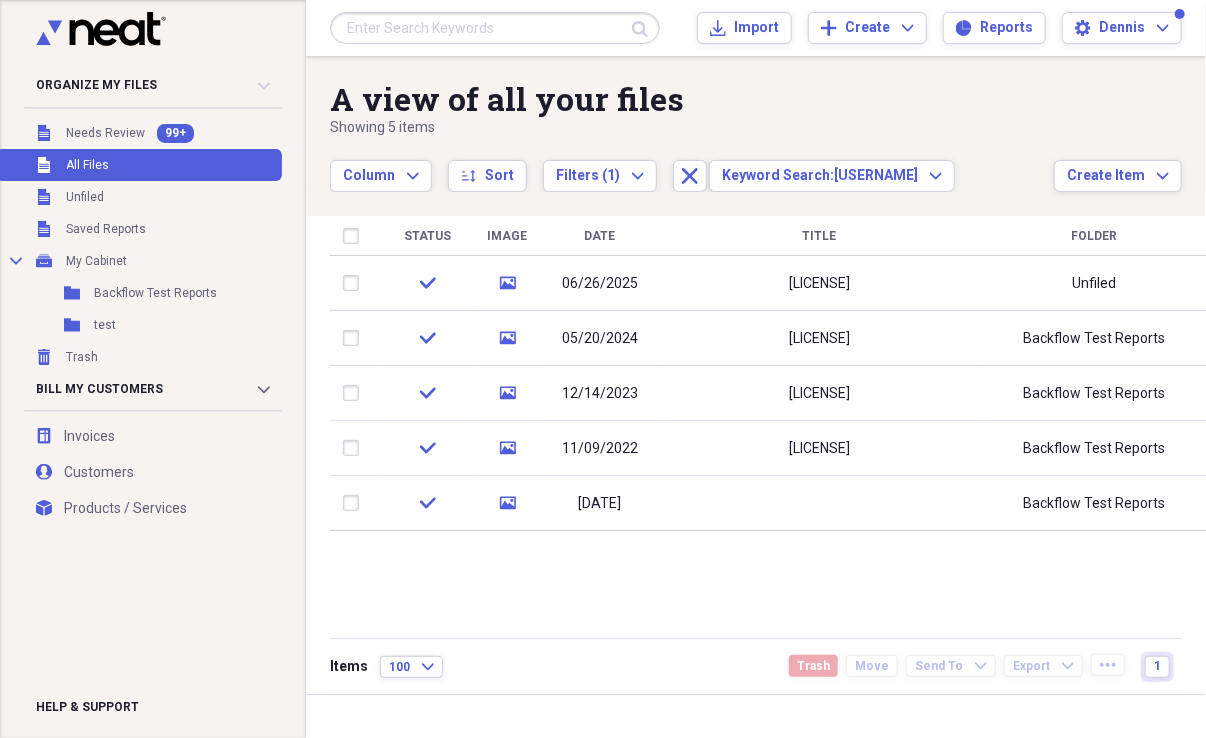 click at bounding box center (495, 28) 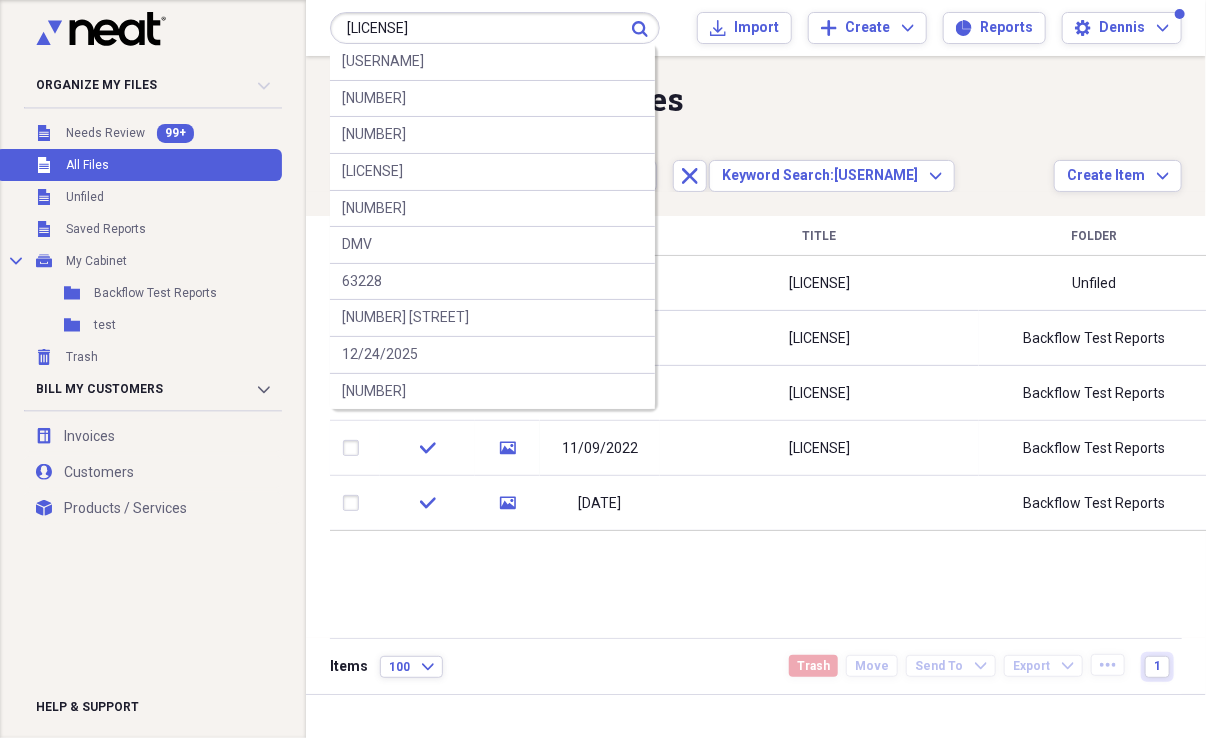 type on "[LICENSE]" 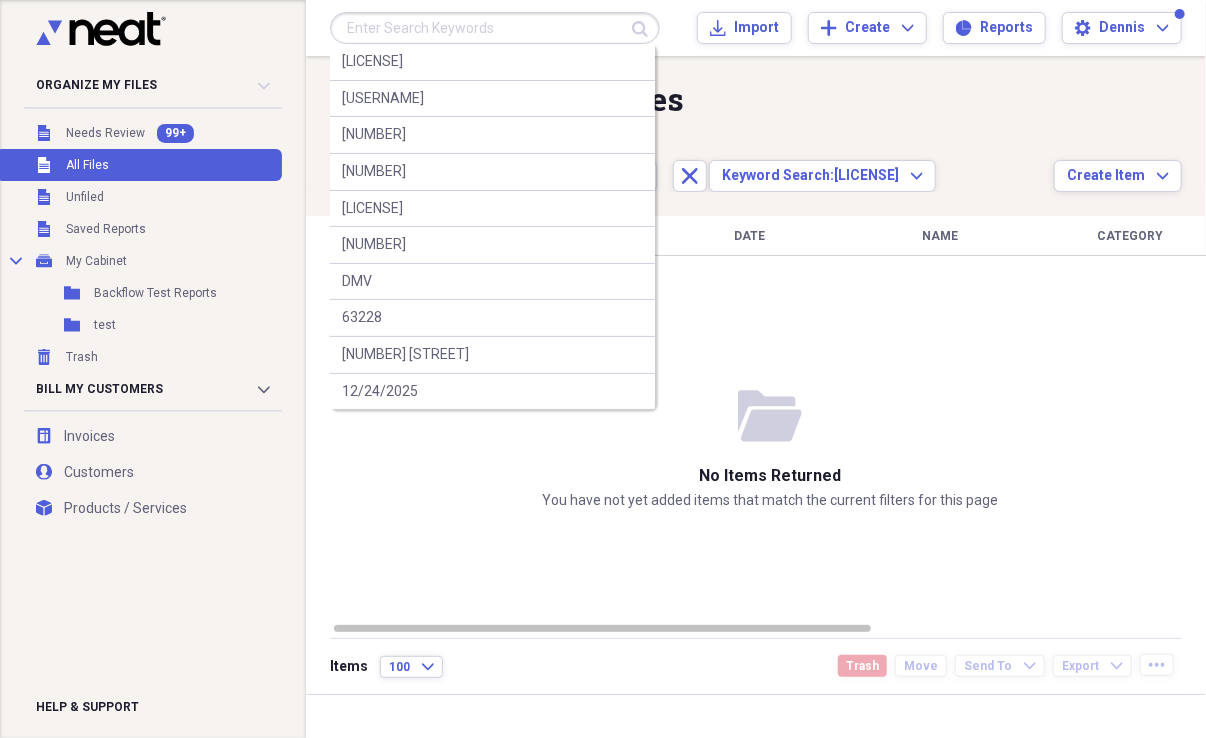 click at bounding box center [495, 28] 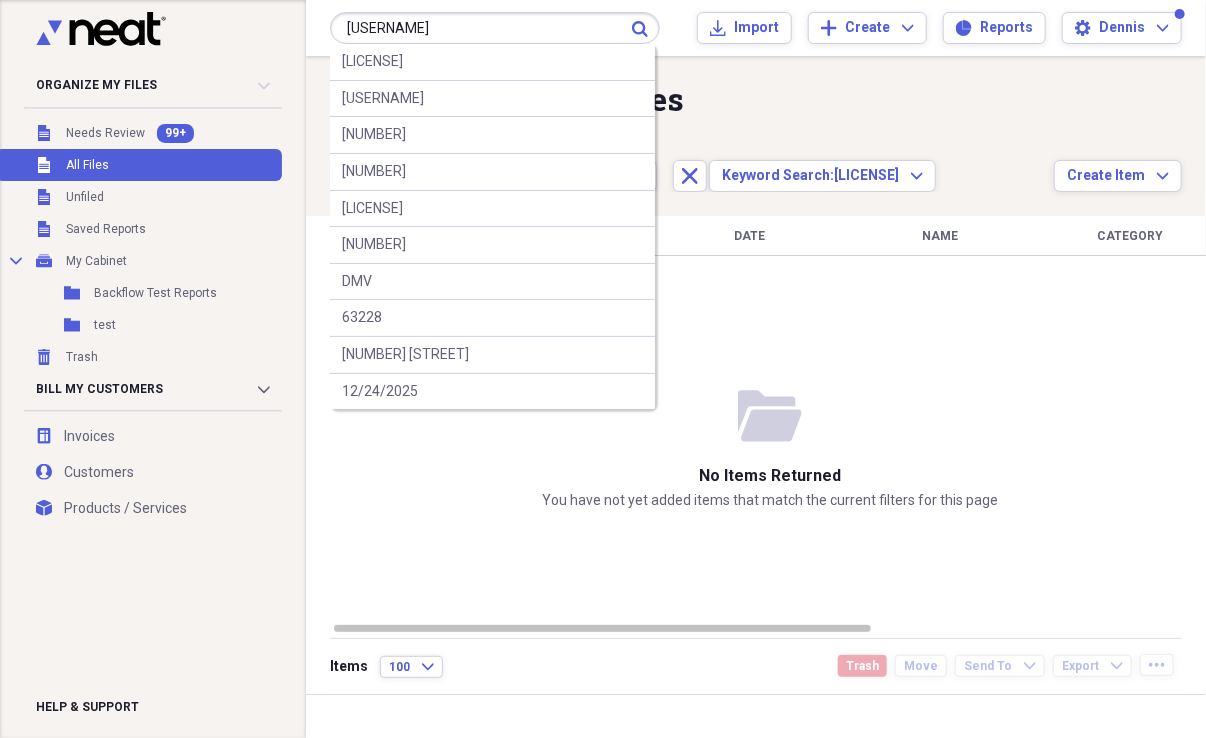 type on "[USERNAME]" 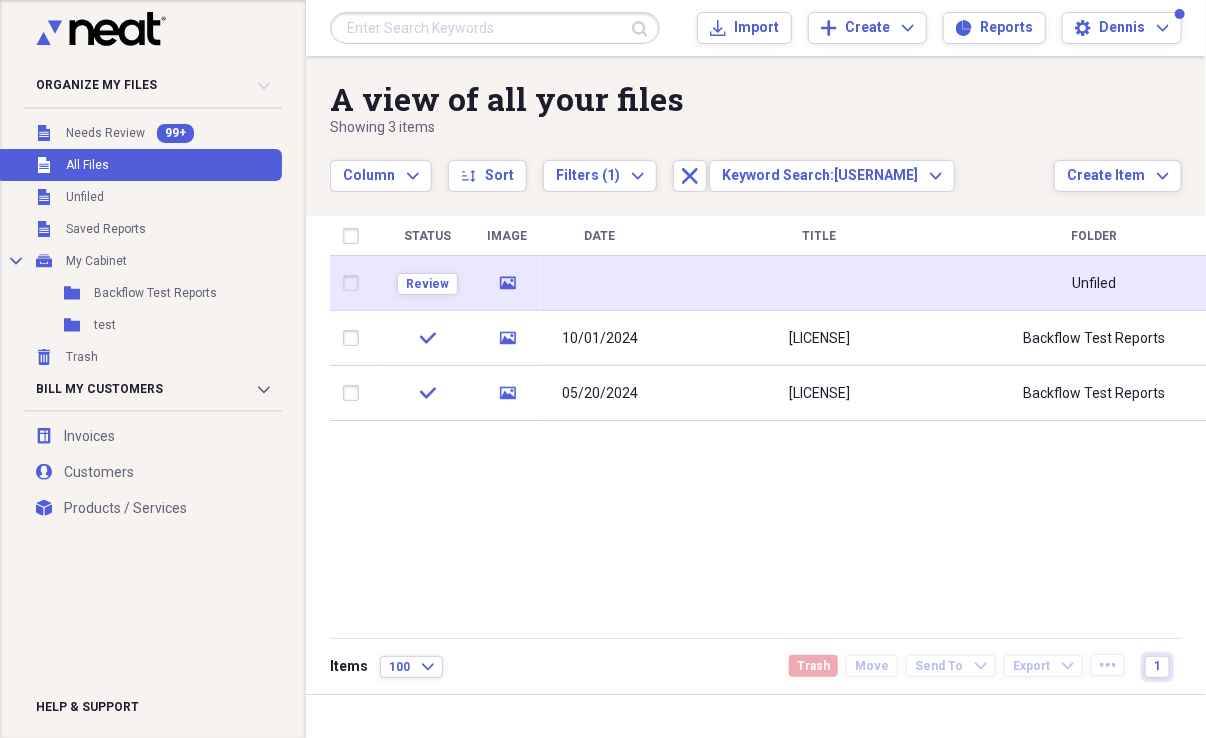 click on "Review" at bounding box center (427, 283) 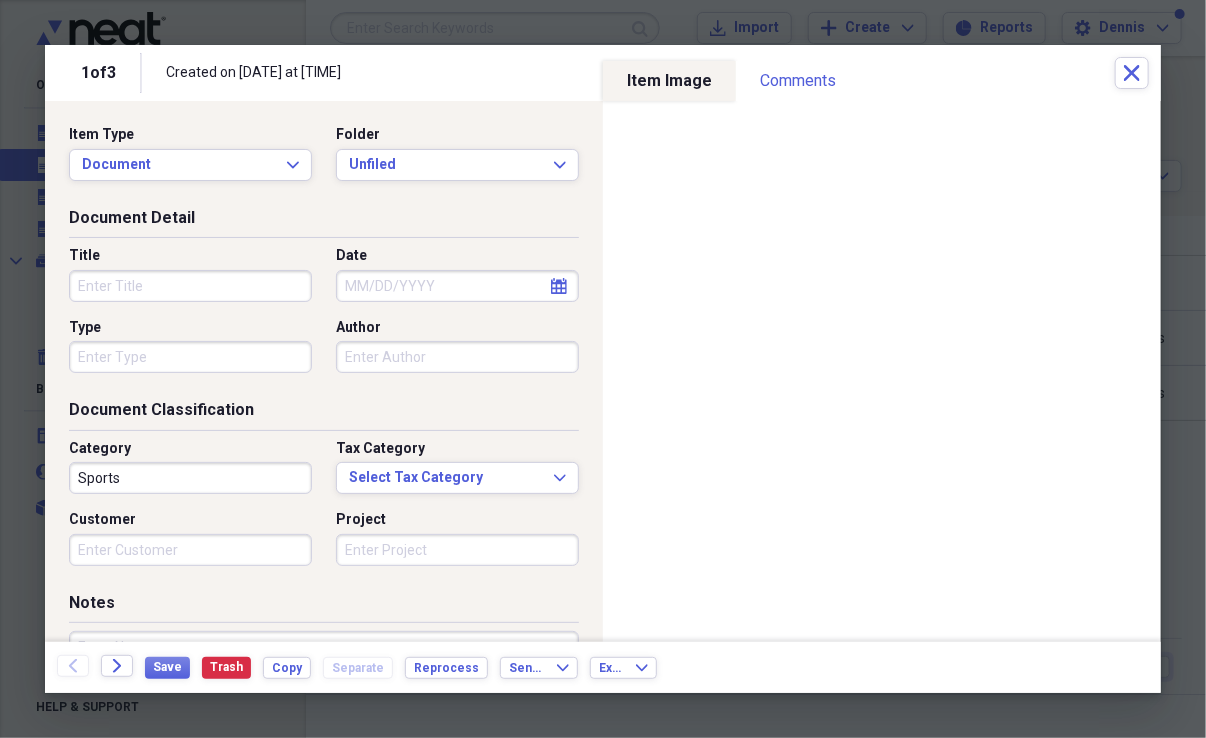 click on "Date" at bounding box center [457, 286] 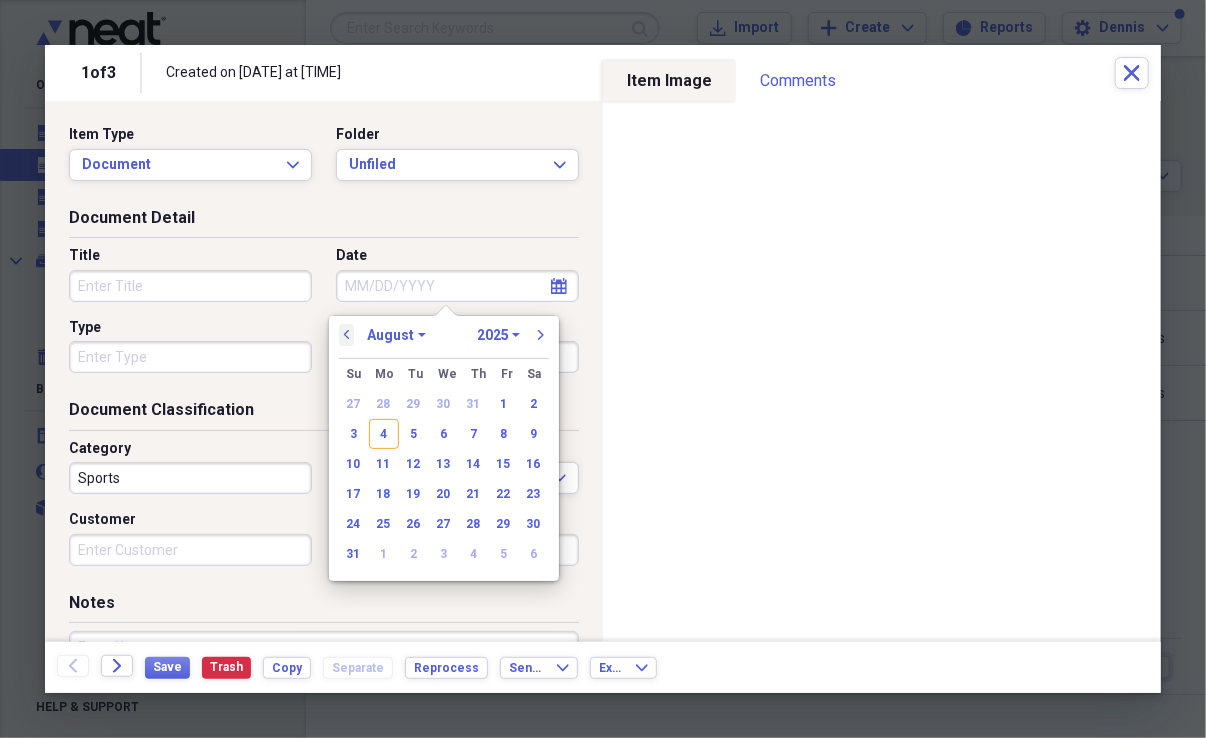 click on "previous" at bounding box center [347, 335] 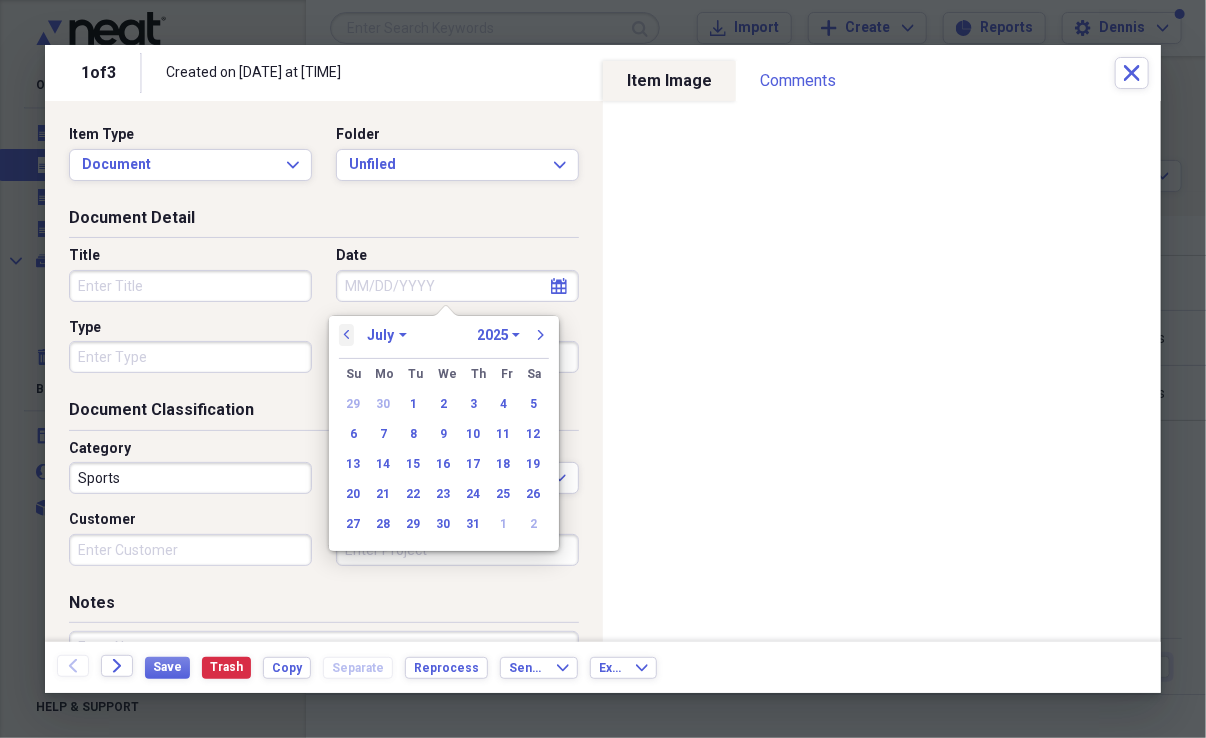 click on "previous" at bounding box center [347, 335] 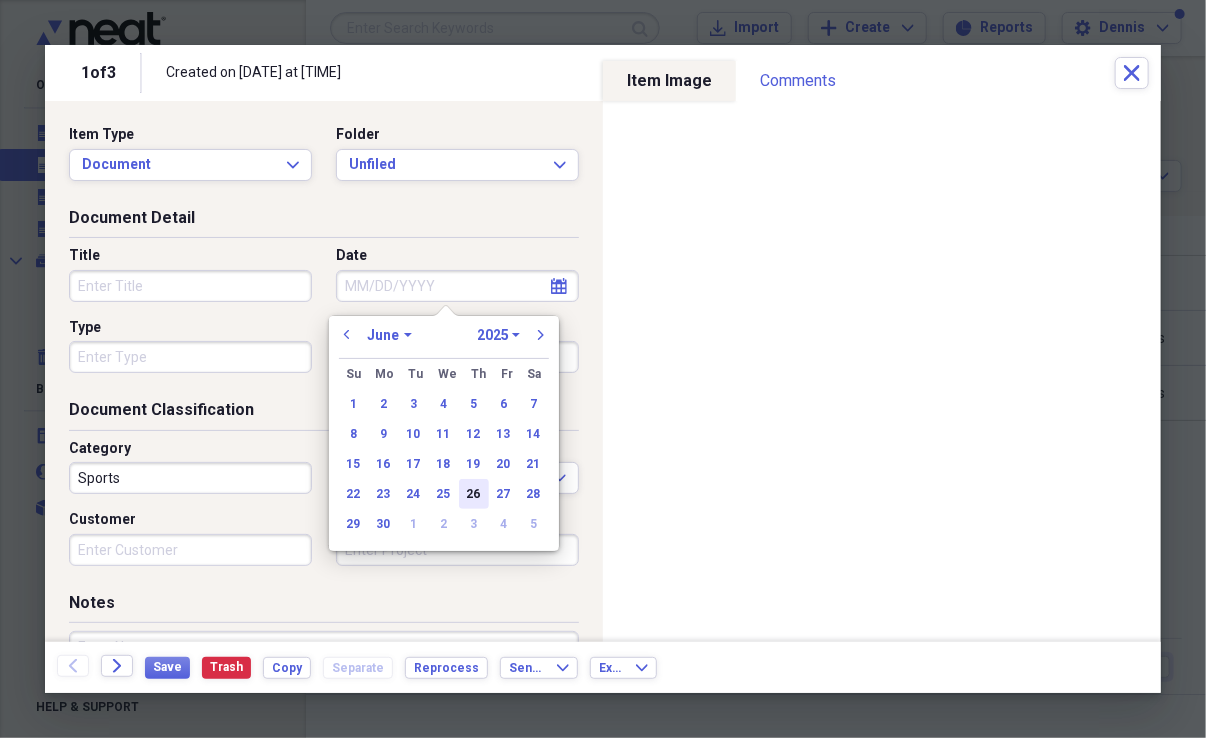 click on "26" at bounding box center (474, 494) 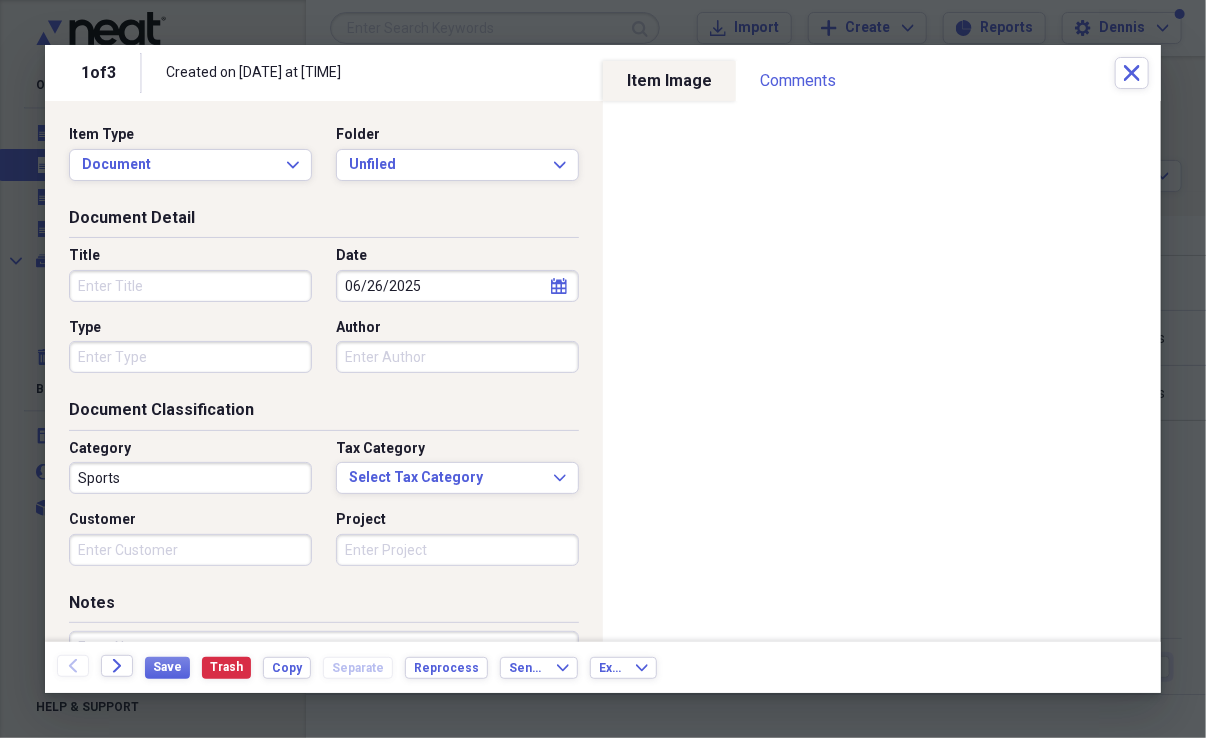 click on "Title" at bounding box center (190, 286) 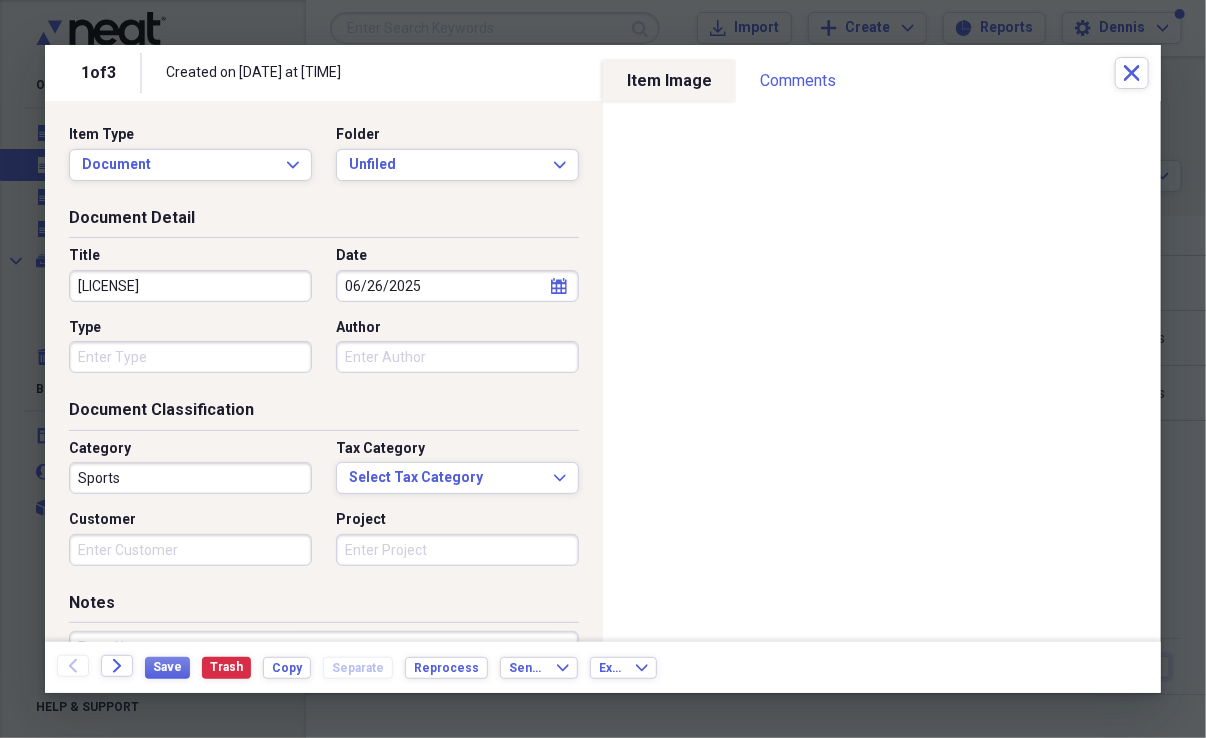 type on "[LICENSE]" 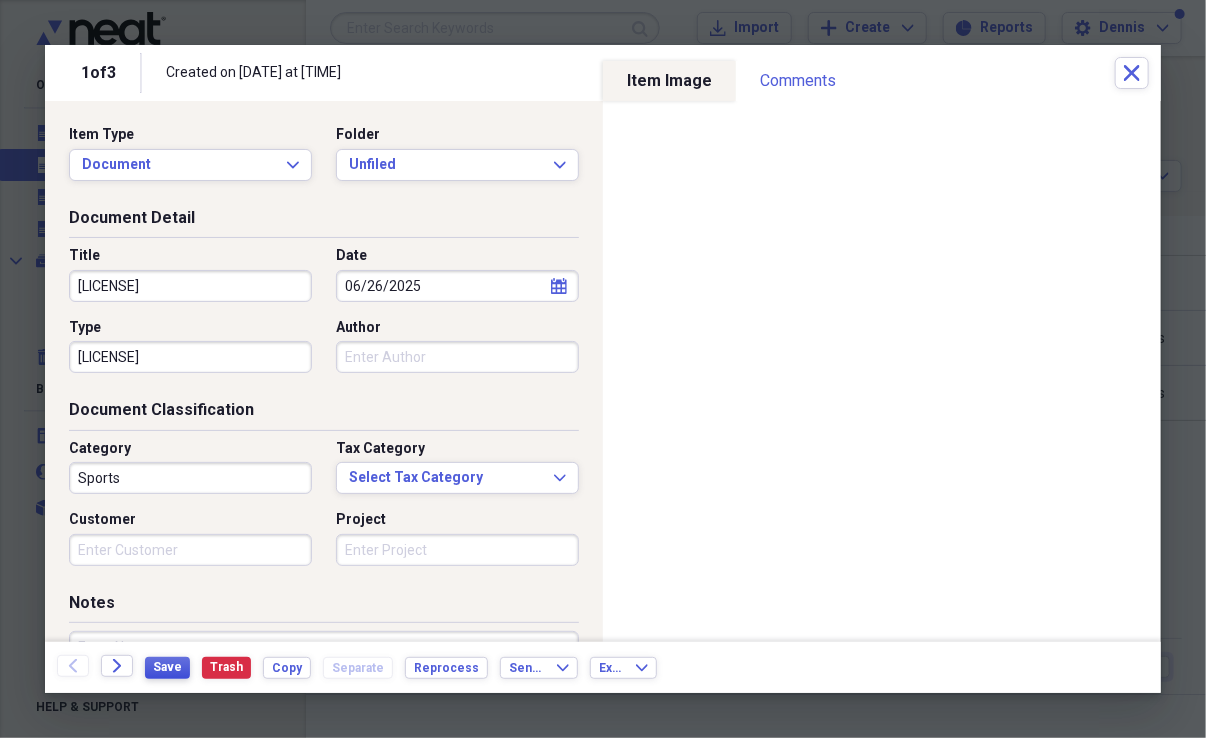 type on "[LICENSE]" 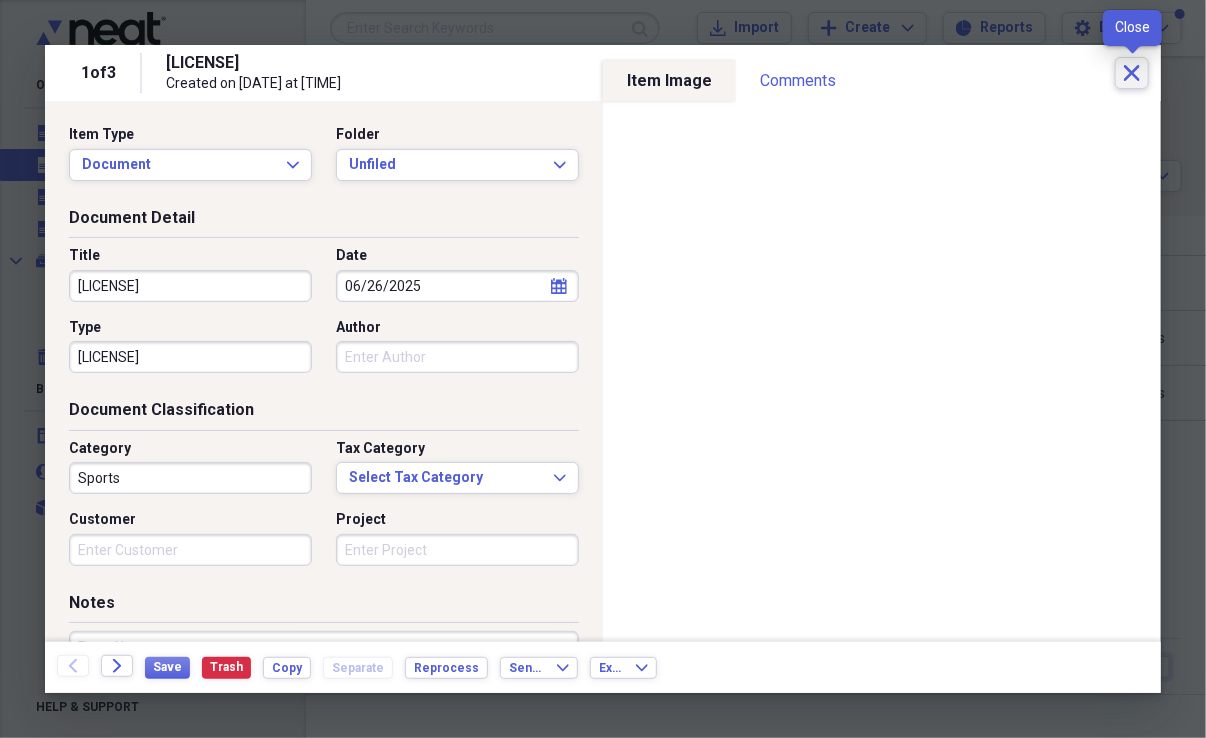 click 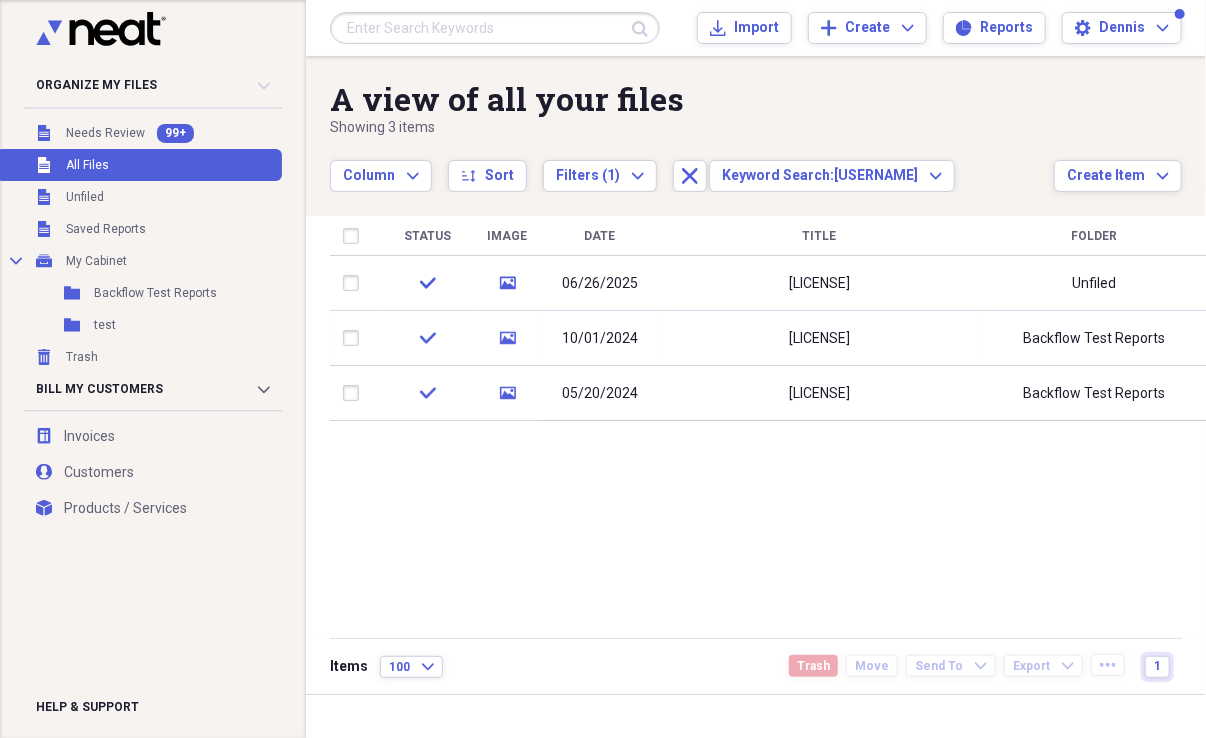 click at bounding box center [495, 28] 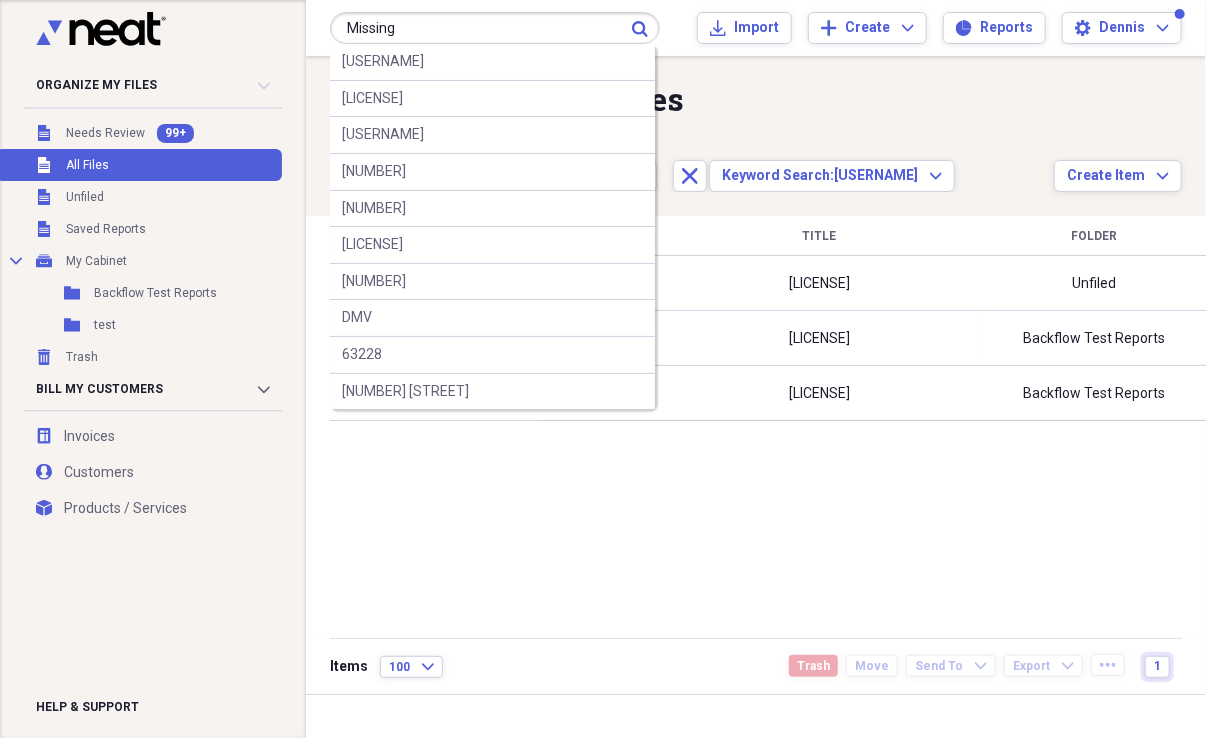 type on "Missing" 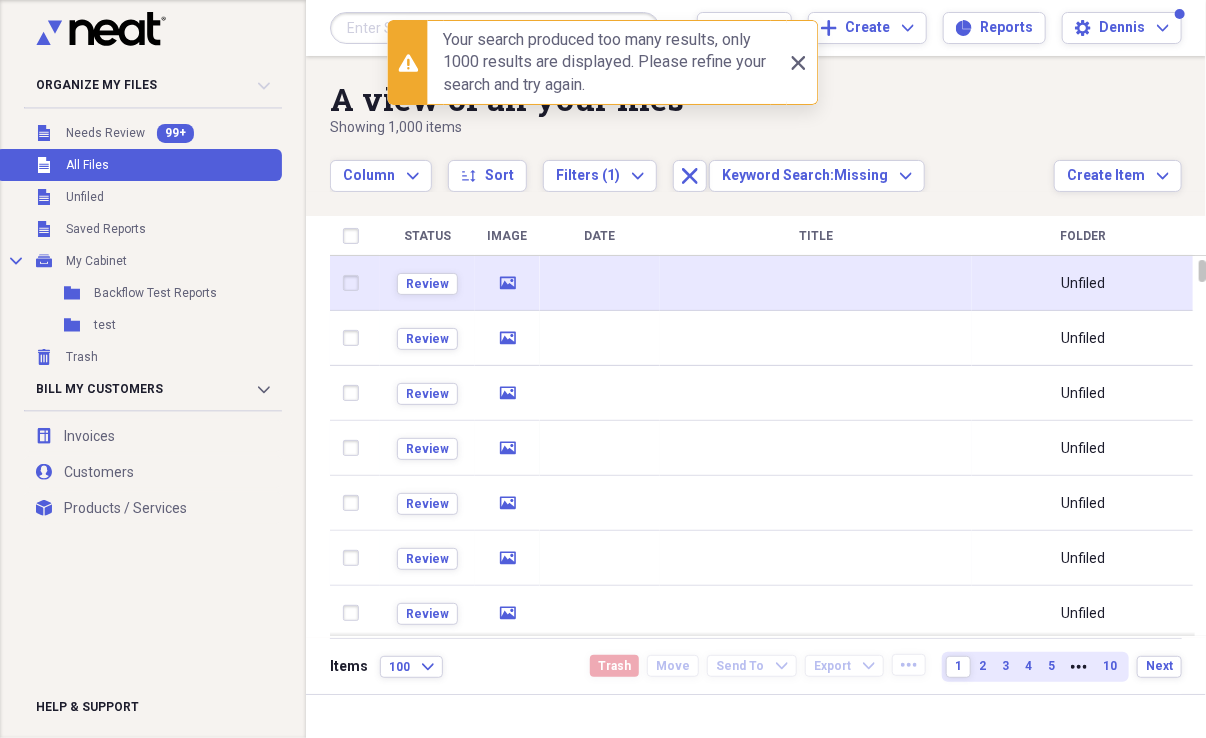 click on "Review" at bounding box center [427, 283] 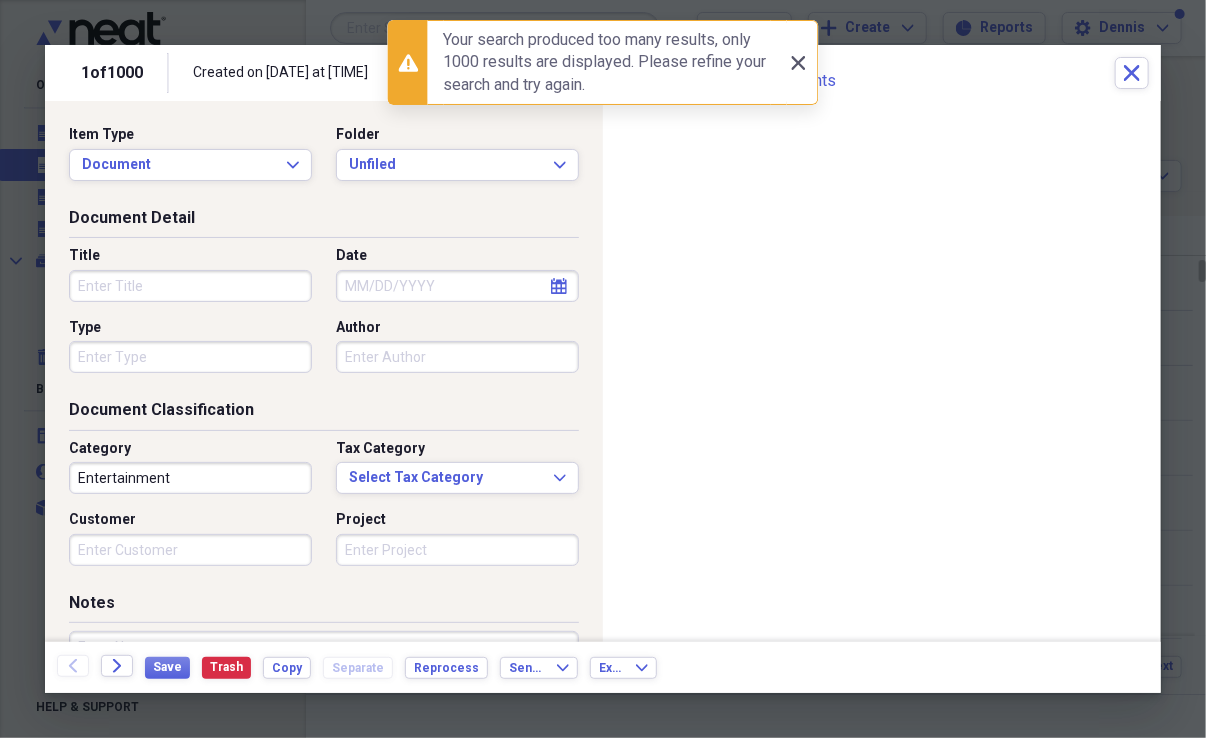 click on "Close" 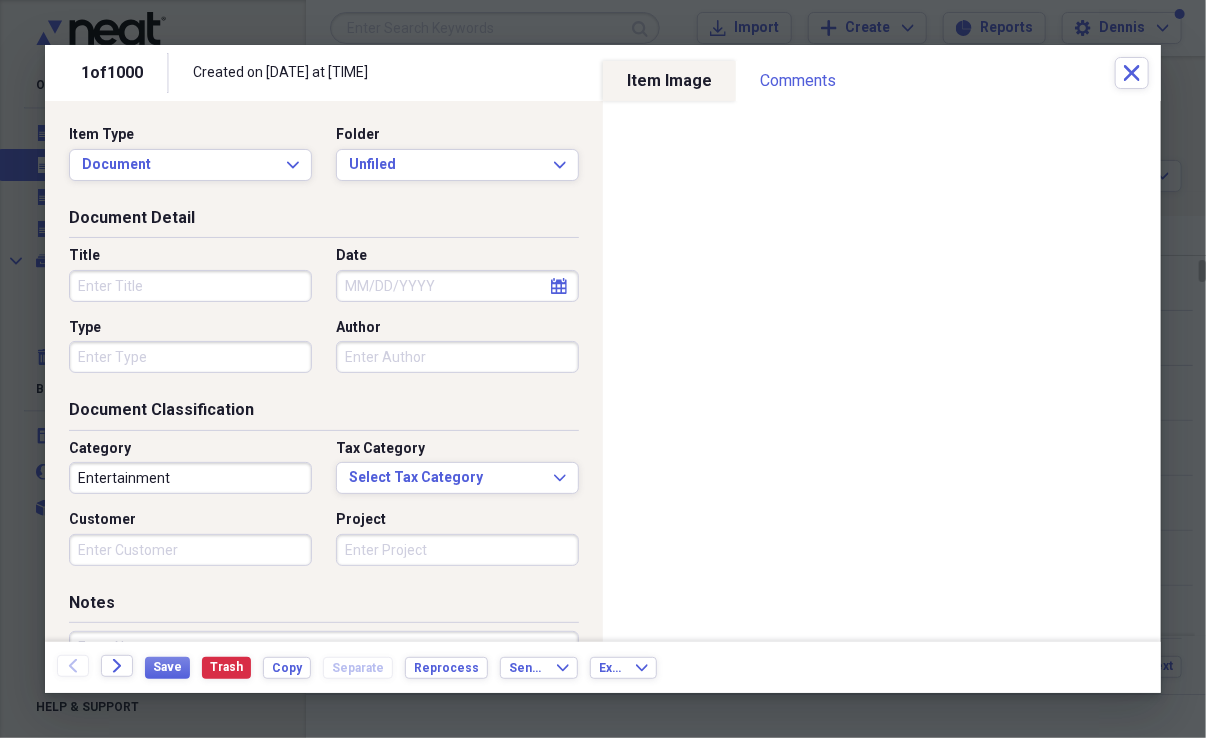 click on "Date" at bounding box center (457, 286) 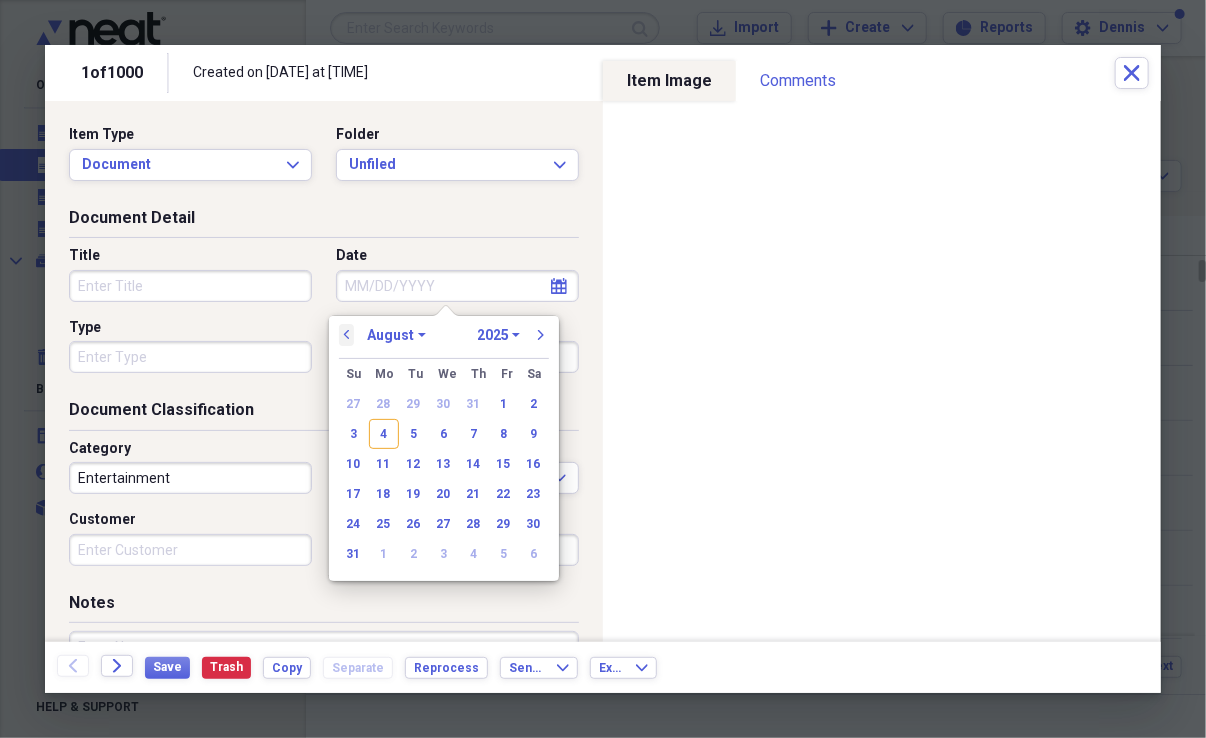 click on "previous" at bounding box center (347, 335) 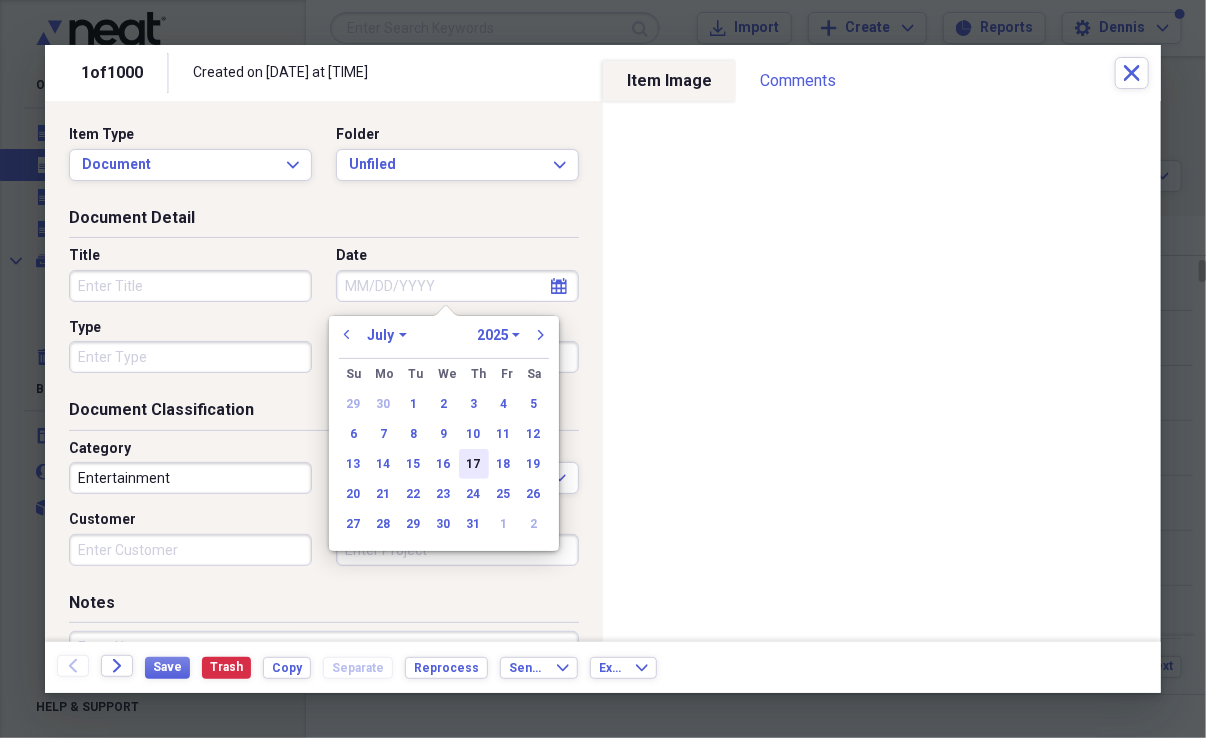 click on "17" at bounding box center [474, 464] 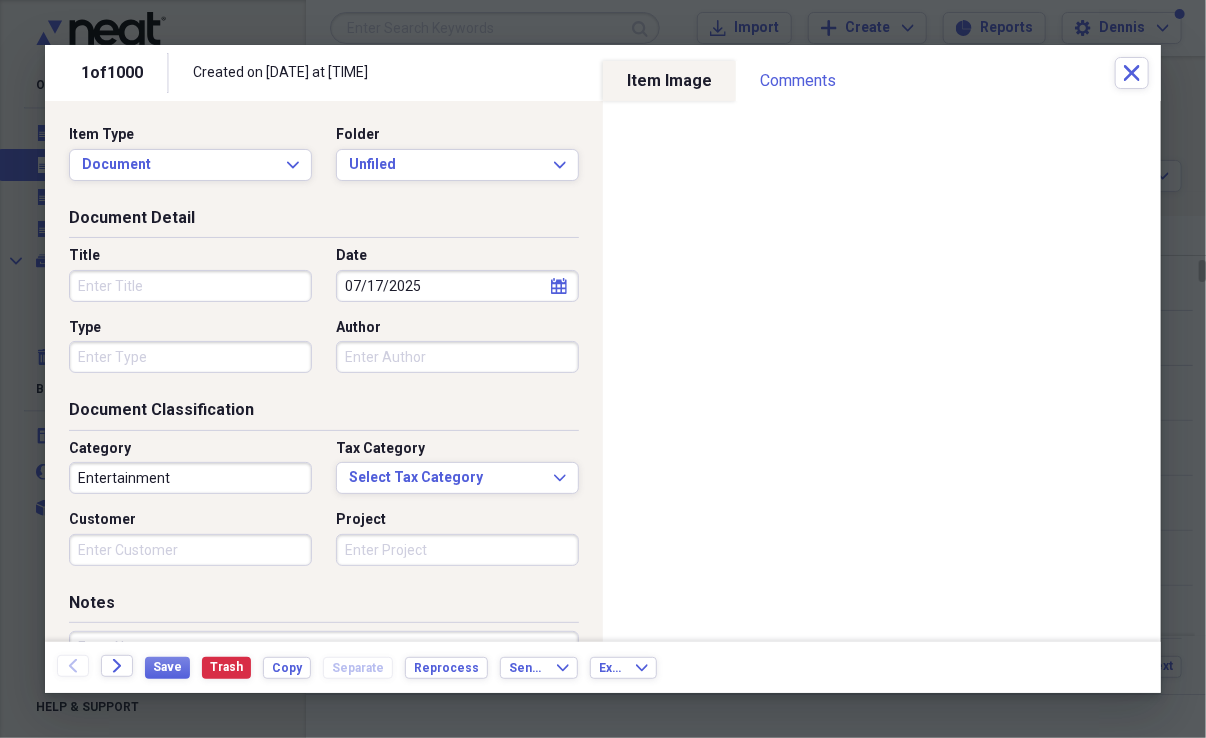 click on "Title" at bounding box center [190, 286] 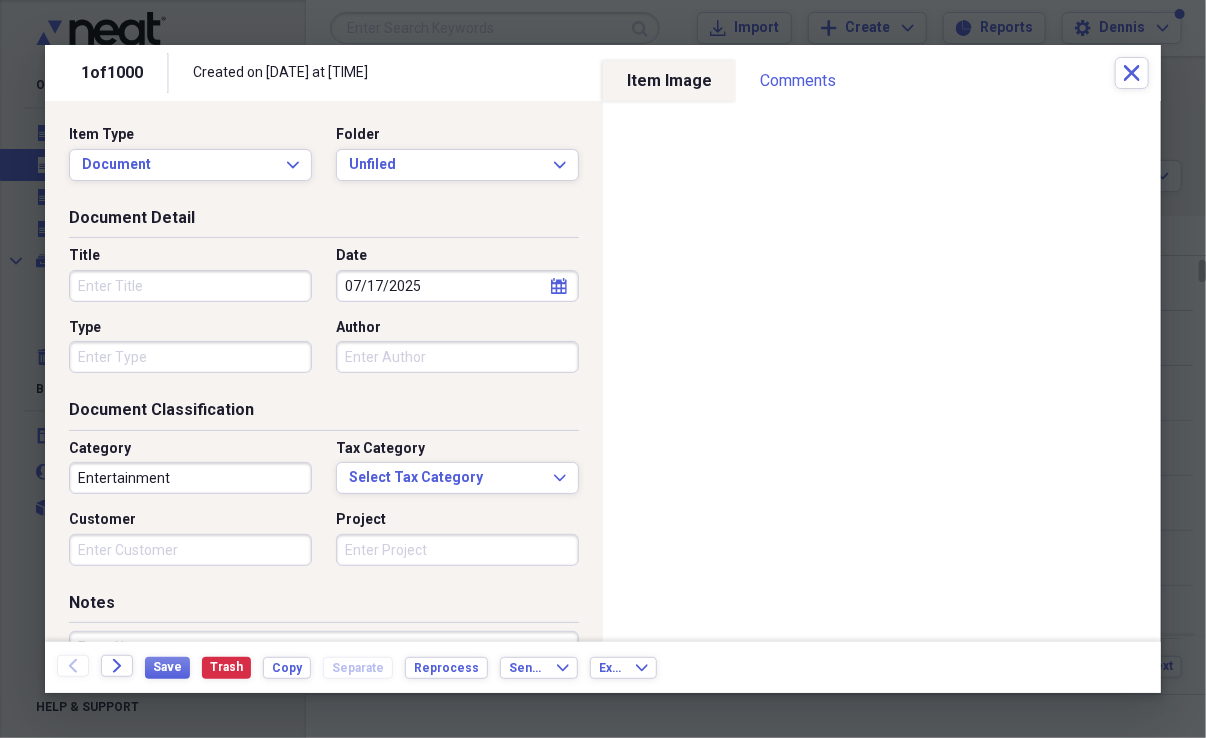 click on "Title" at bounding box center (190, 286) 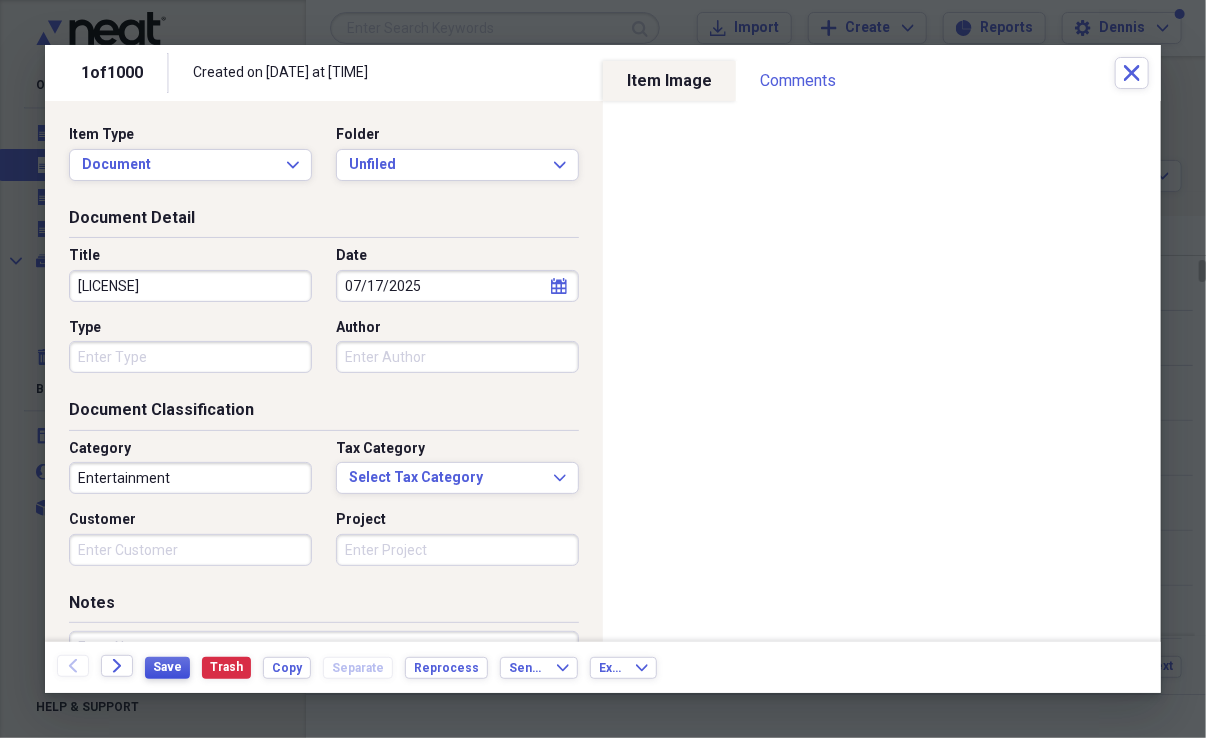 type on "[LICENSE]" 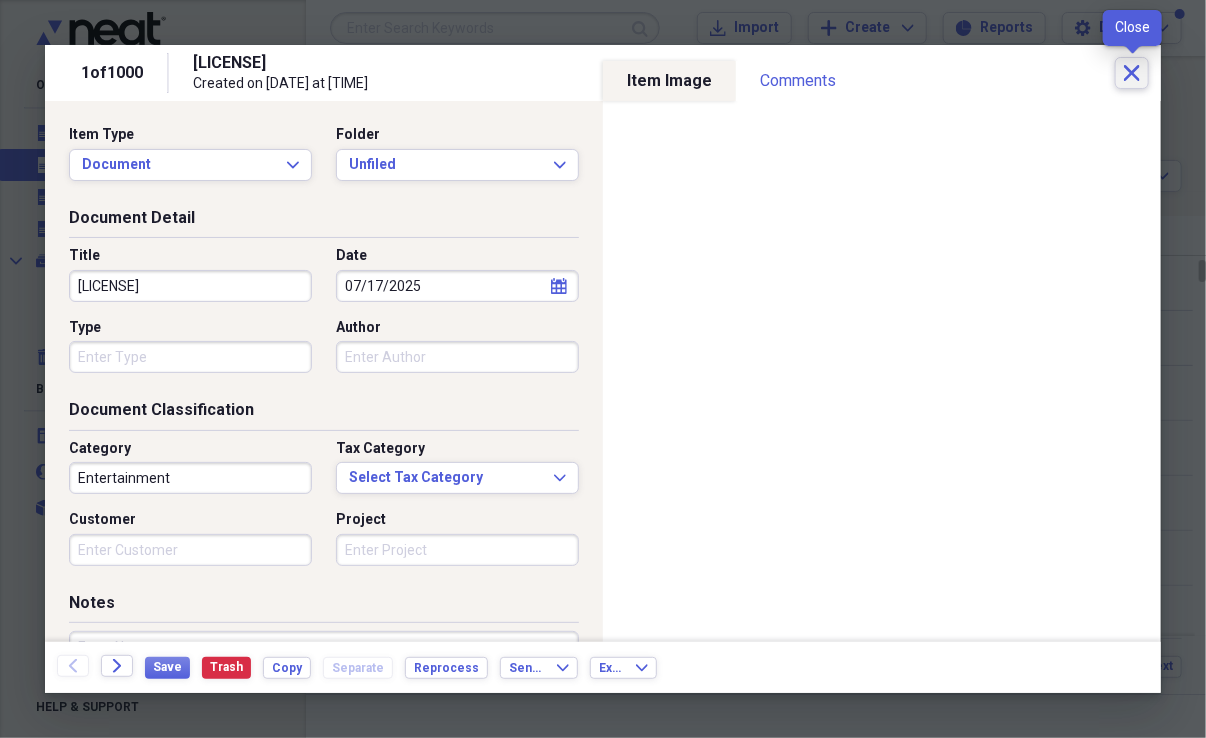 click on "Close" 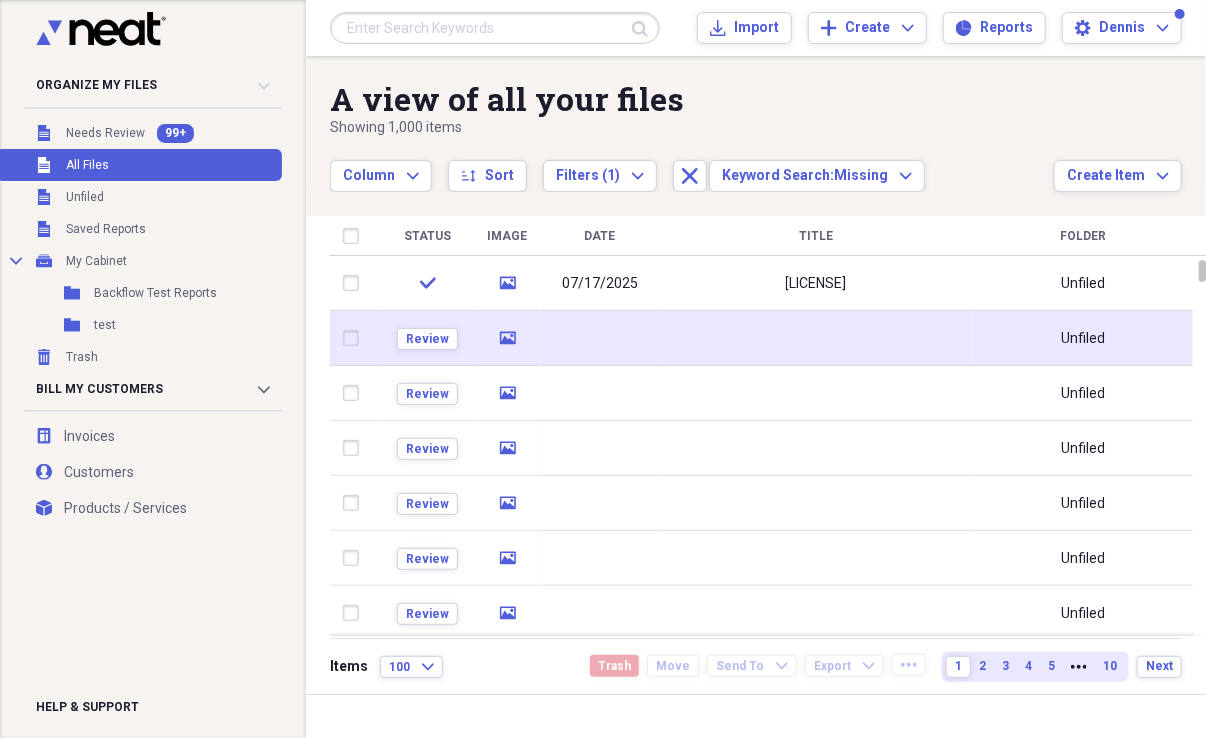 click on "Review" at bounding box center (427, 338) 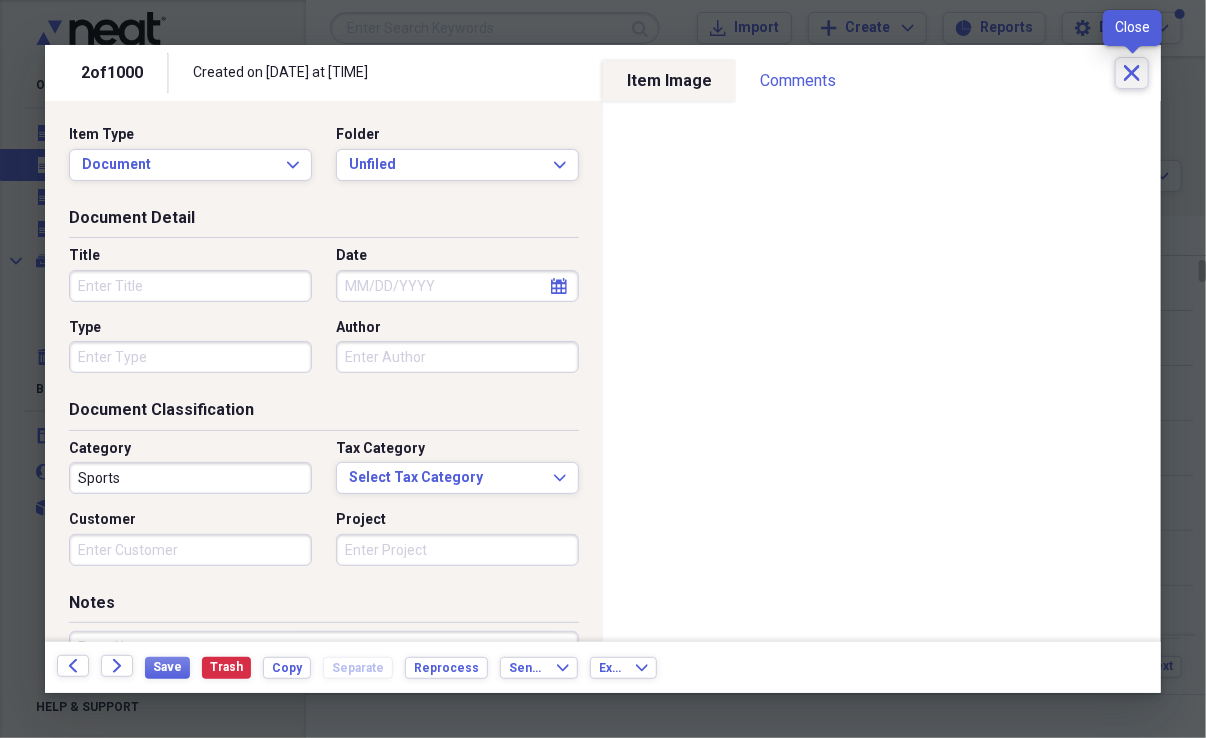 click 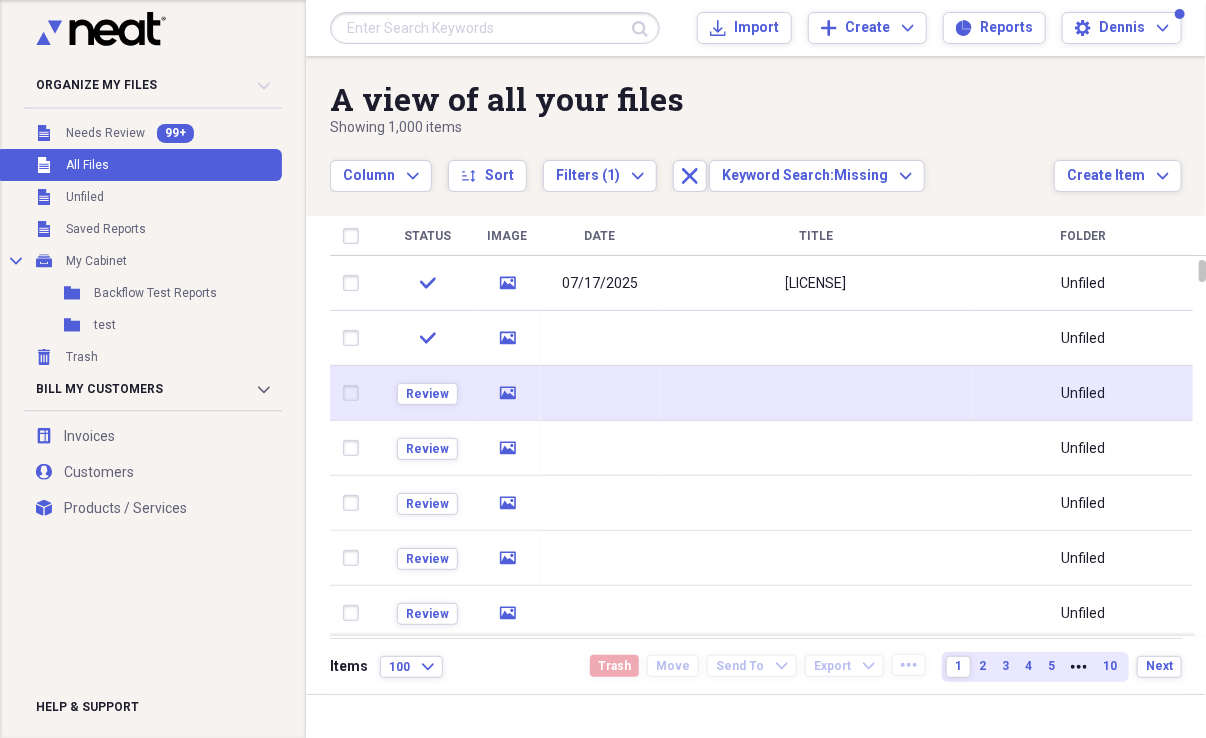 click on "Review" at bounding box center [427, 393] 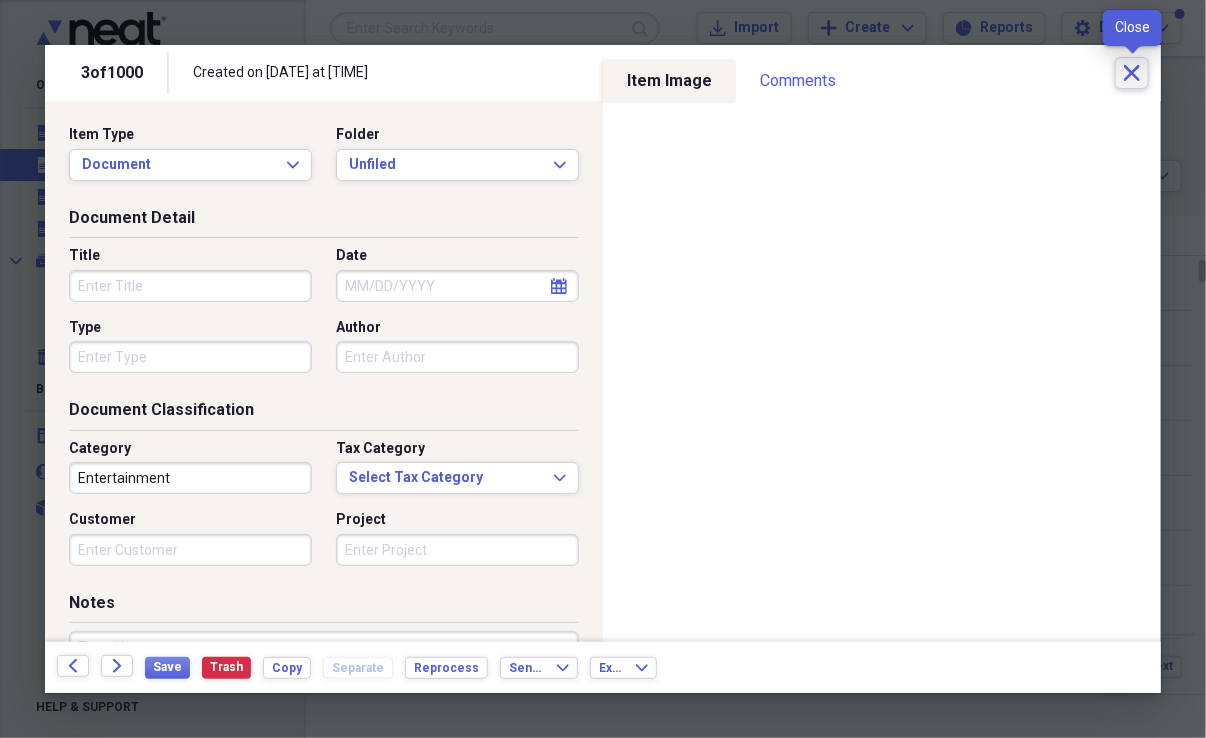 click 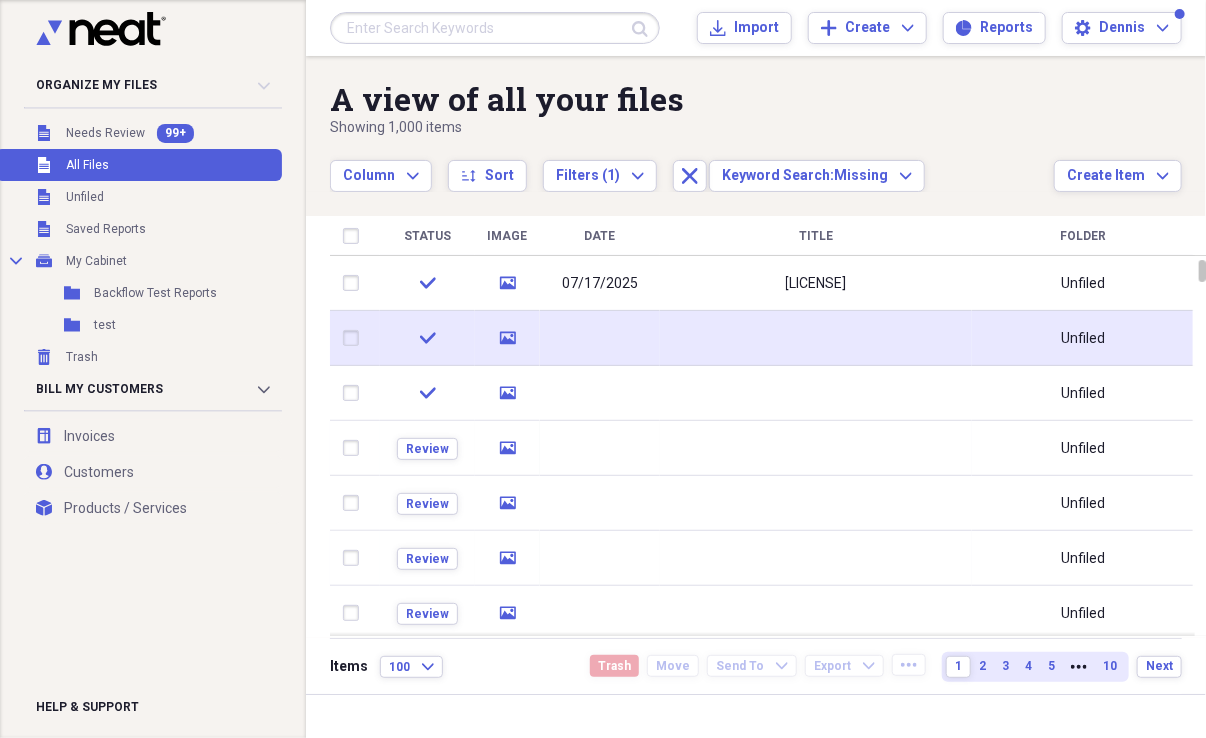 click on "check" at bounding box center (427, 338) 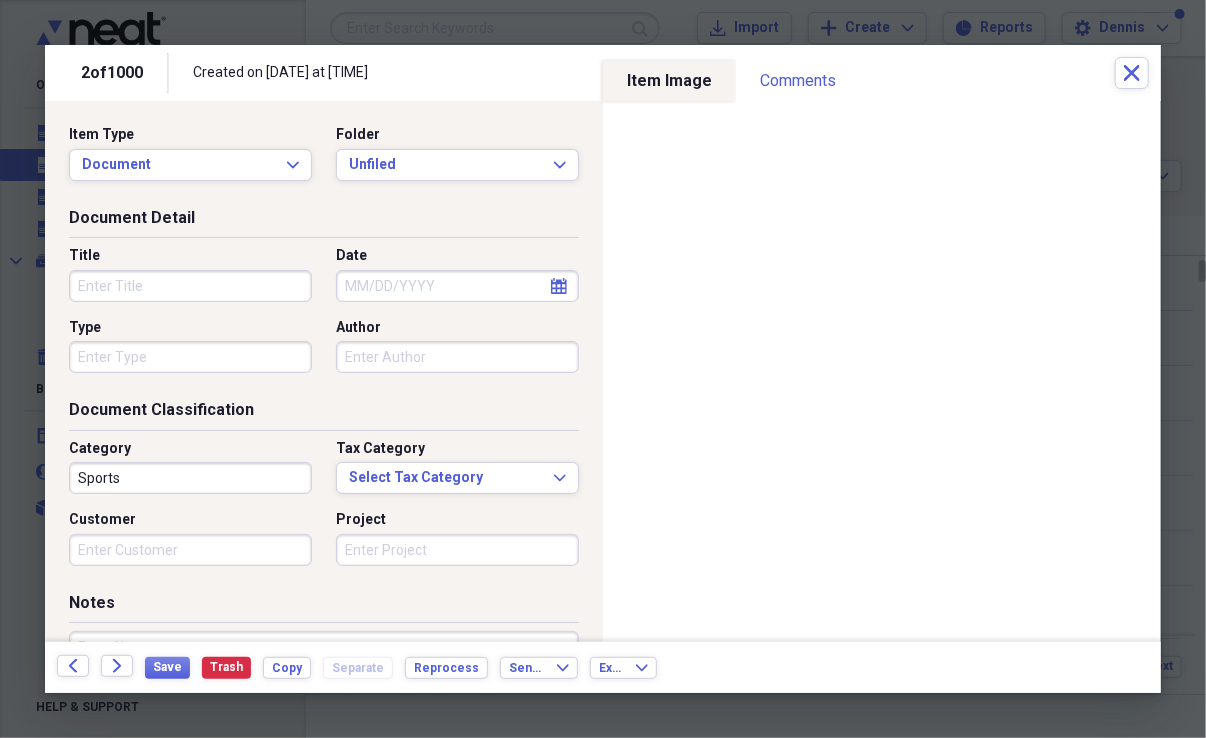 click on "Date" at bounding box center [457, 286] 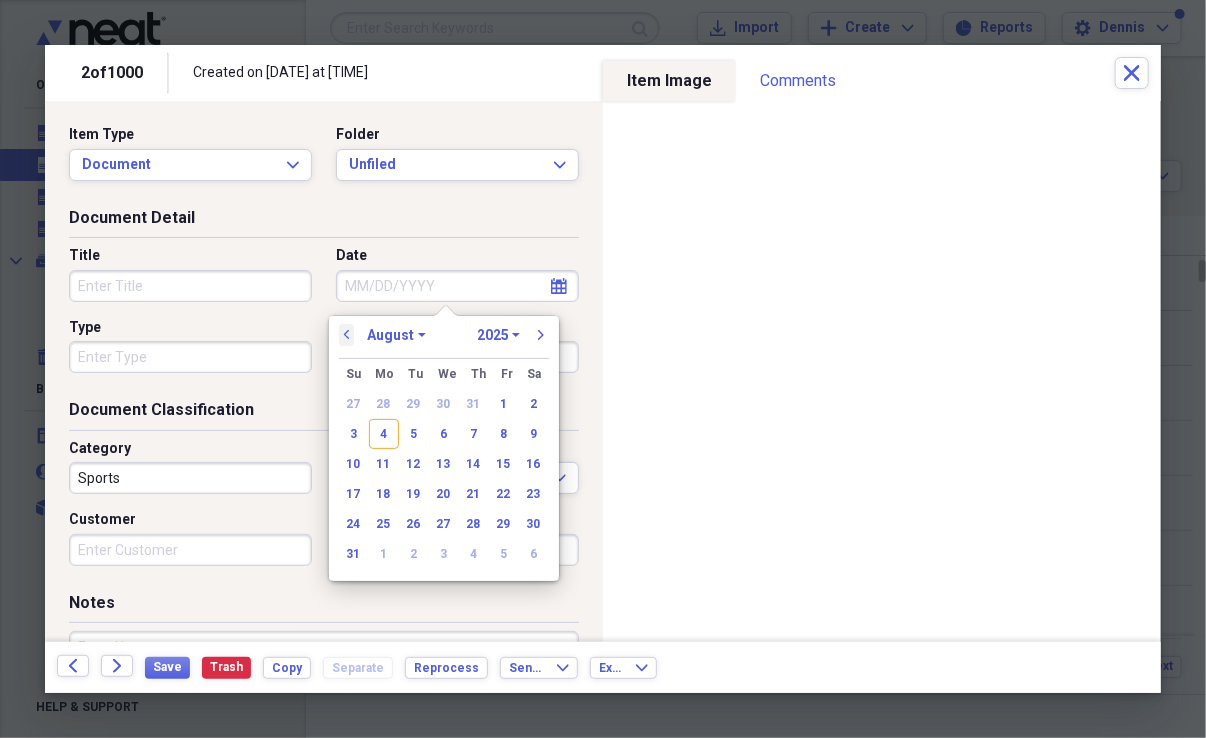 click on "previous" at bounding box center [347, 335] 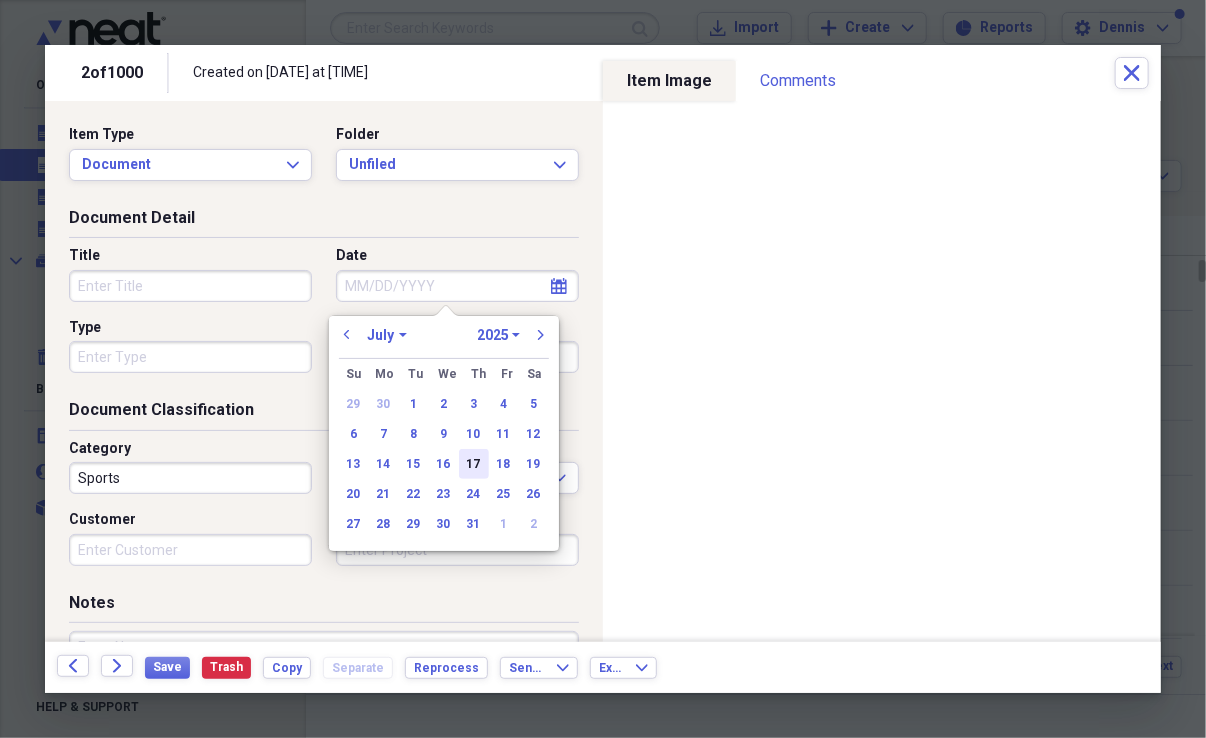 click on "17" at bounding box center [474, 464] 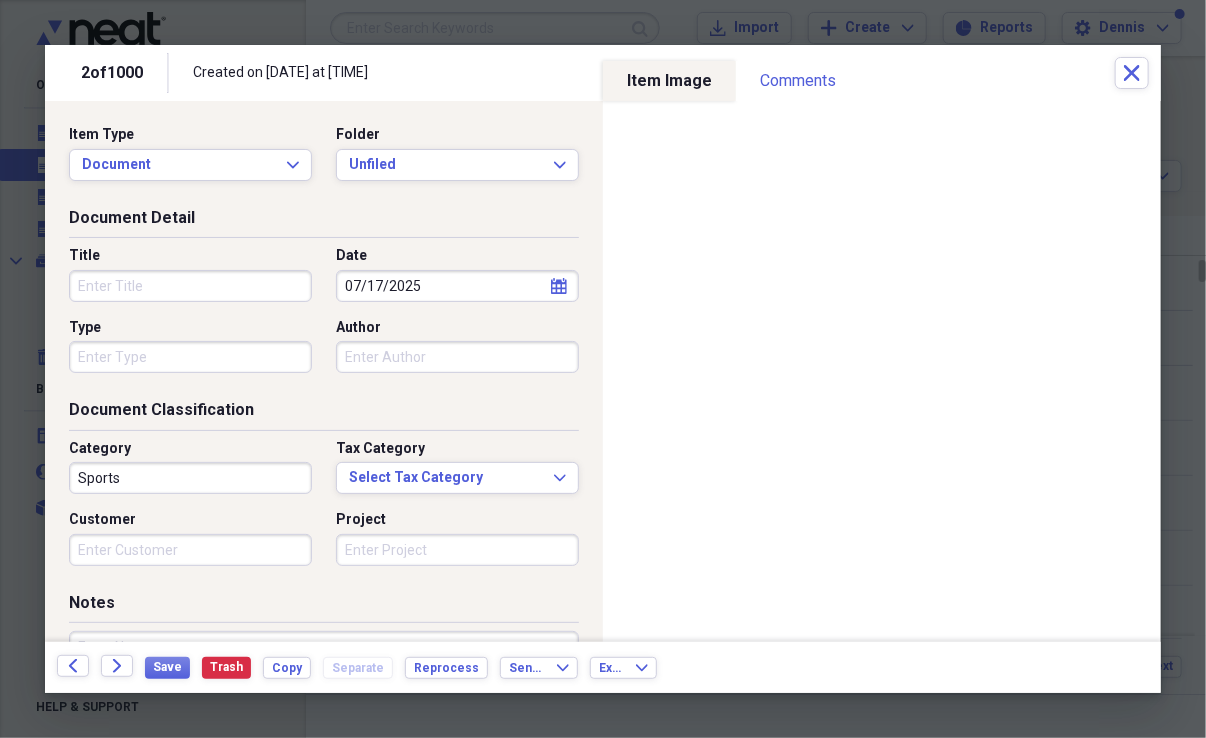 click on "Title" at bounding box center (190, 286) 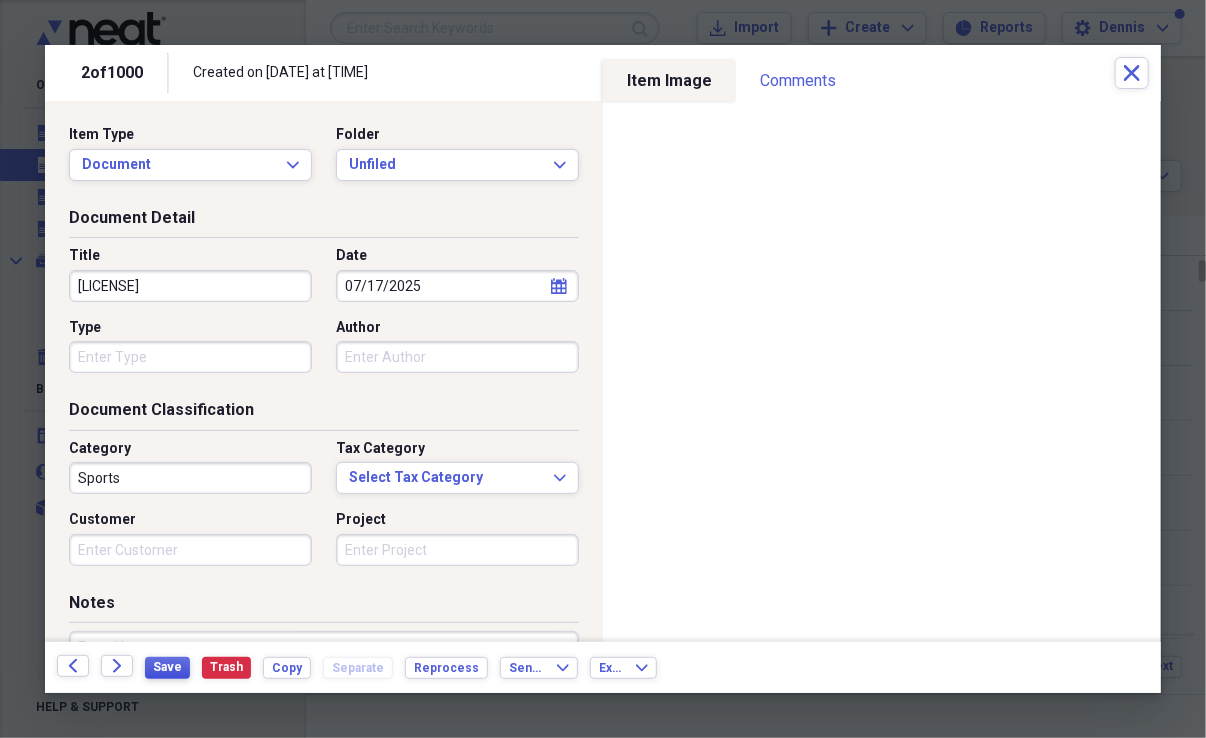 type on "[LICENSE]" 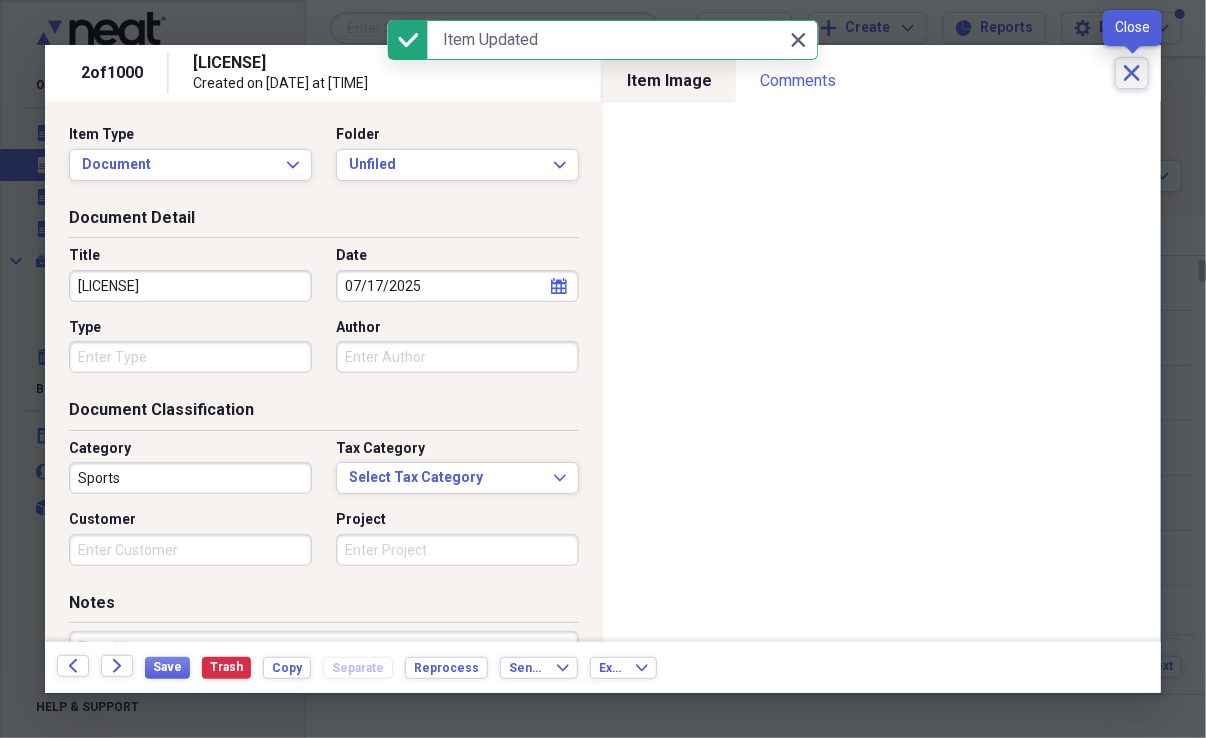 click on "Close" 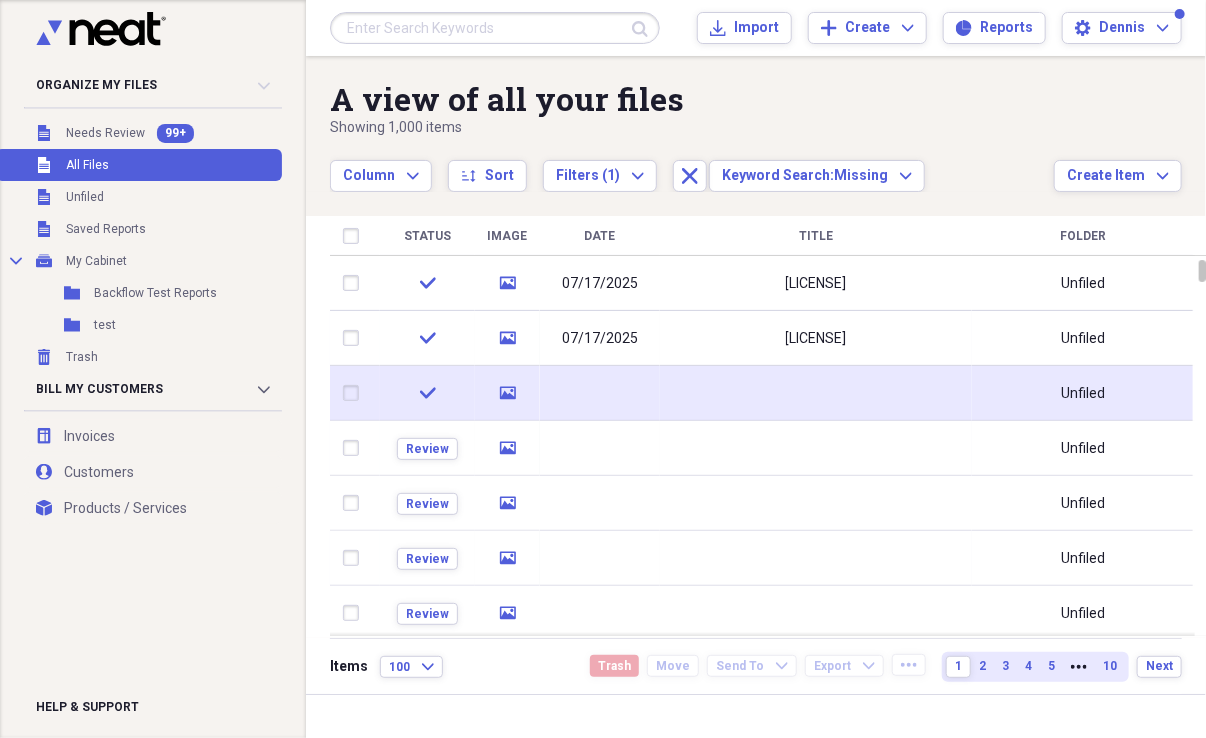 click on "check" at bounding box center [427, 393] 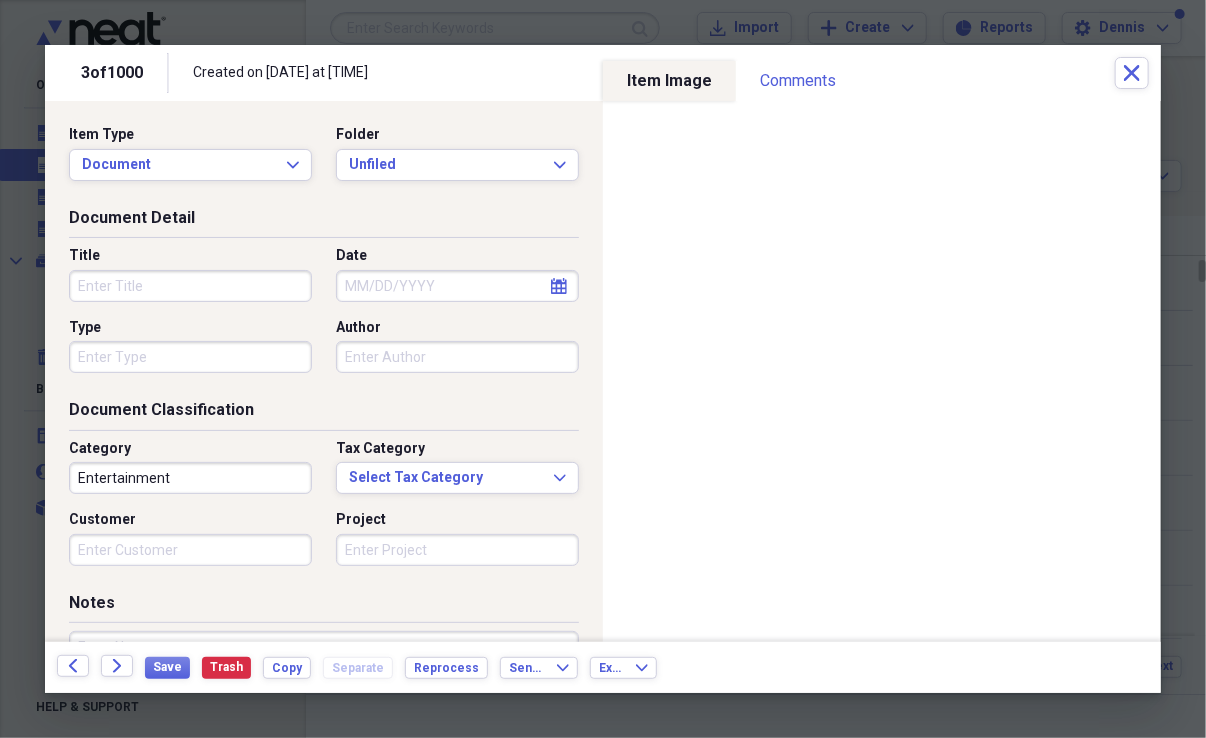 click on "Date" at bounding box center (457, 286) 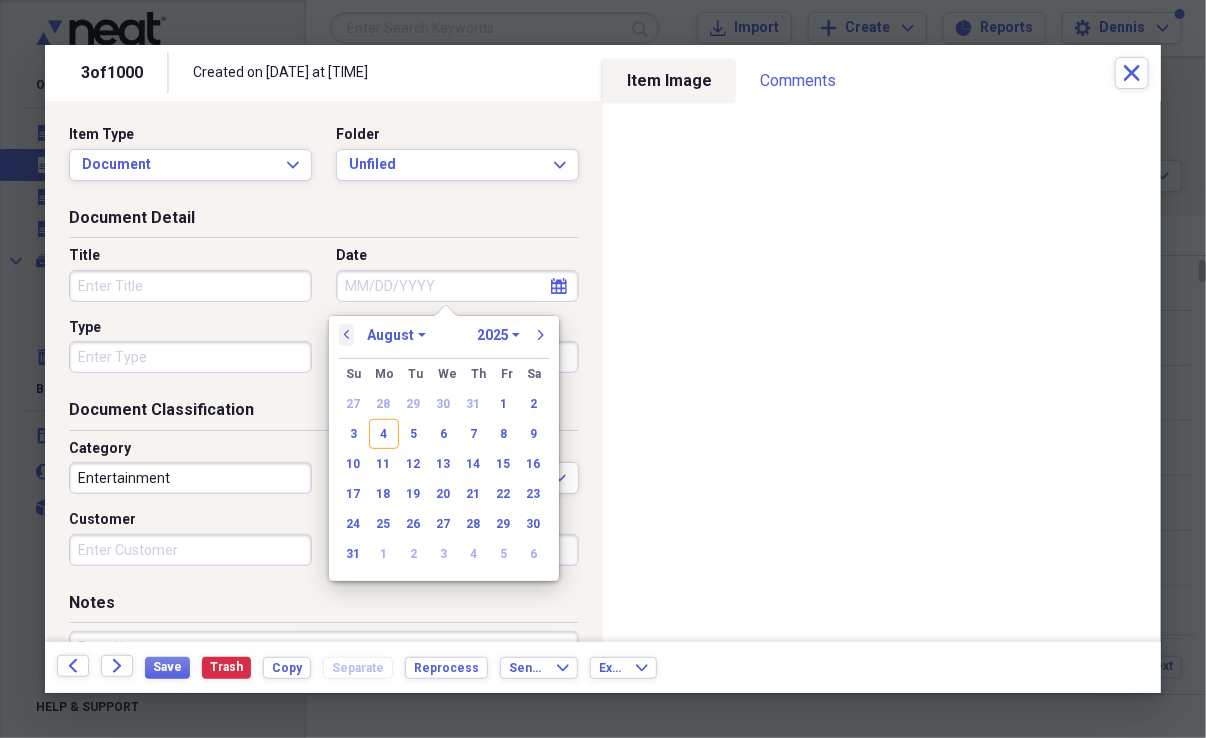 click on "previous" at bounding box center [347, 335] 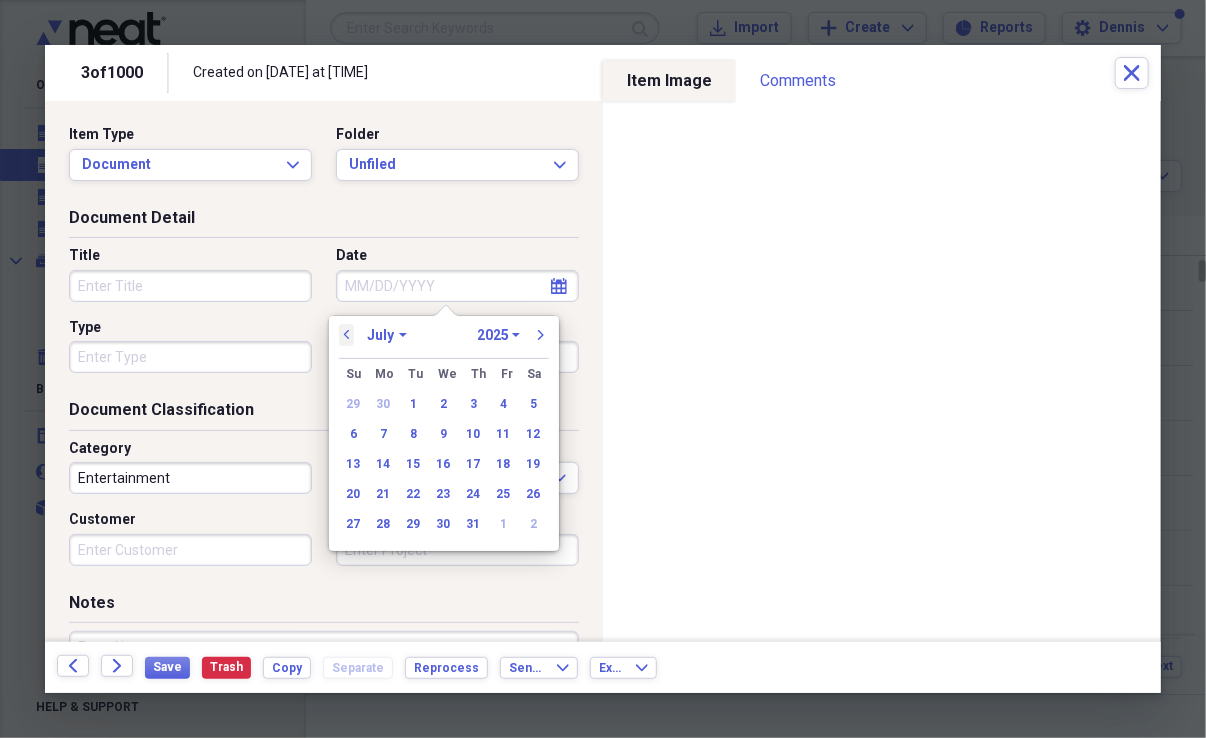 click on "previous" at bounding box center (347, 335) 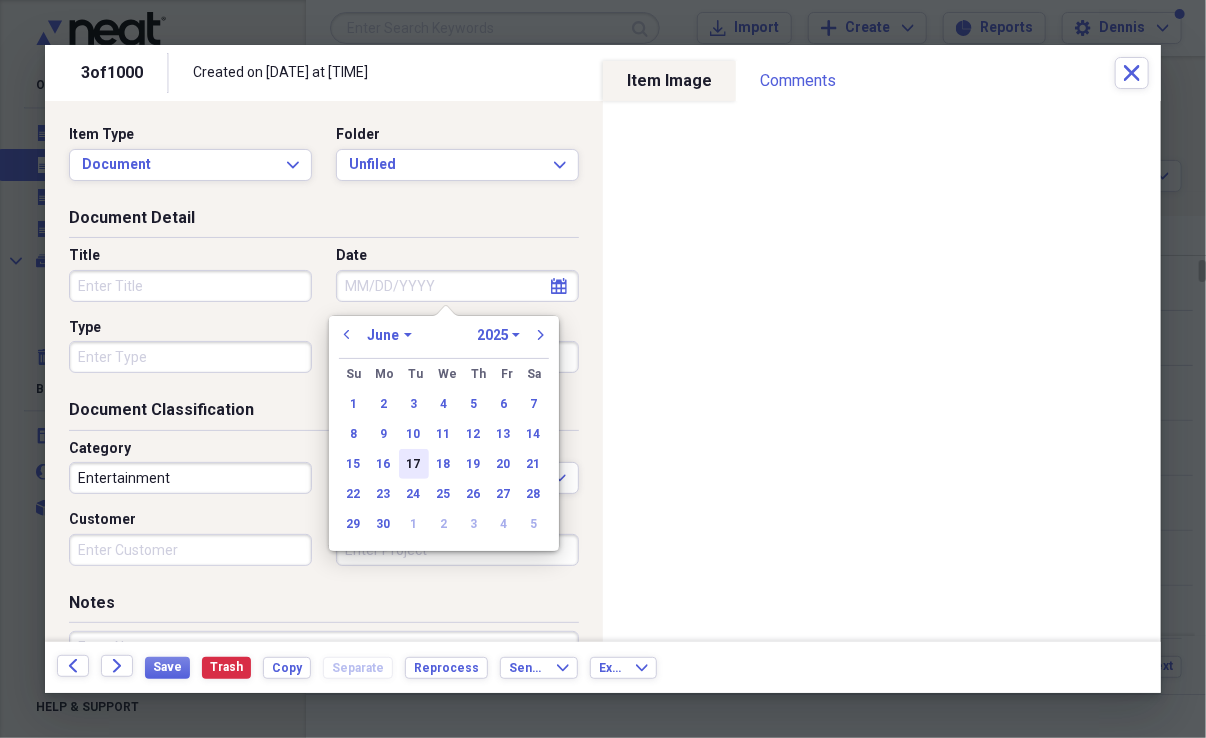 click on "17" at bounding box center (414, 464) 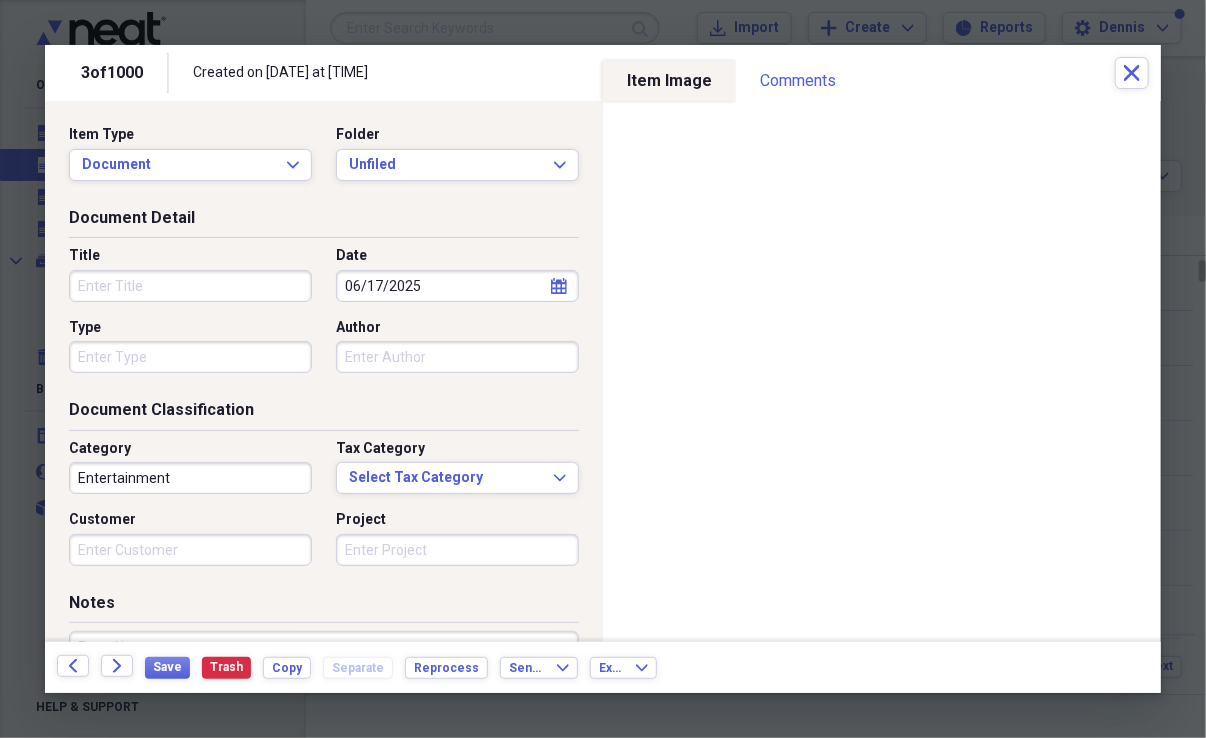 type on "06/17/2025" 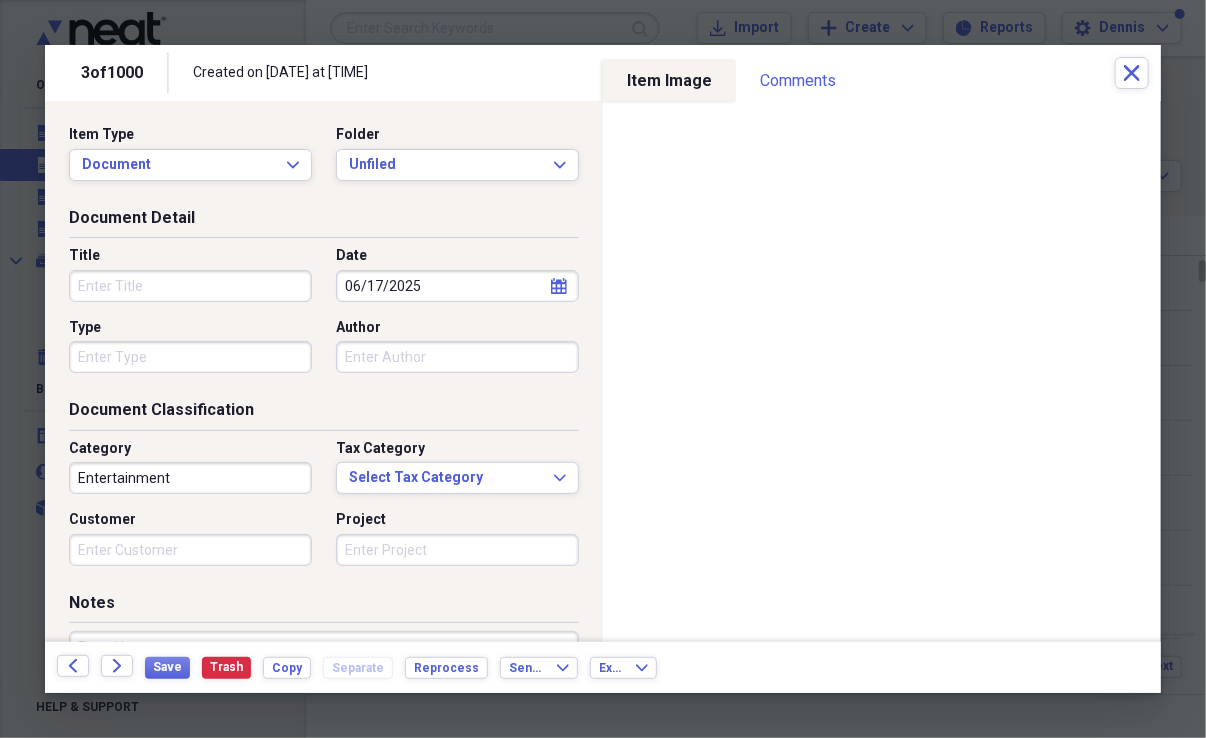 click on "Title" at bounding box center [190, 286] 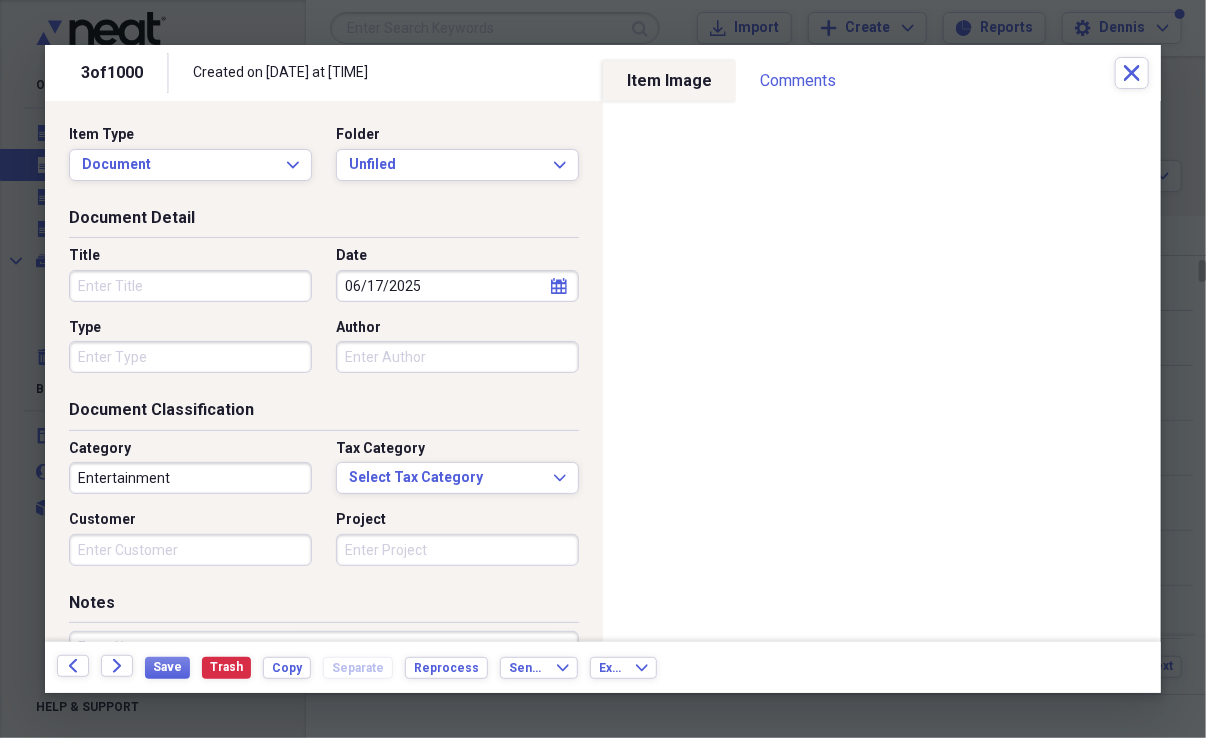 select on "5" 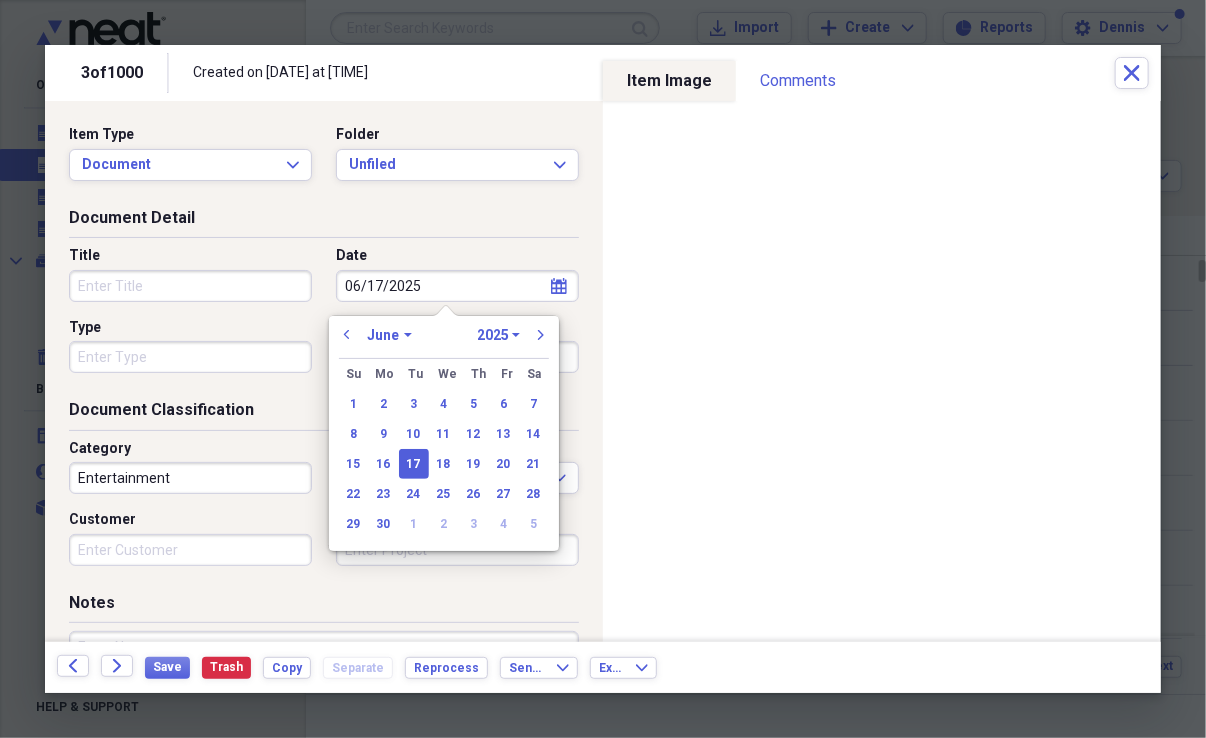 click on "06/17/2025" at bounding box center [457, 286] 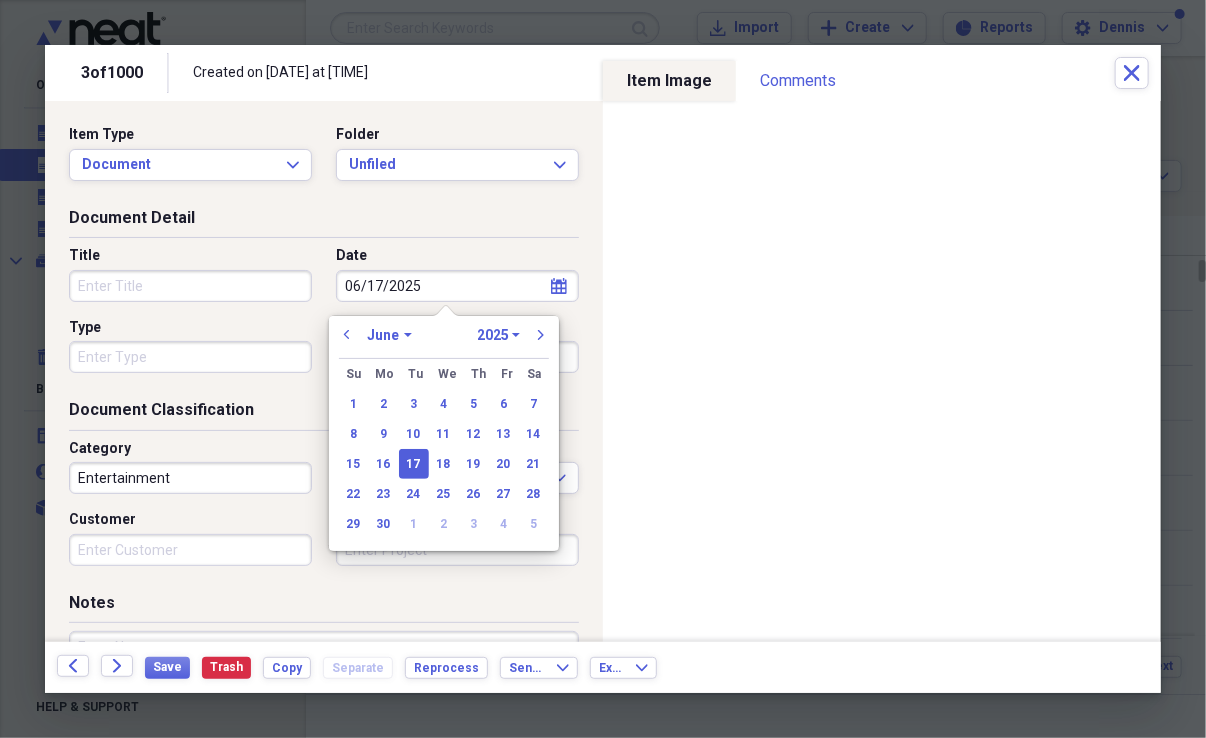 click on "January February March April May June July August September October November December" at bounding box center [389, 335] 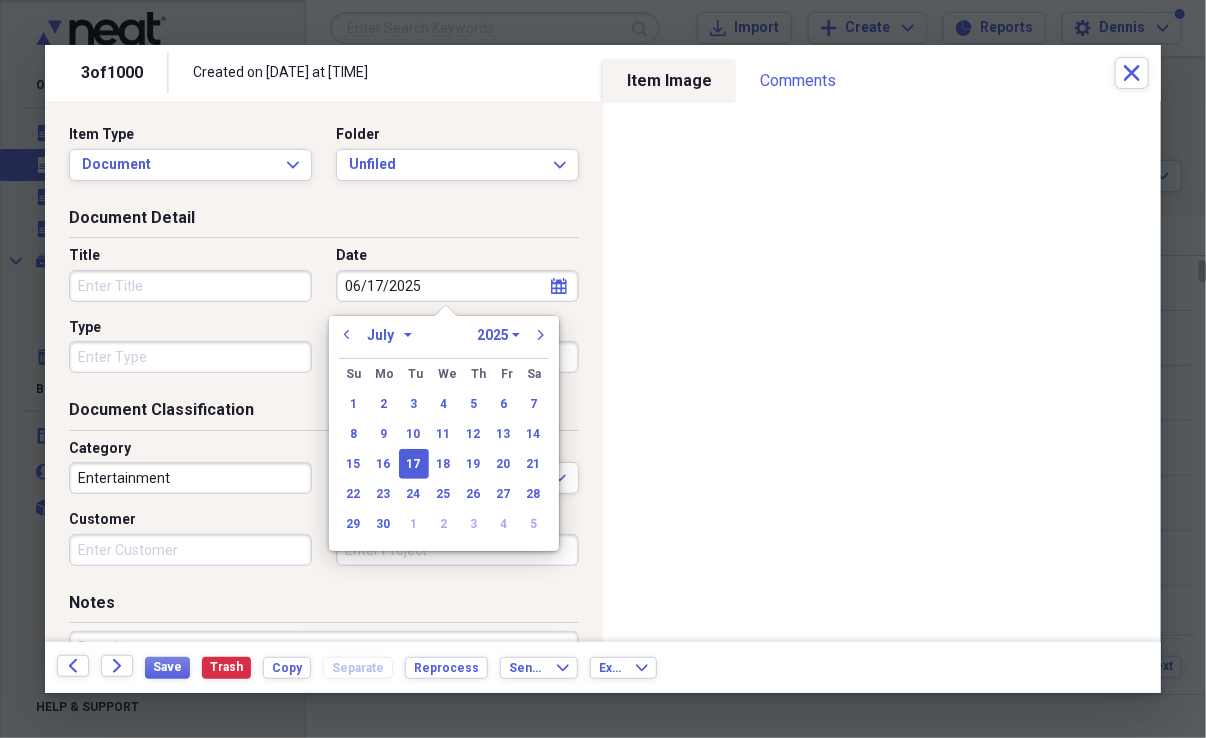 click on "January February March April May June July August September October November December" at bounding box center (389, 335) 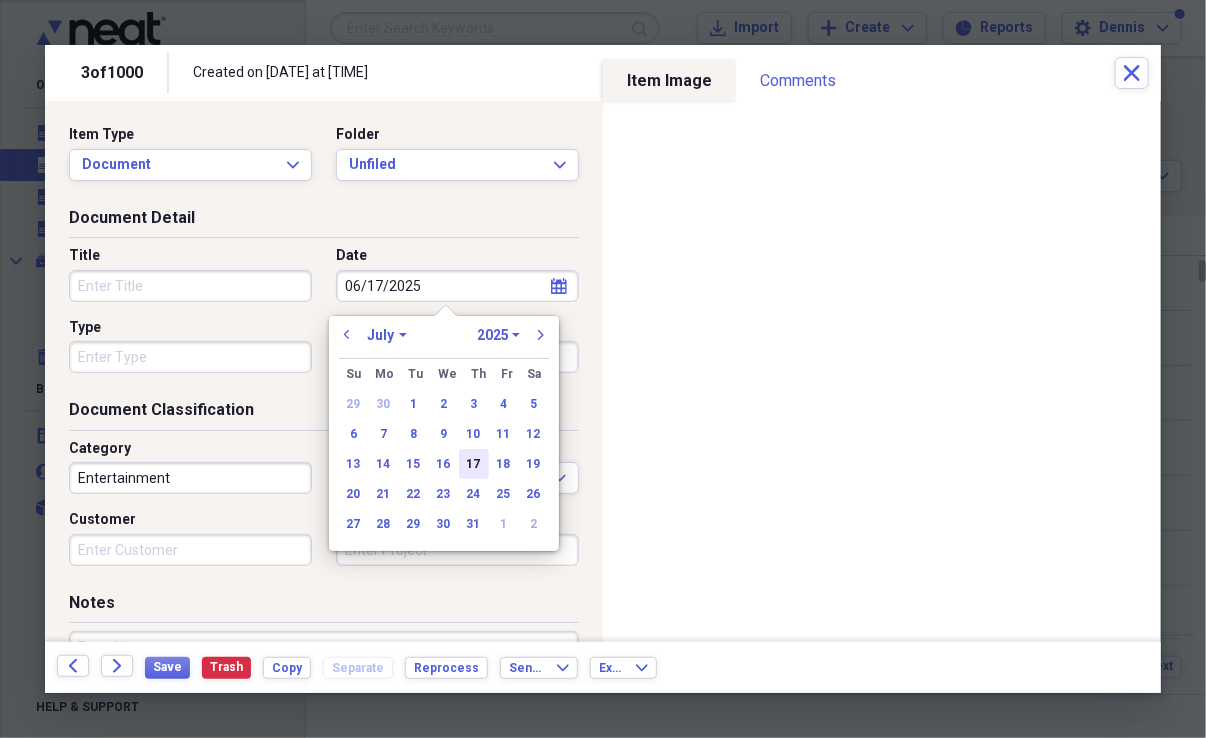 click on "17" at bounding box center (474, 464) 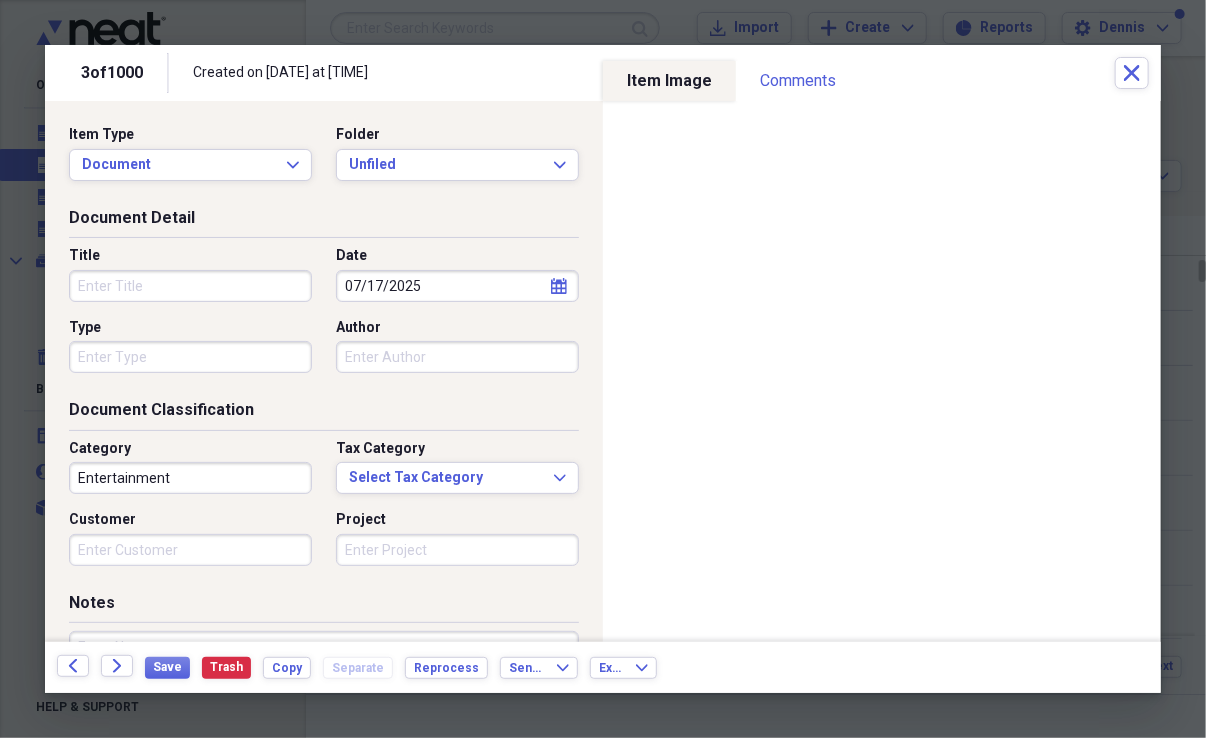 click on "Title" at bounding box center [190, 286] 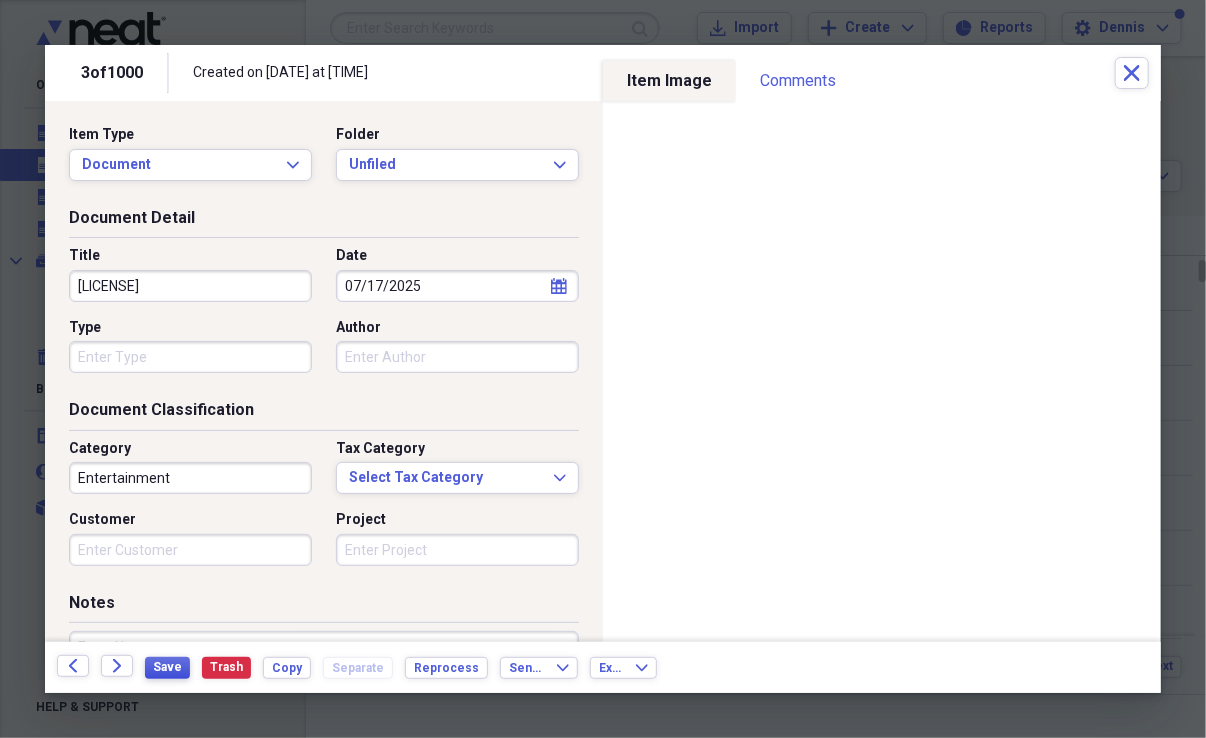 type on "[LICENSE]" 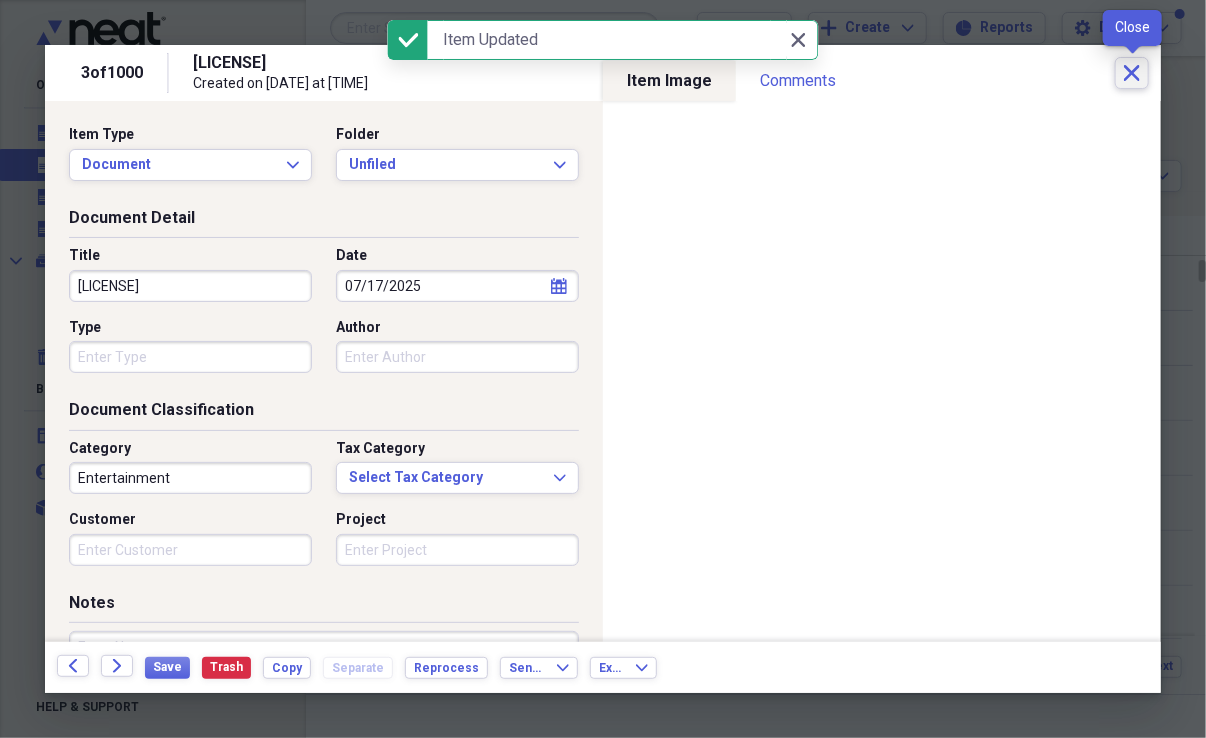 click on "Close" 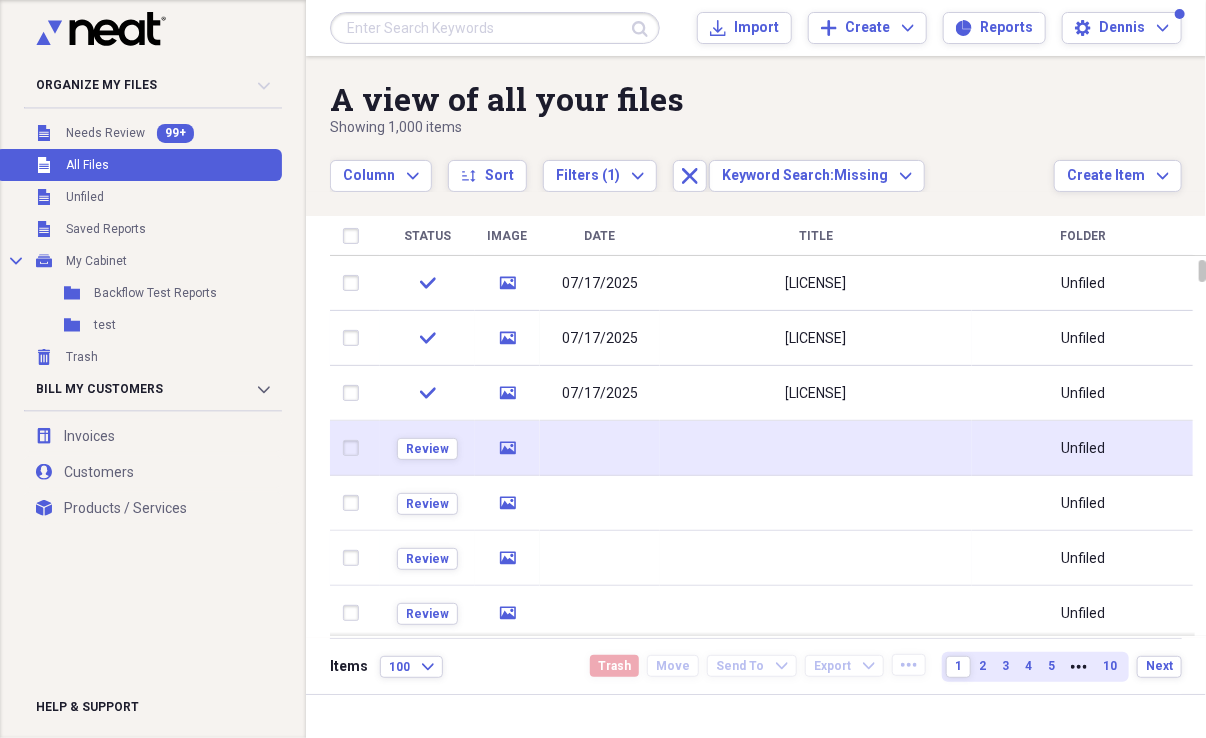 click on "media" at bounding box center (507, 448) 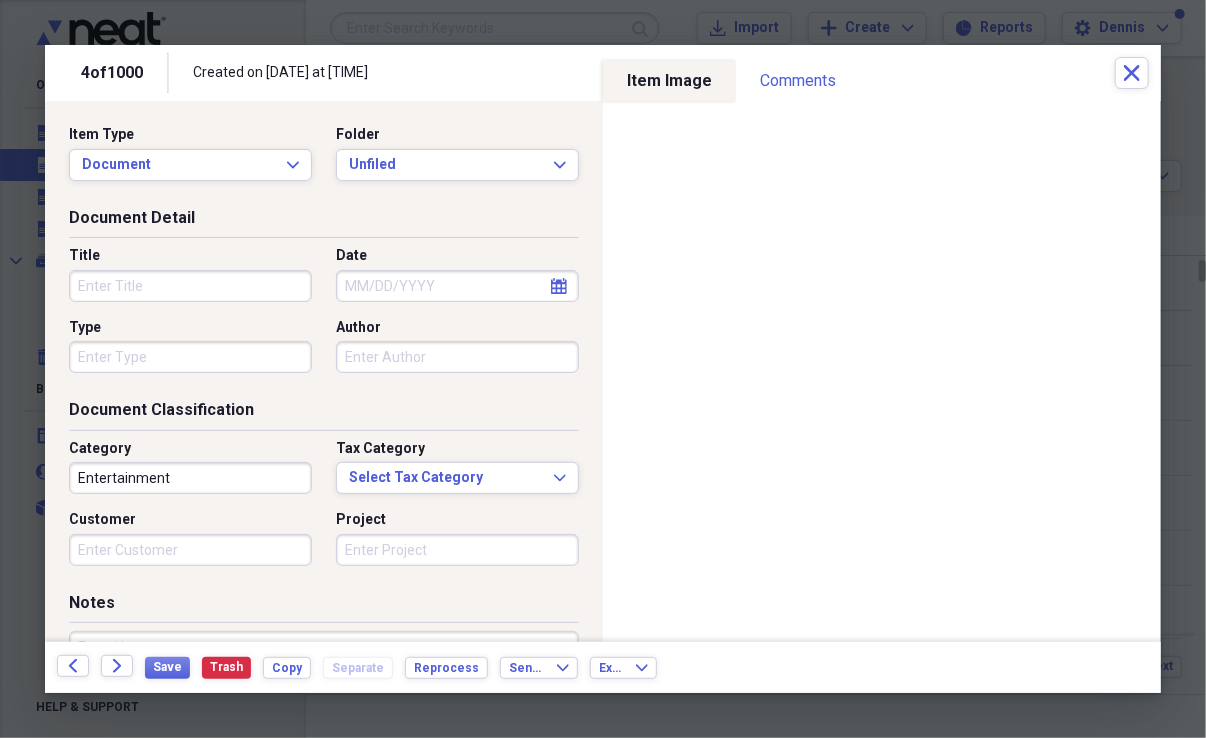 select on "7" 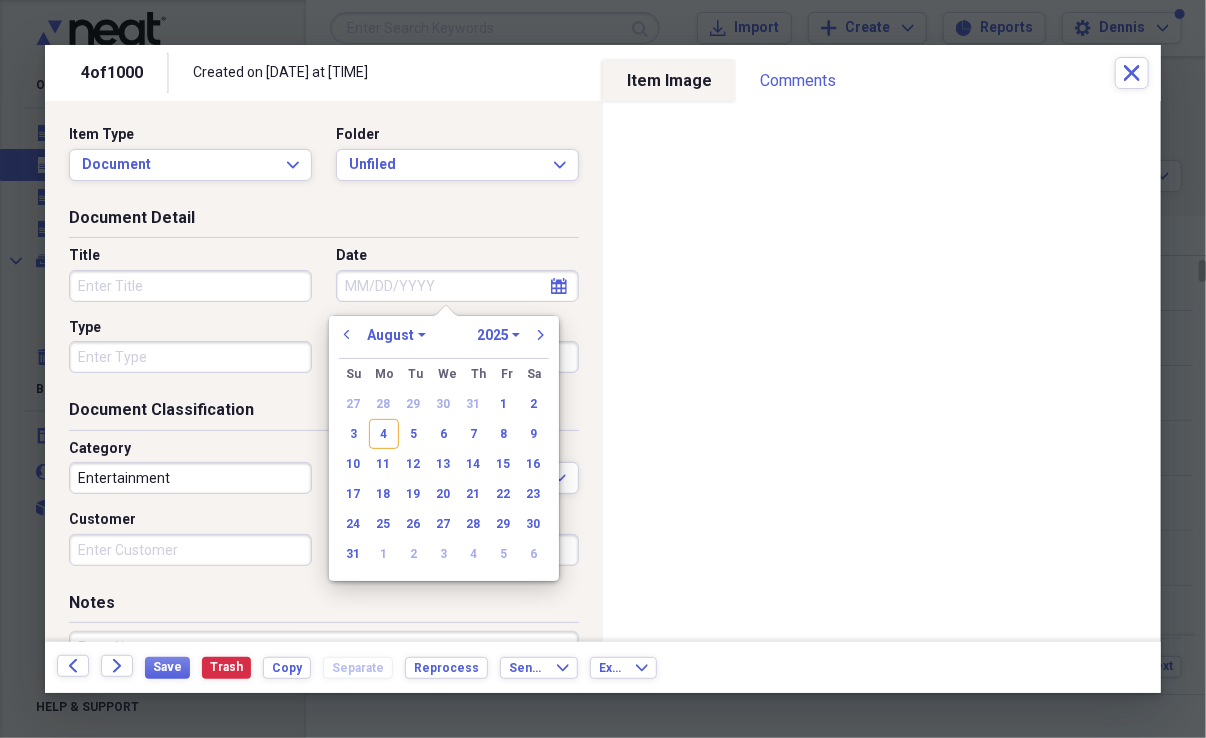 click on "Date" at bounding box center (457, 286) 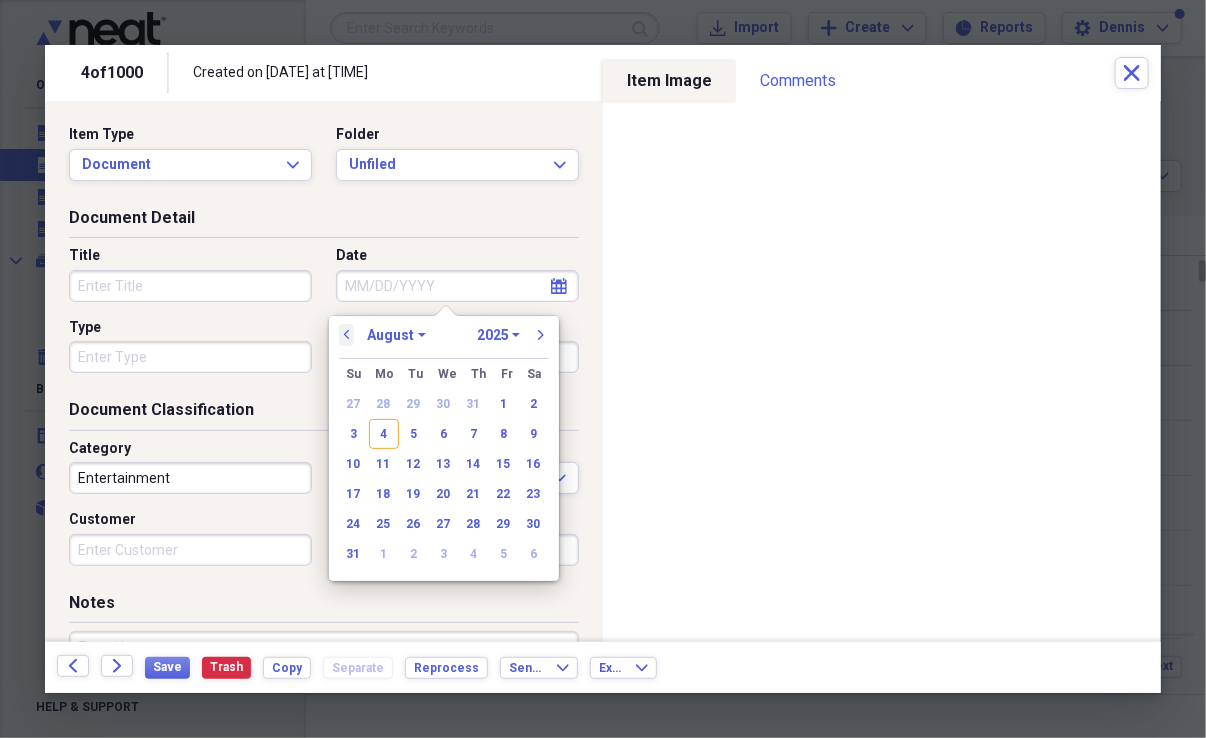 click on "previous" at bounding box center [347, 335] 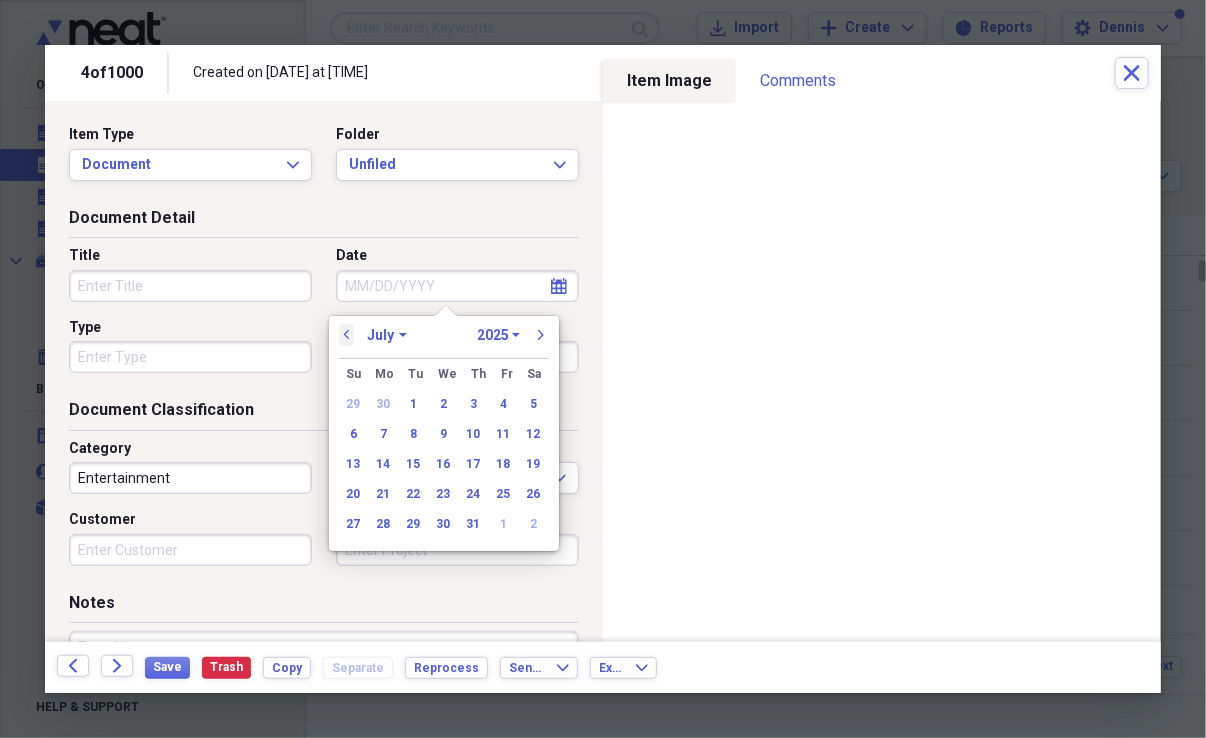 click on "previous" at bounding box center (347, 335) 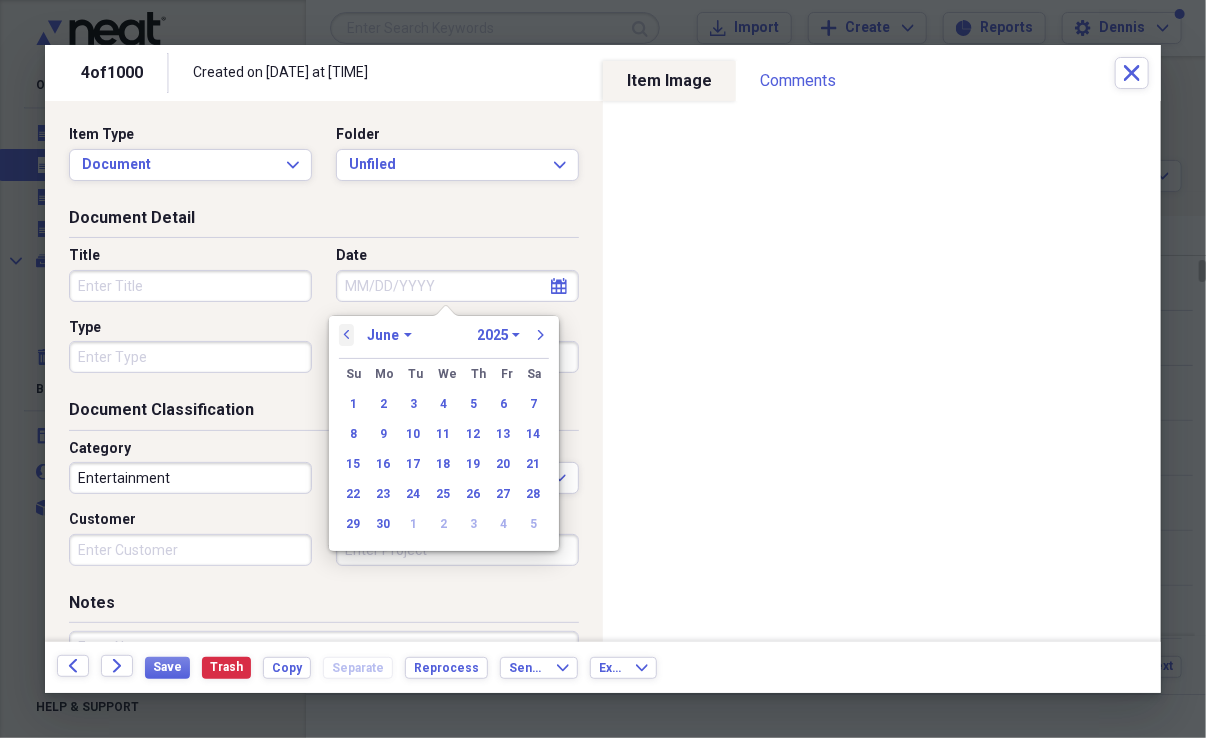 click on "previous" at bounding box center (347, 335) 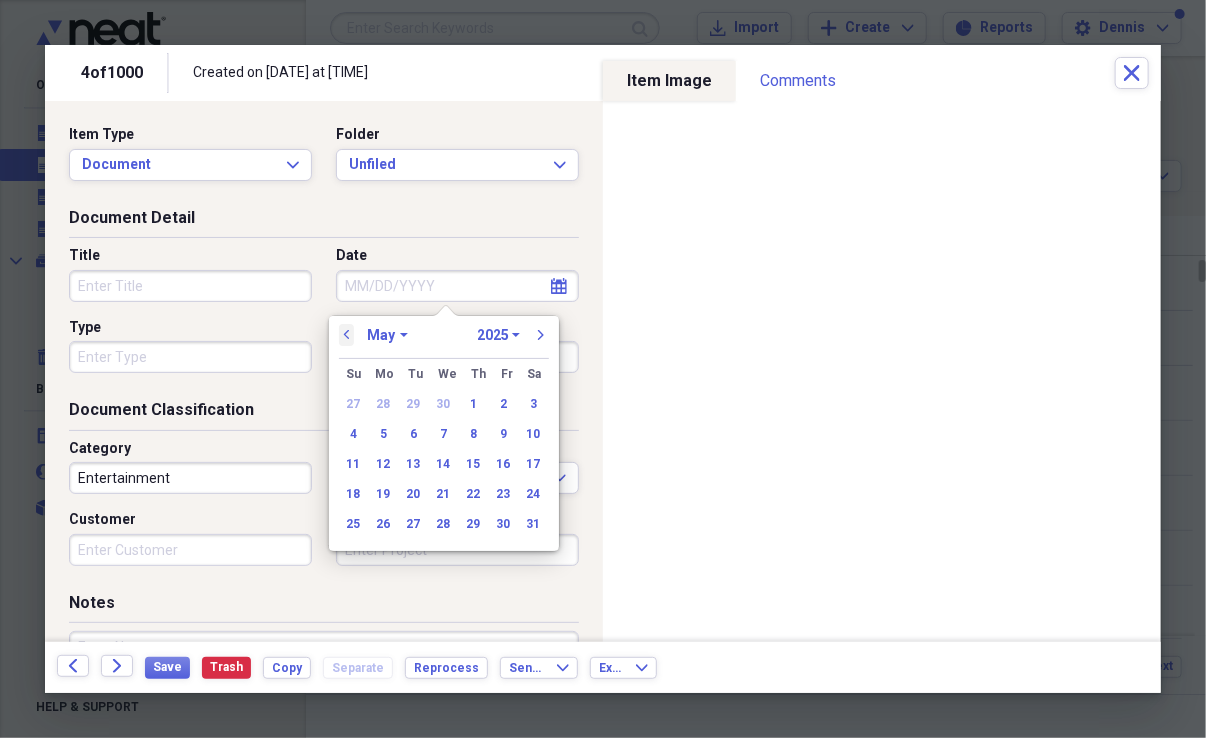 click on "previous" at bounding box center [347, 335] 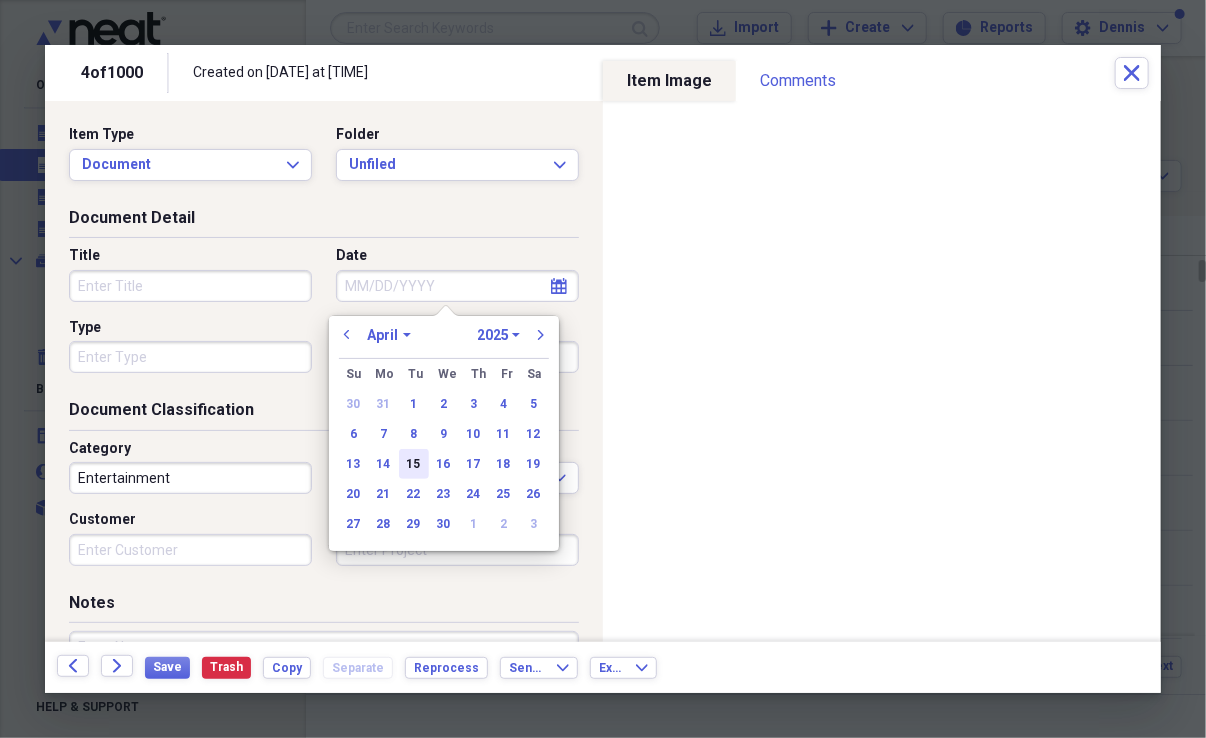 click on "15" at bounding box center [414, 464] 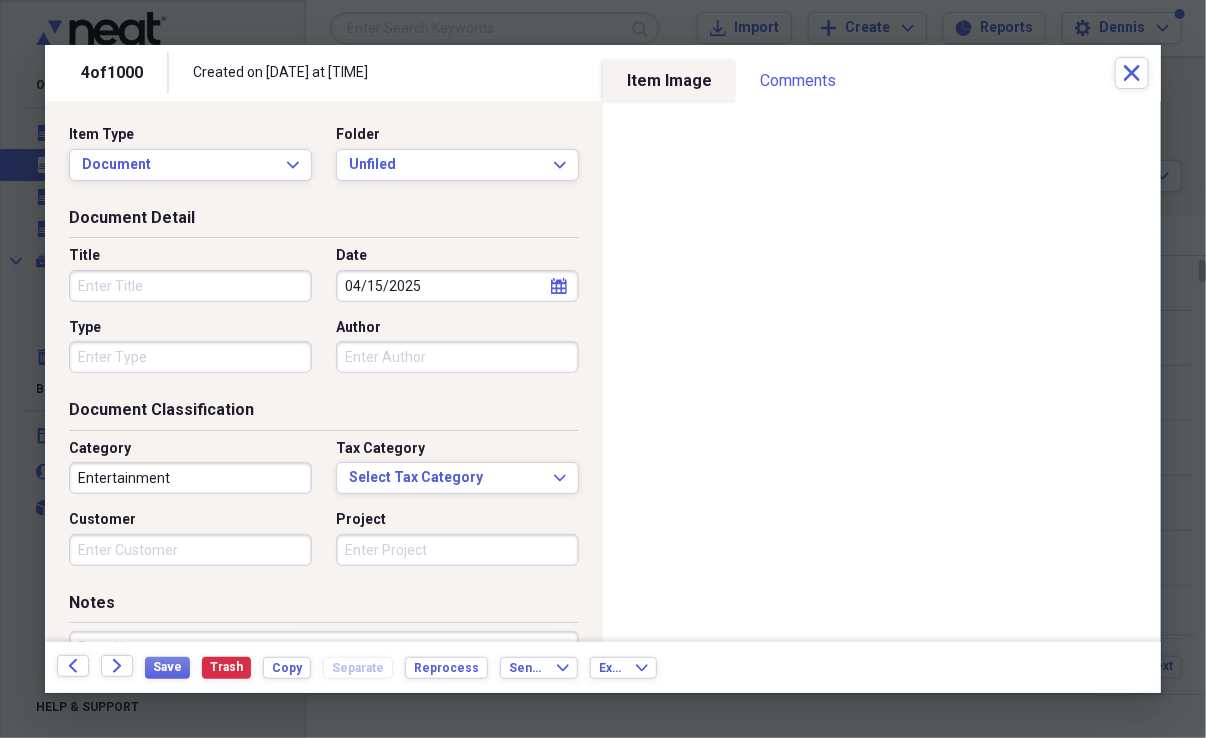 click on "Title" at bounding box center (190, 286) 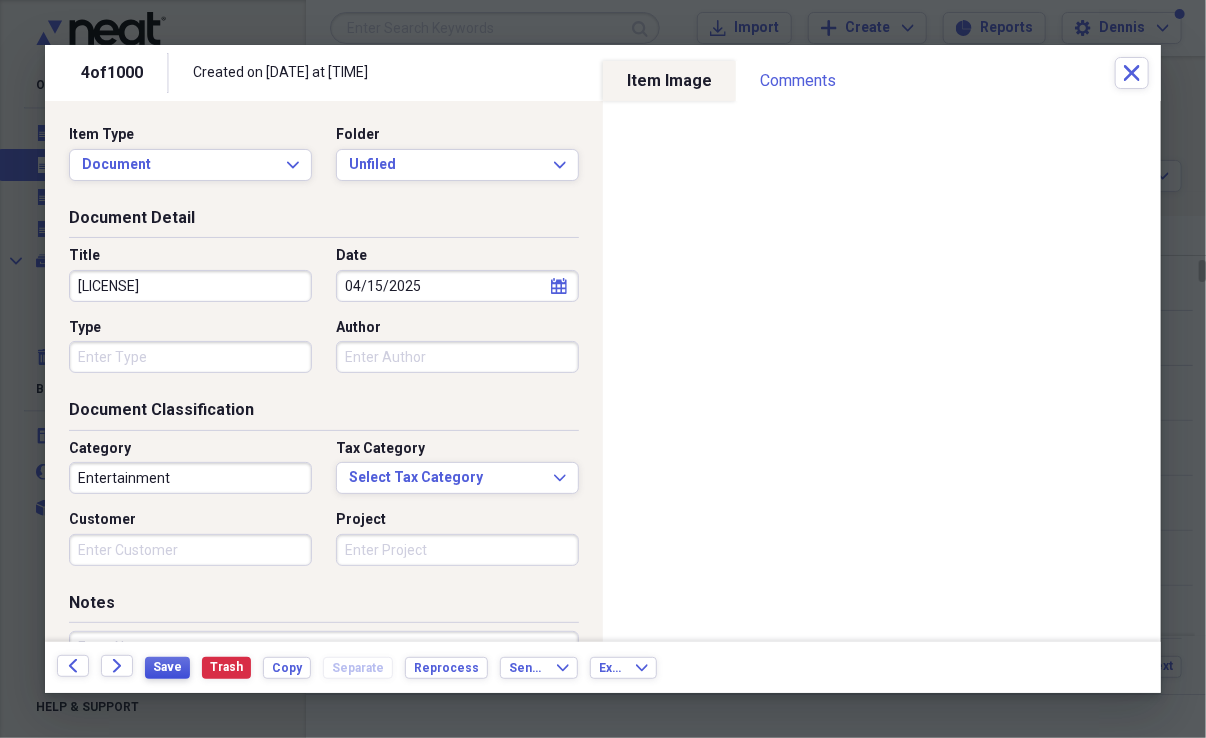 type on "[LICENSE]" 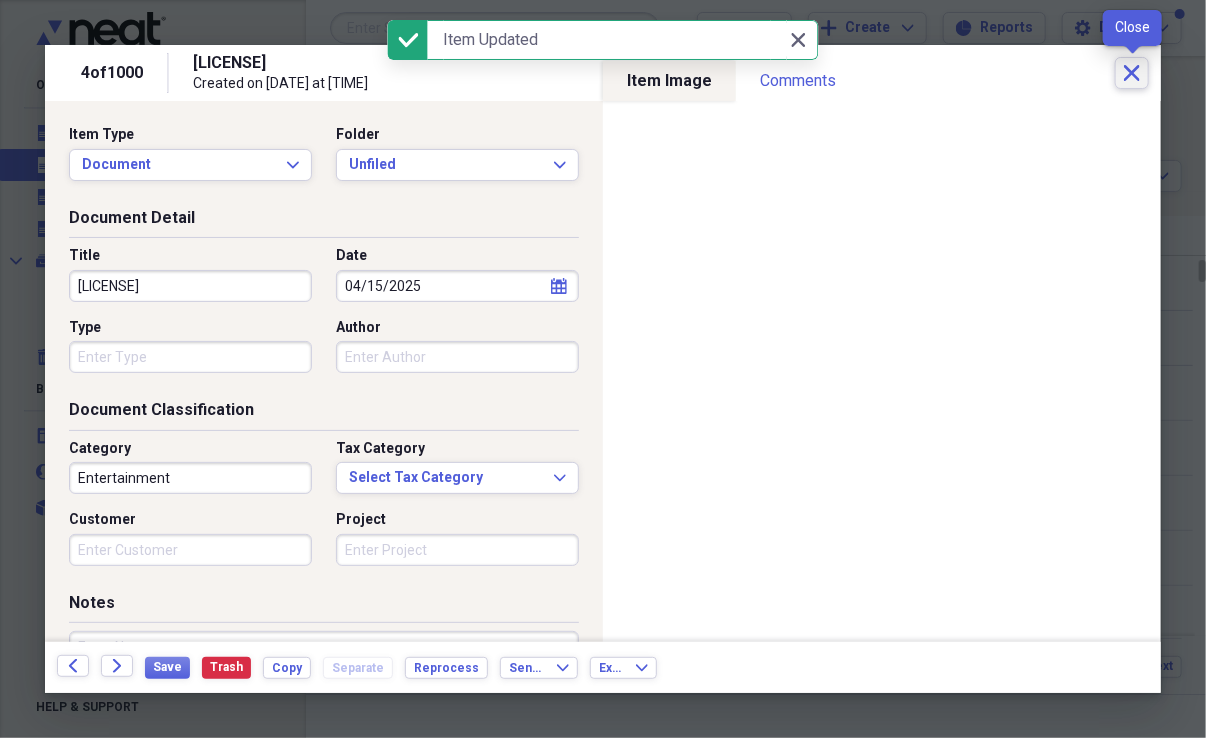 click 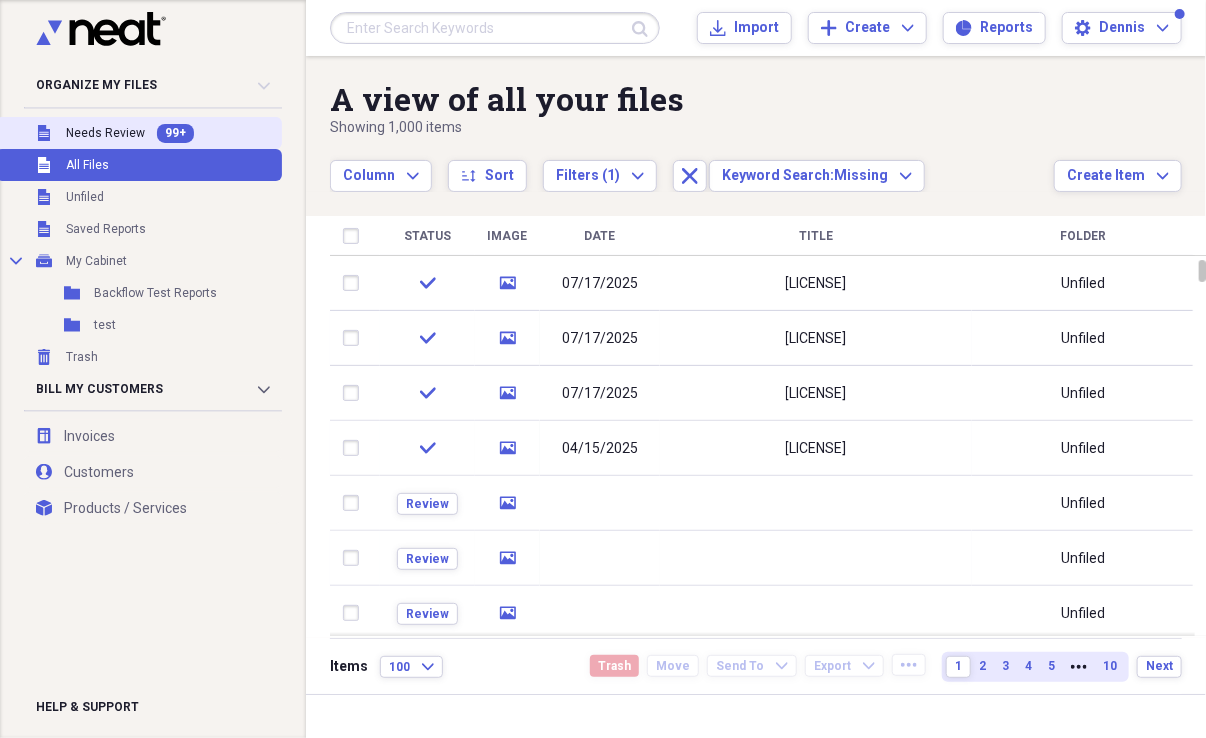 click on "Needs Review" at bounding box center [105, 133] 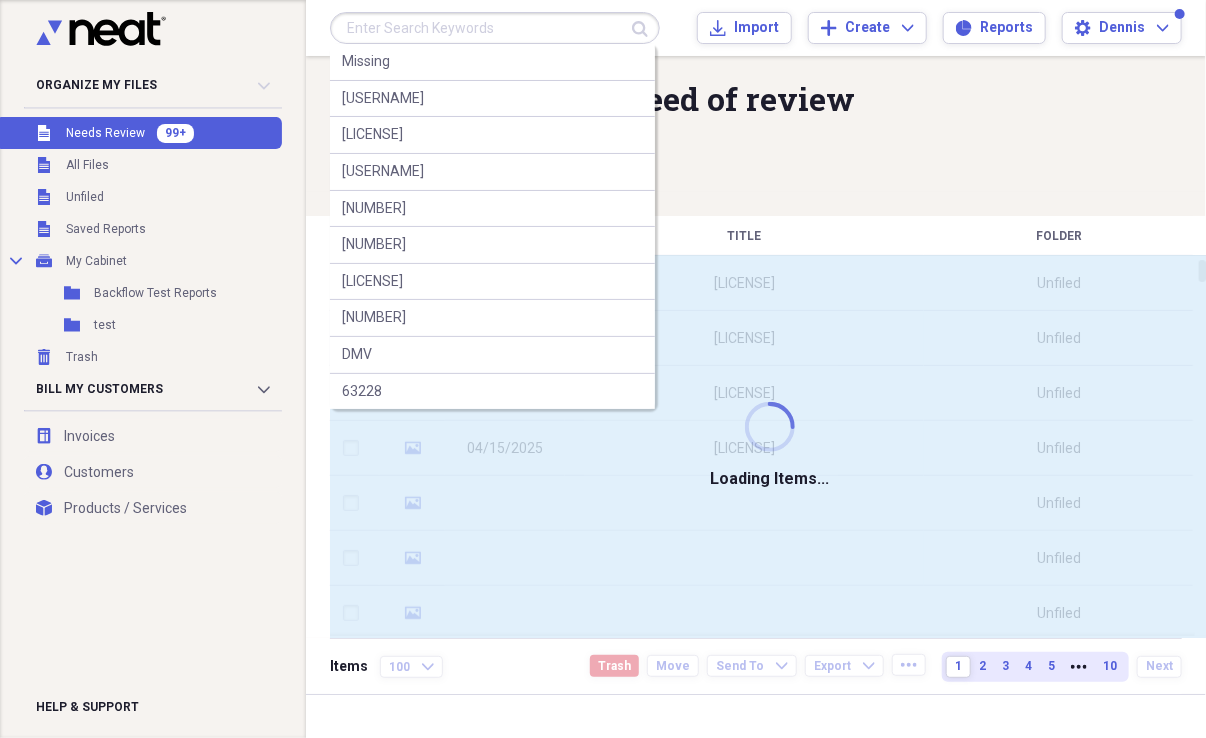 click at bounding box center (495, 28) 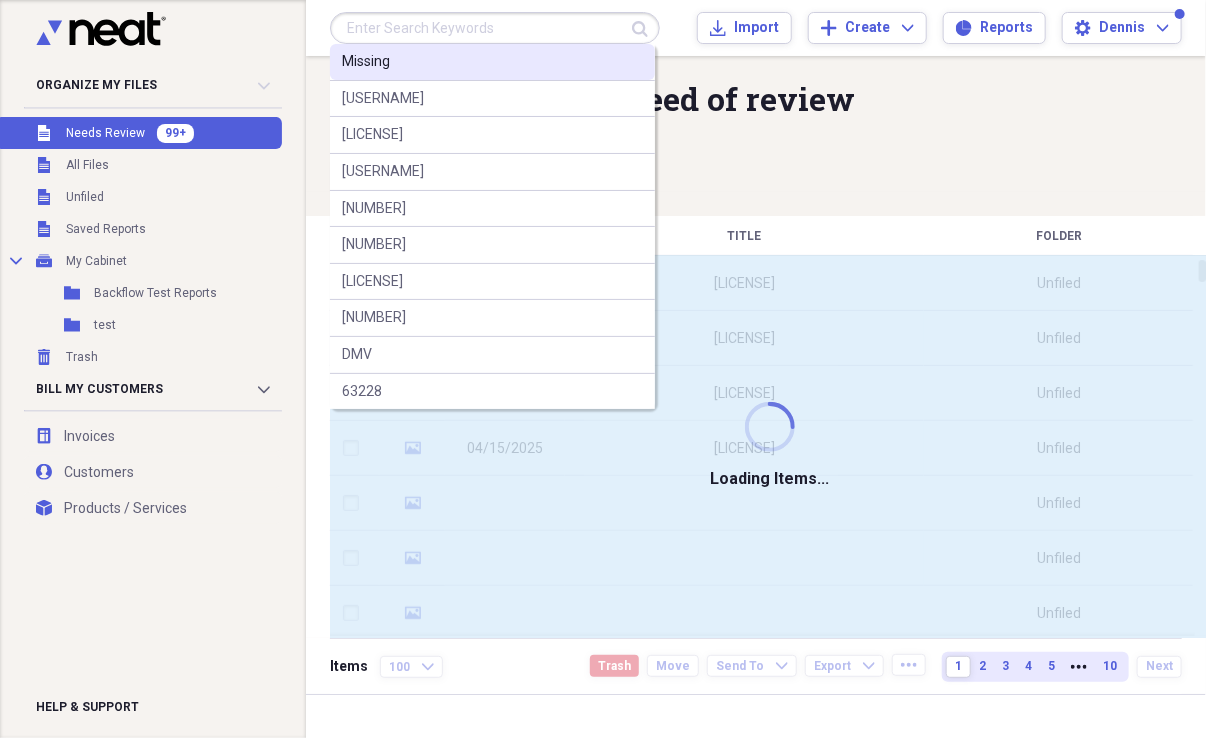 click on "Missing" at bounding box center [366, 62] 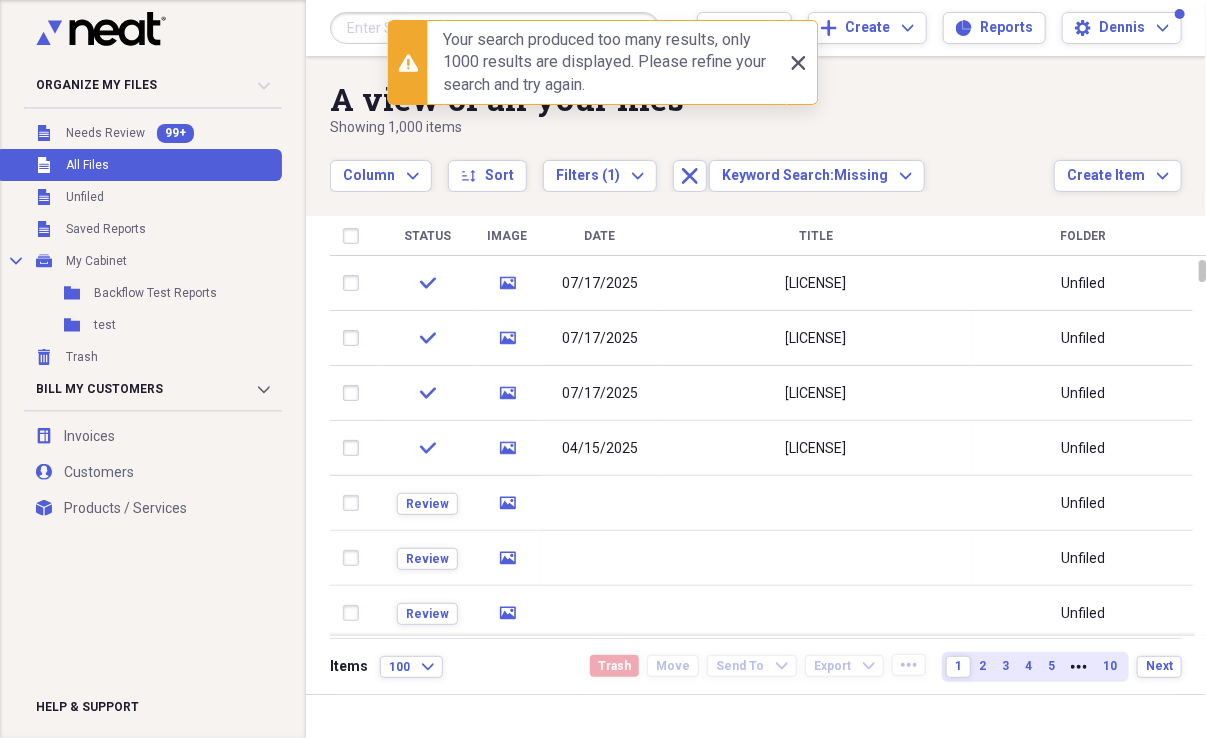 click 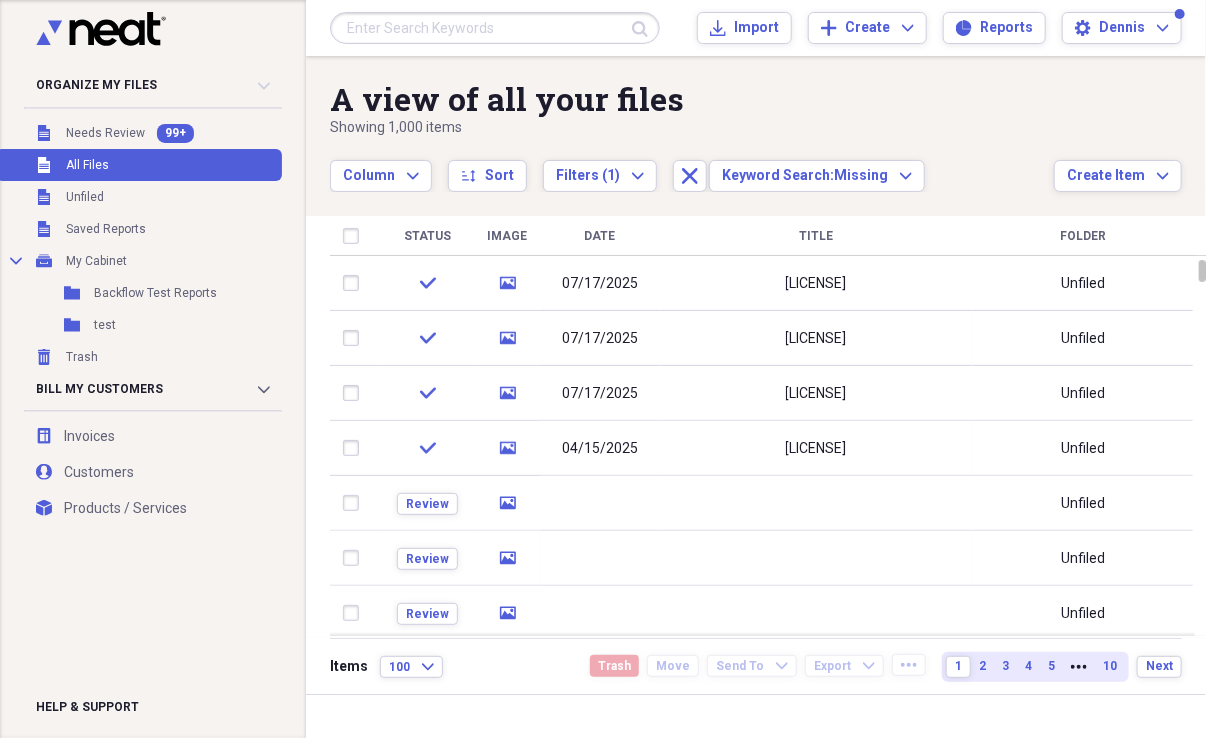 click at bounding box center [495, 28] 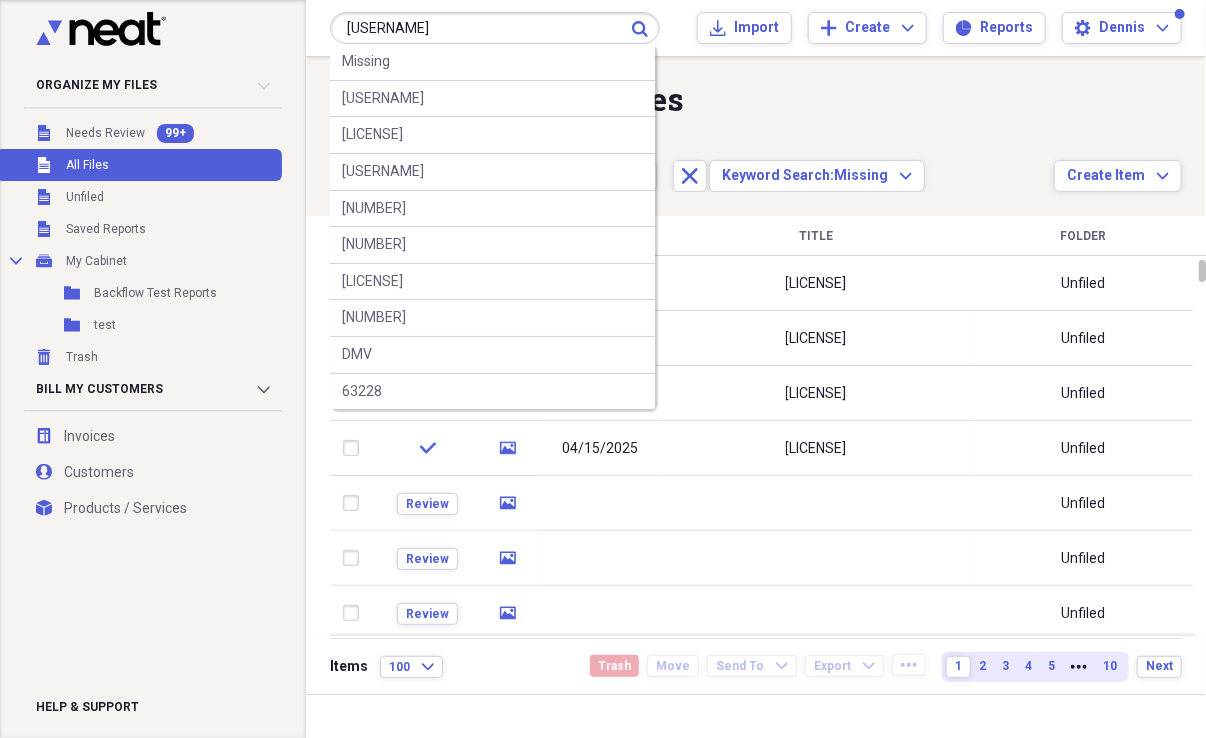 type on "[USERNAME]" 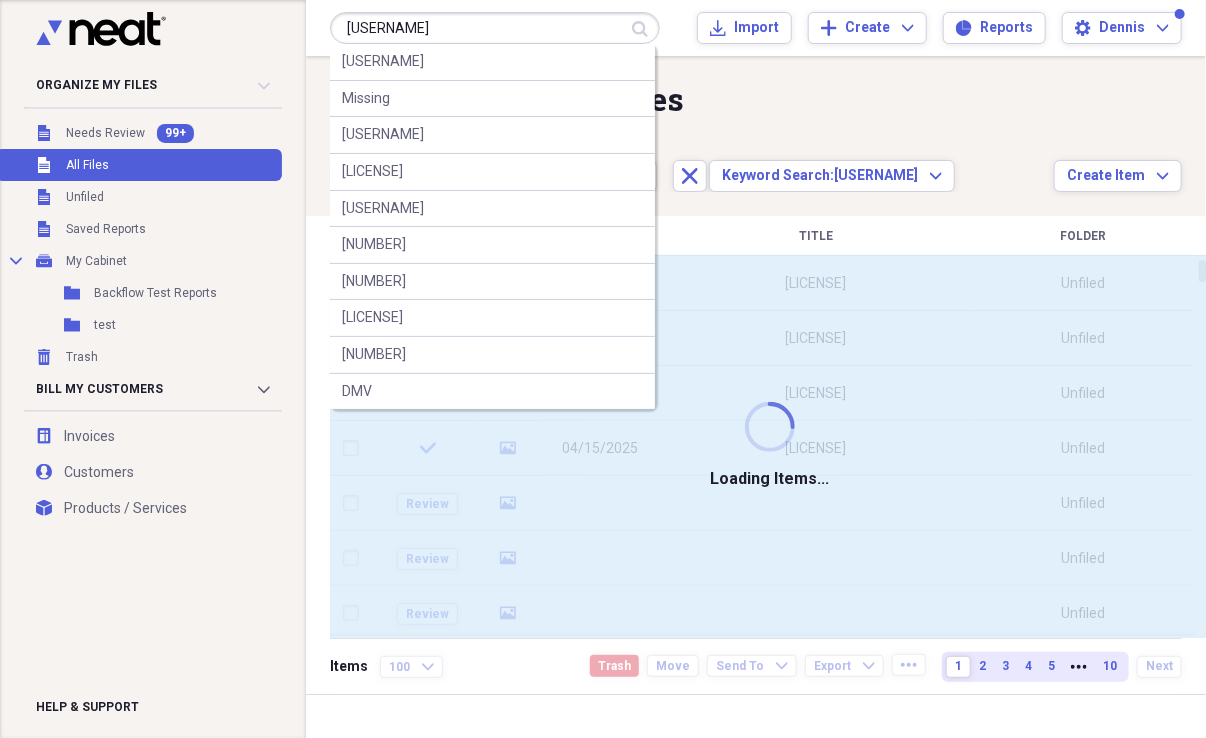 type 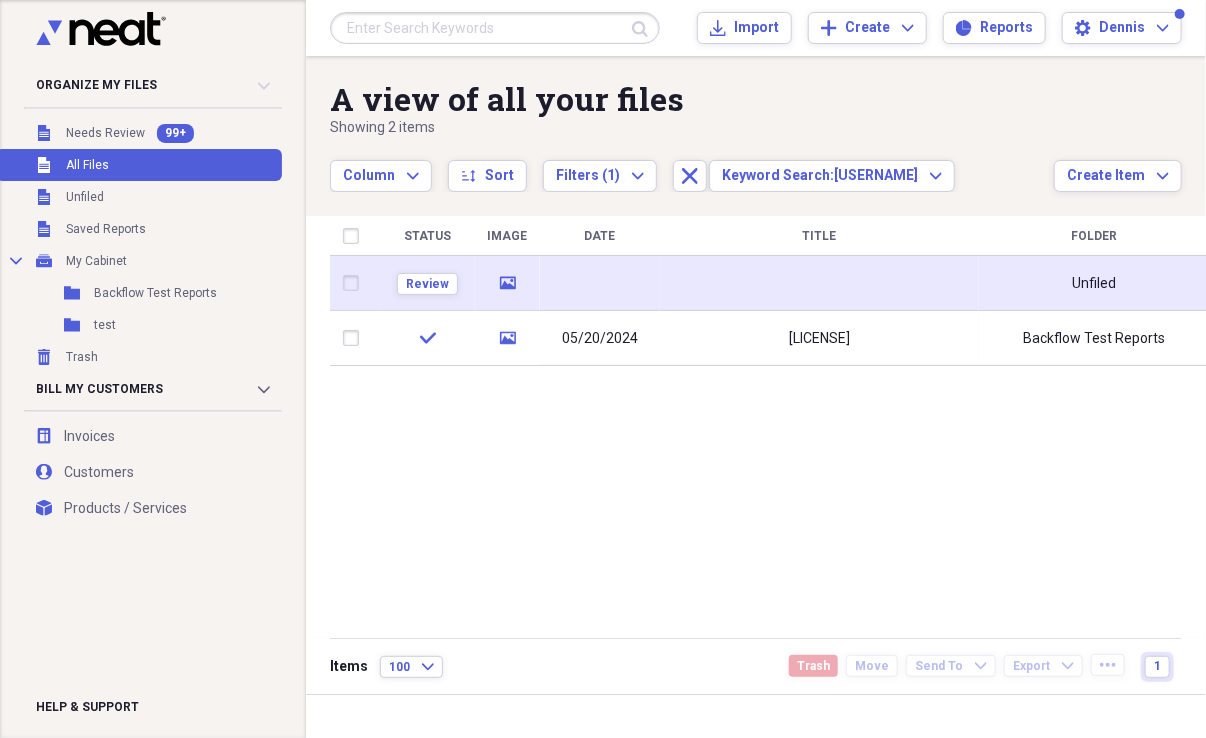 click on "Review" at bounding box center [427, 283] 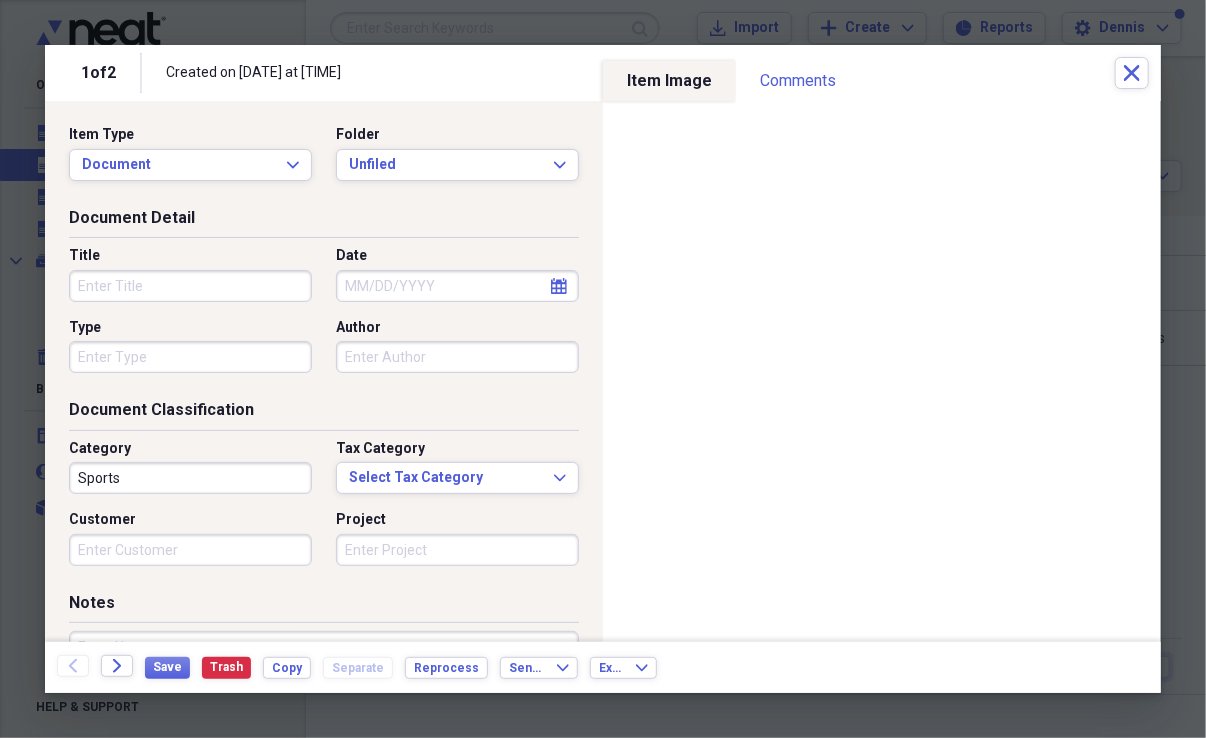 select on "7" 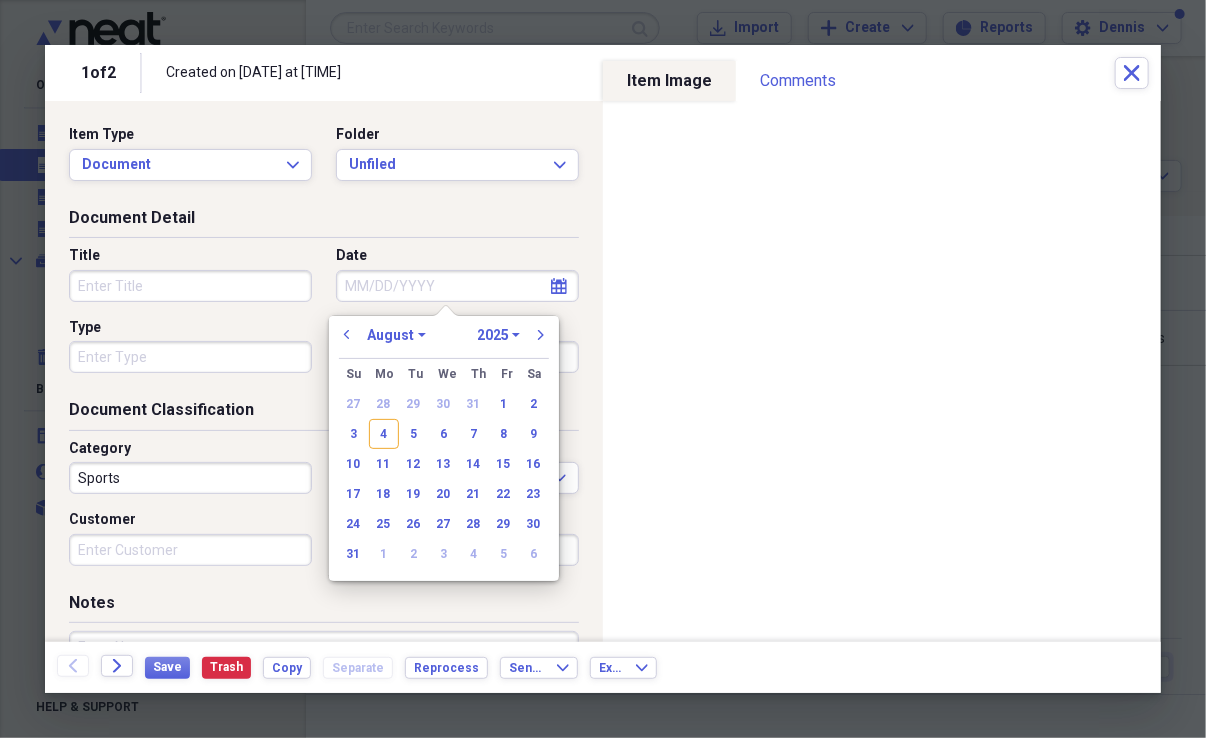 click on "Date" at bounding box center (457, 286) 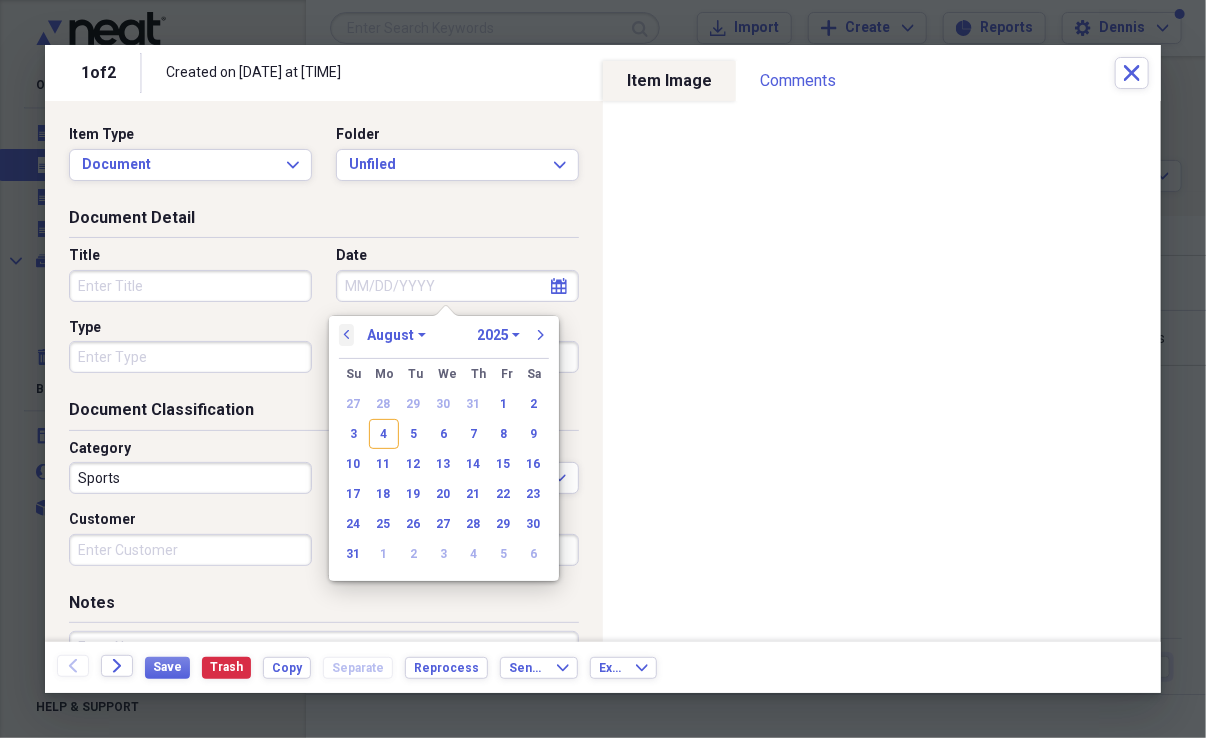 click on "previous" at bounding box center (347, 335) 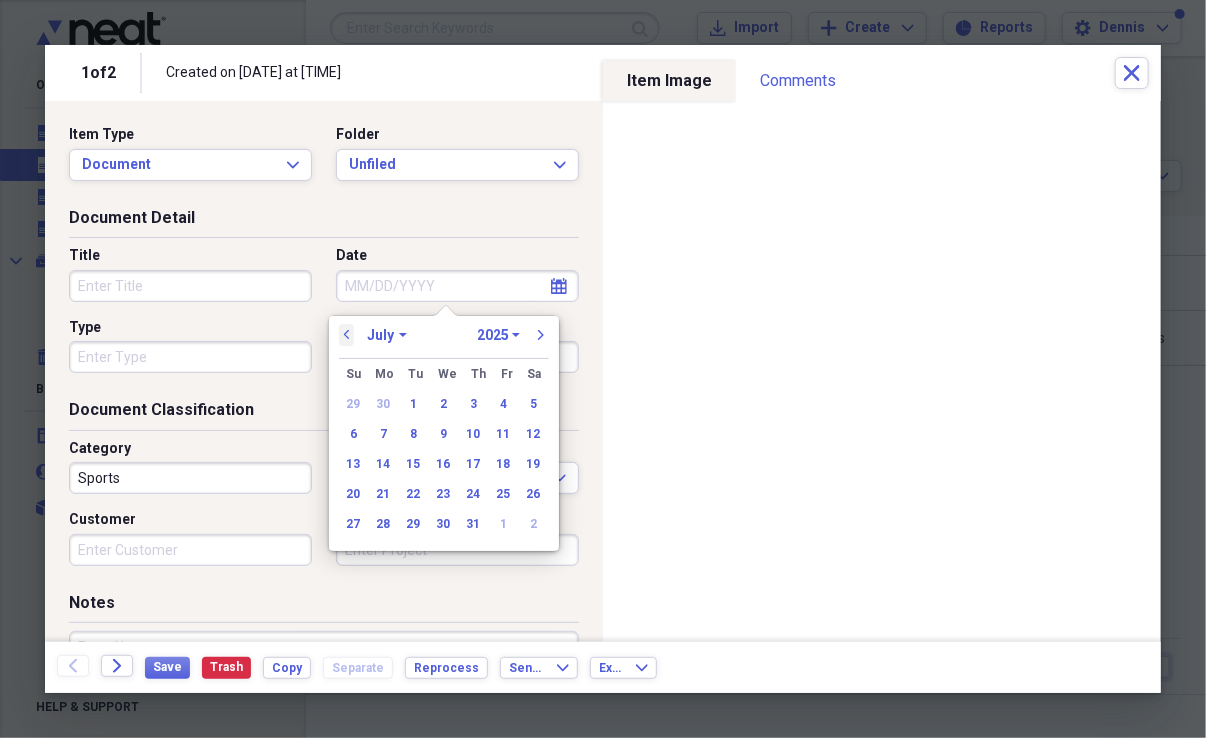 click on "previous" at bounding box center [347, 335] 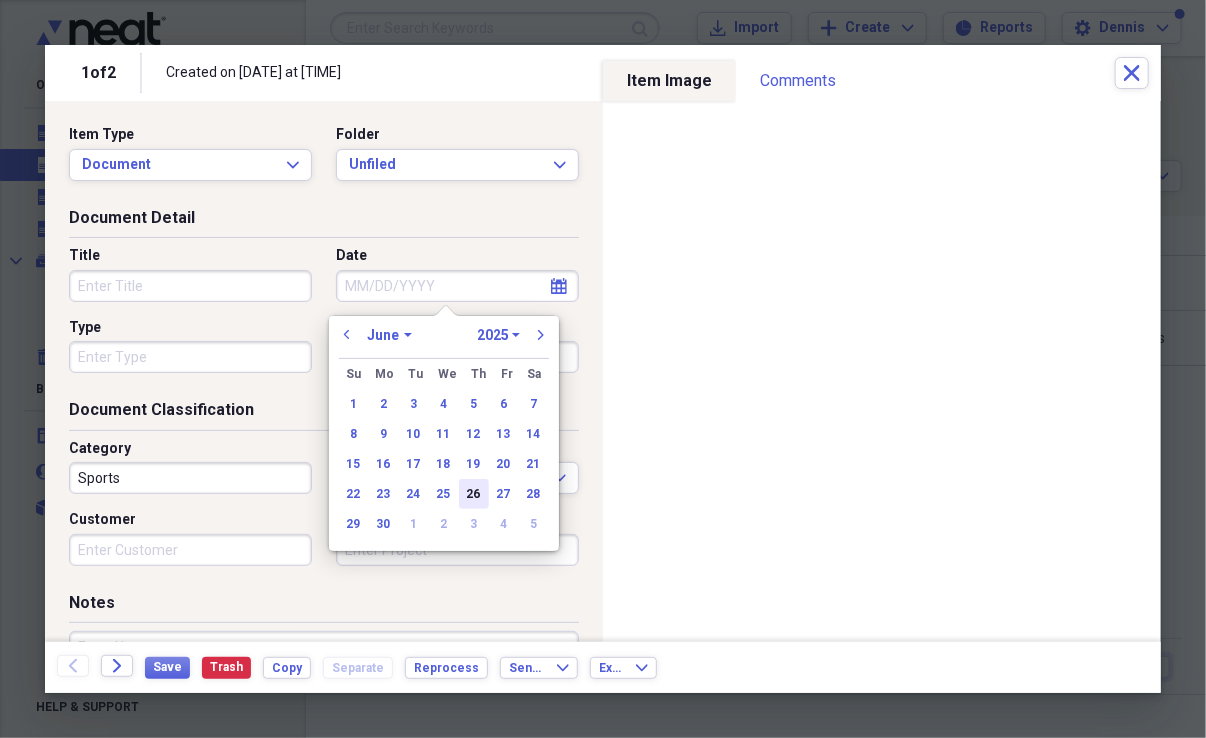 click on "26" at bounding box center (474, 494) 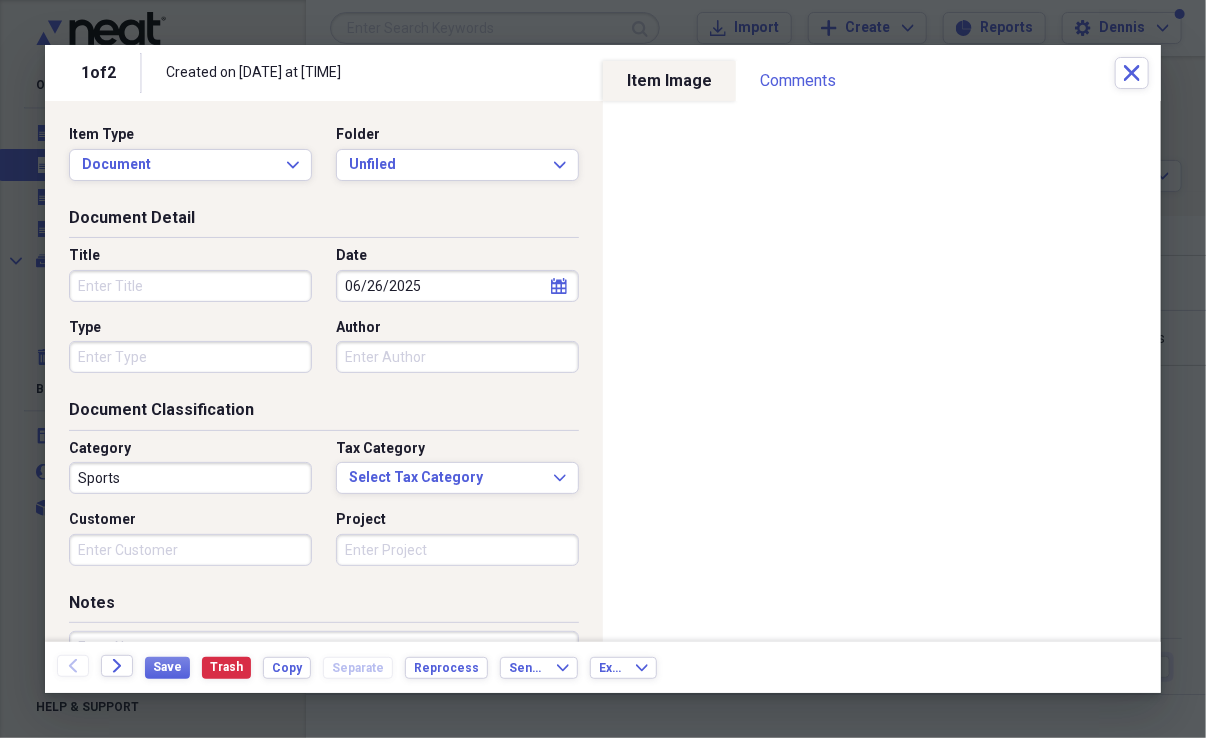 click on "Title" at bounding box center (190, 286) 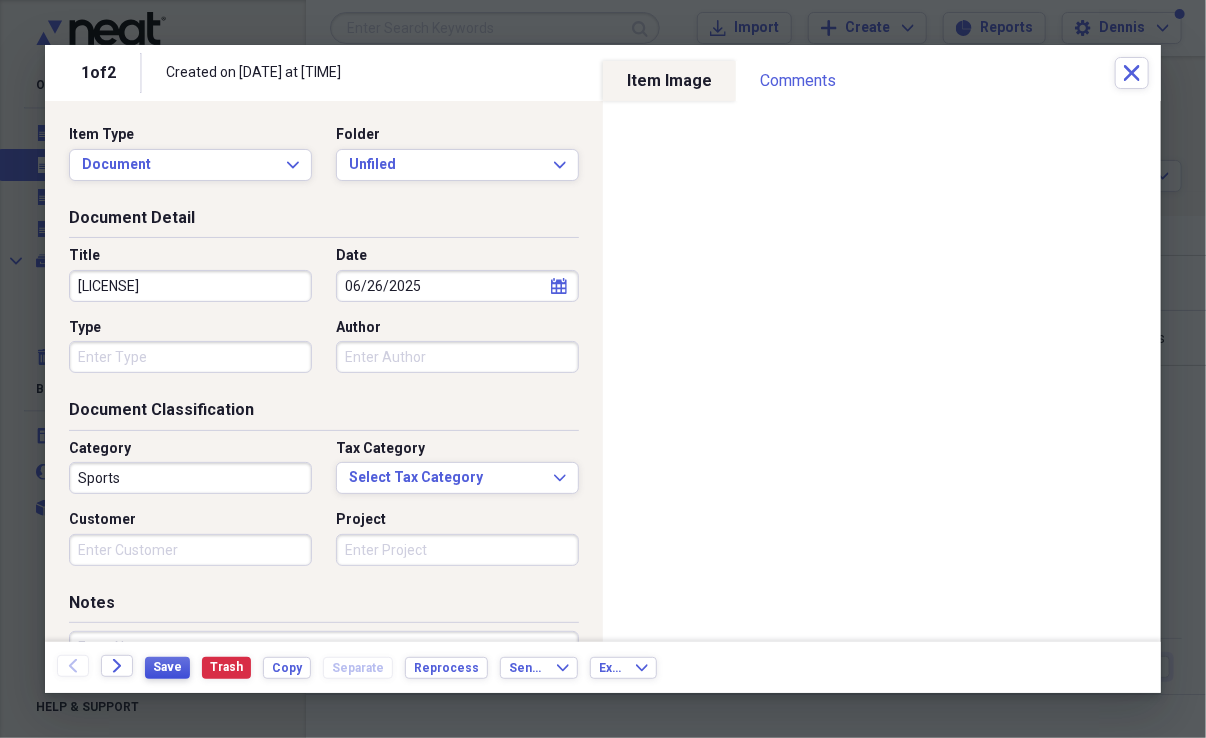 type on "[LICENSE]" 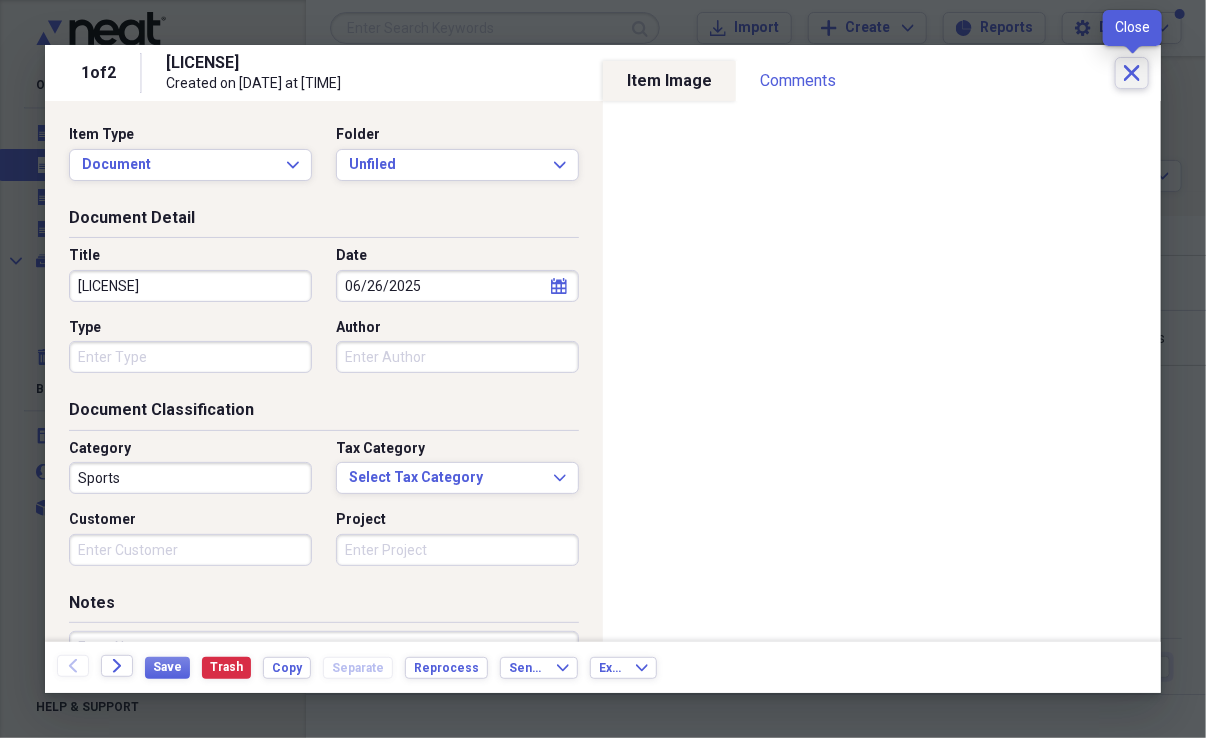click on "Close" 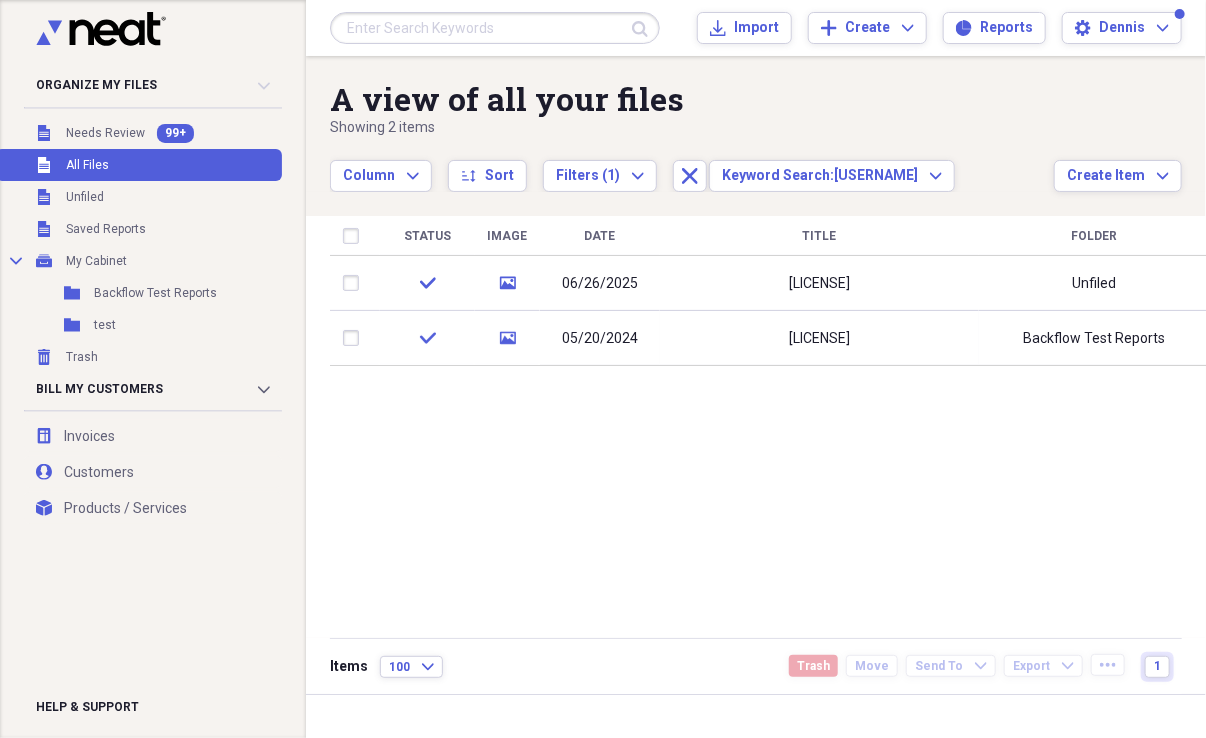 click at bounding box center [495, 28] 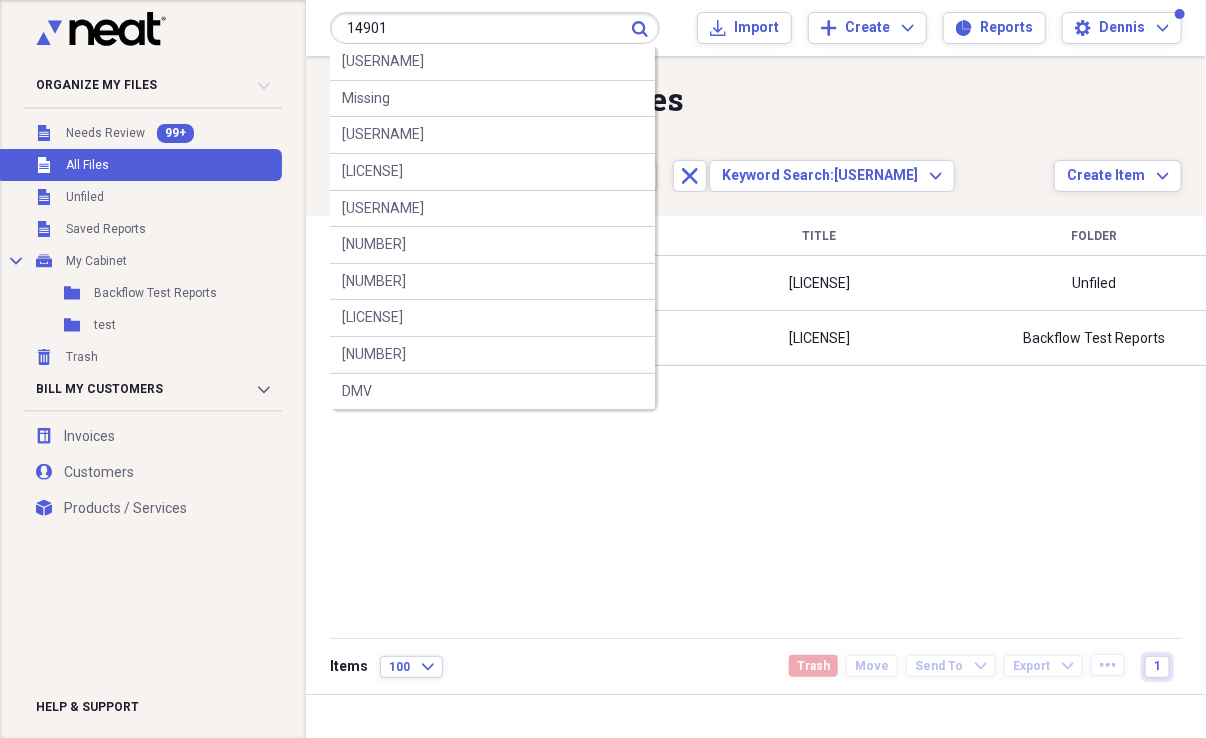 type on "14901" 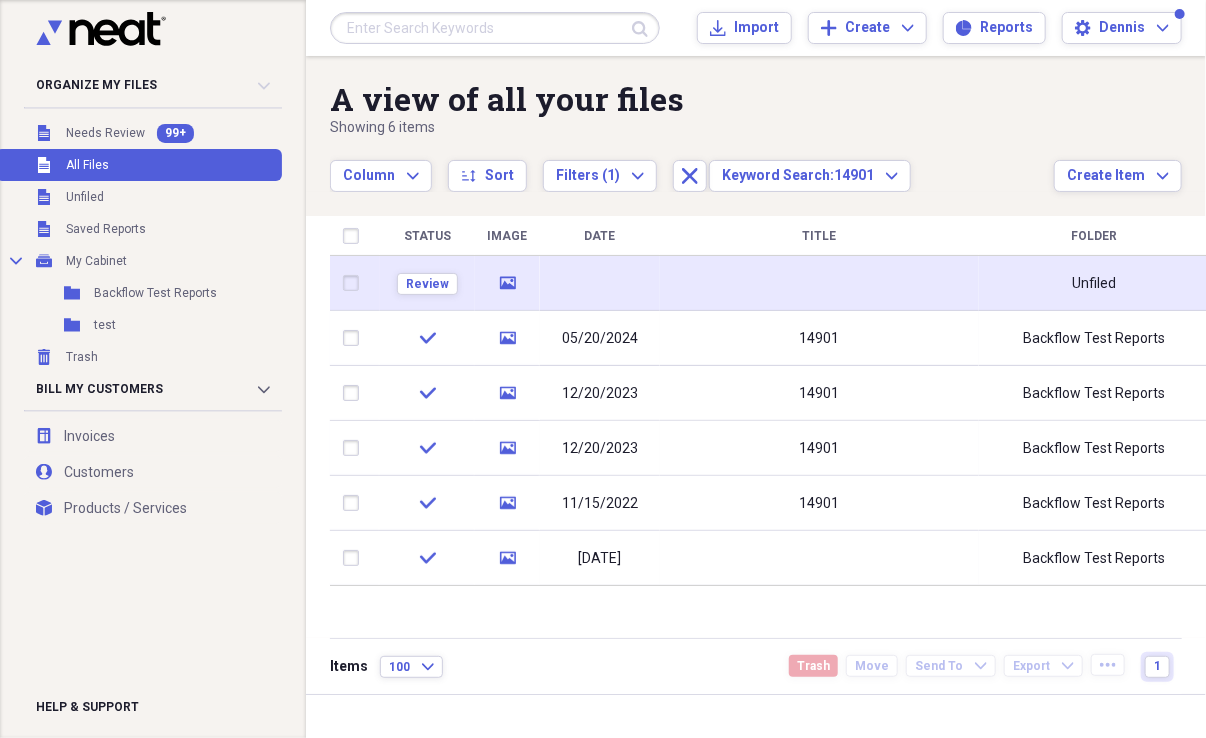 click on "media" at bounding box center (507, 283) 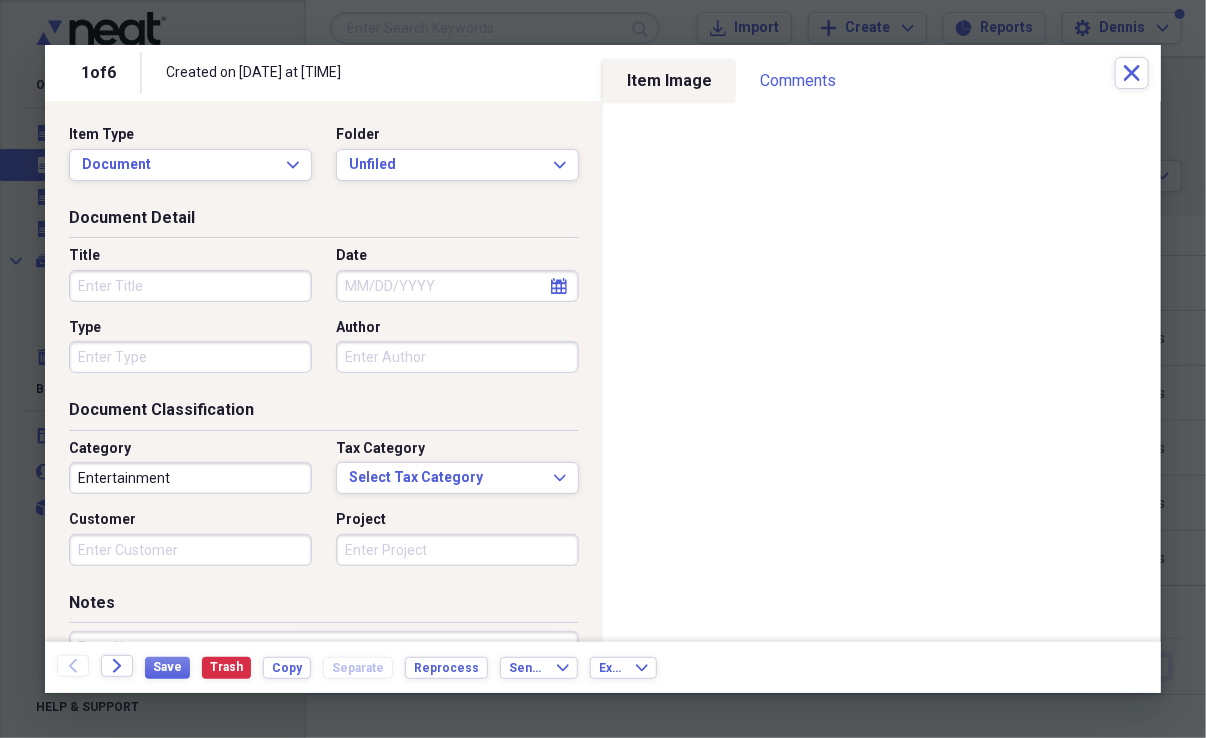select on "7" 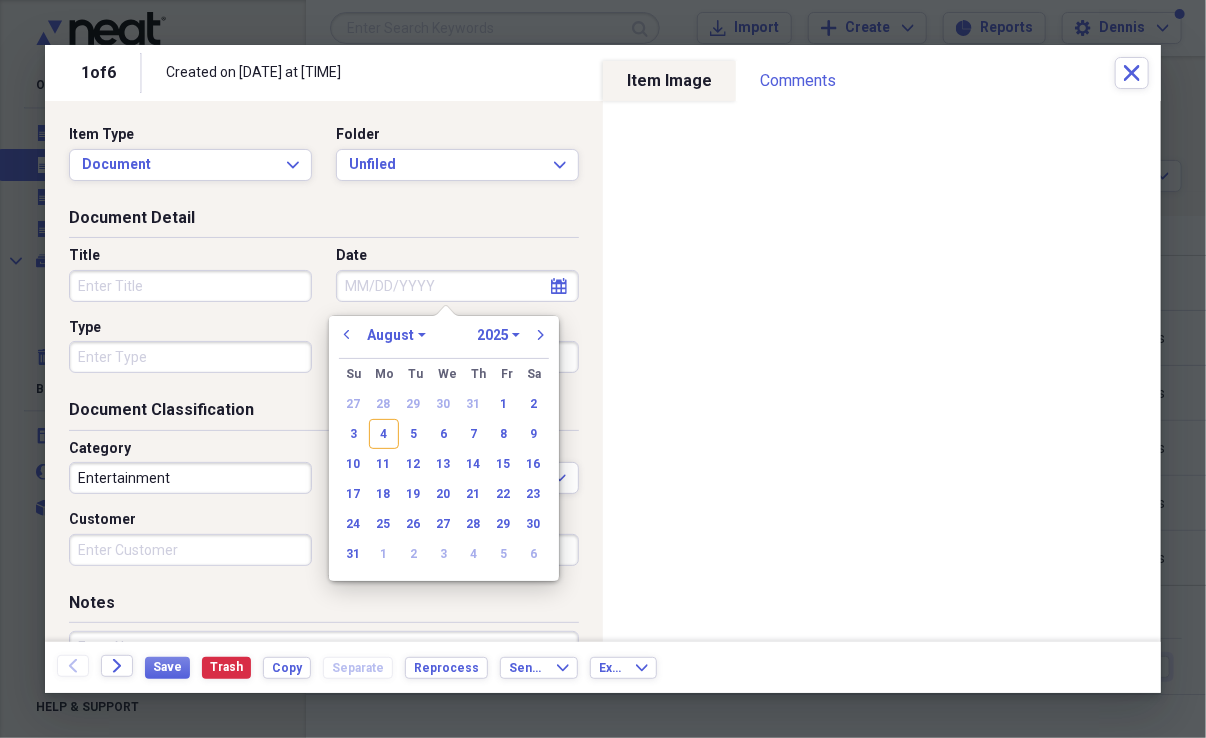 click on "Date" at bounding box center (457, 286) 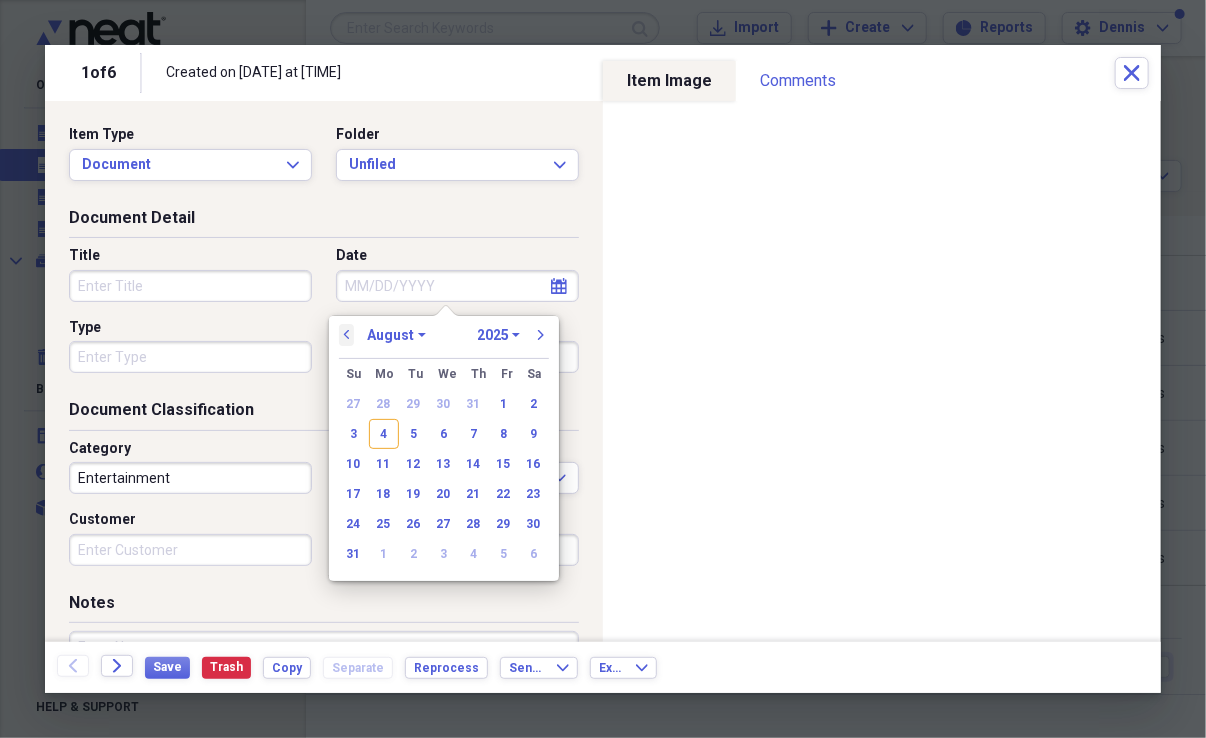 click on "previous" at bounding box center [347, 335] 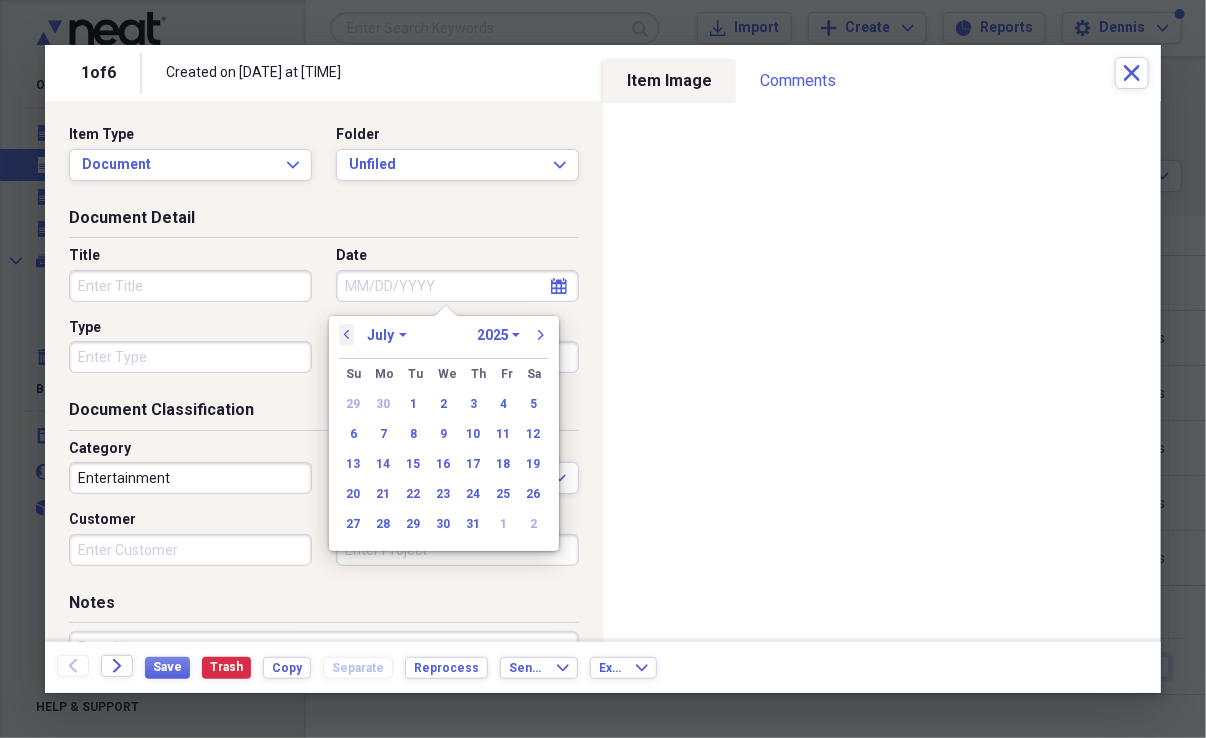 click on "previous" at bounding box center [347, 335] 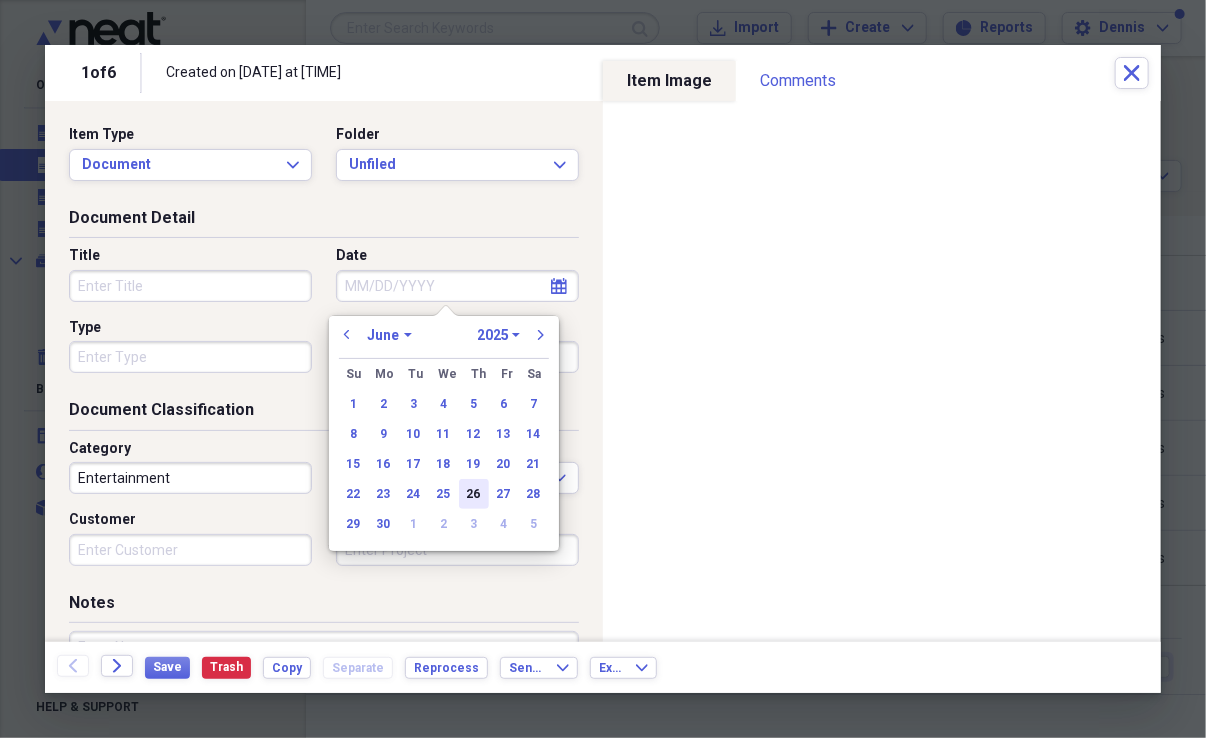 click on "26" at bounding box center [474, 494] 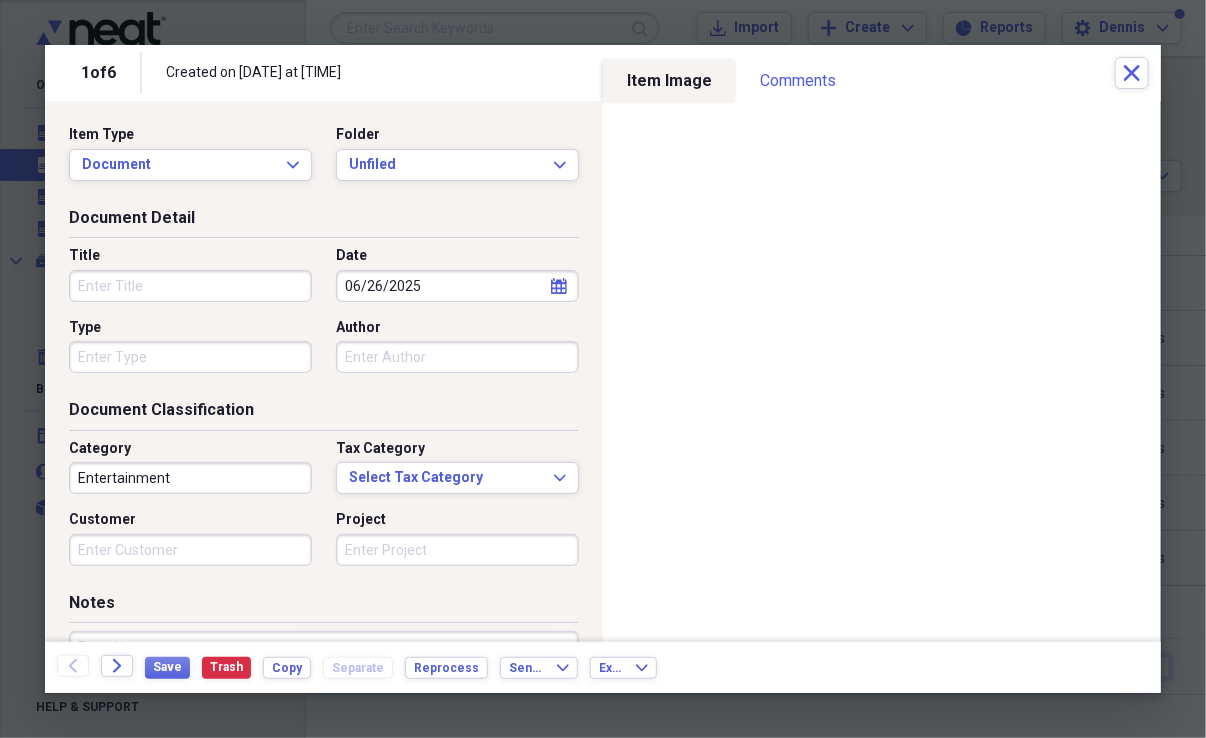 click on "Title" at bounding box center [190, 286] 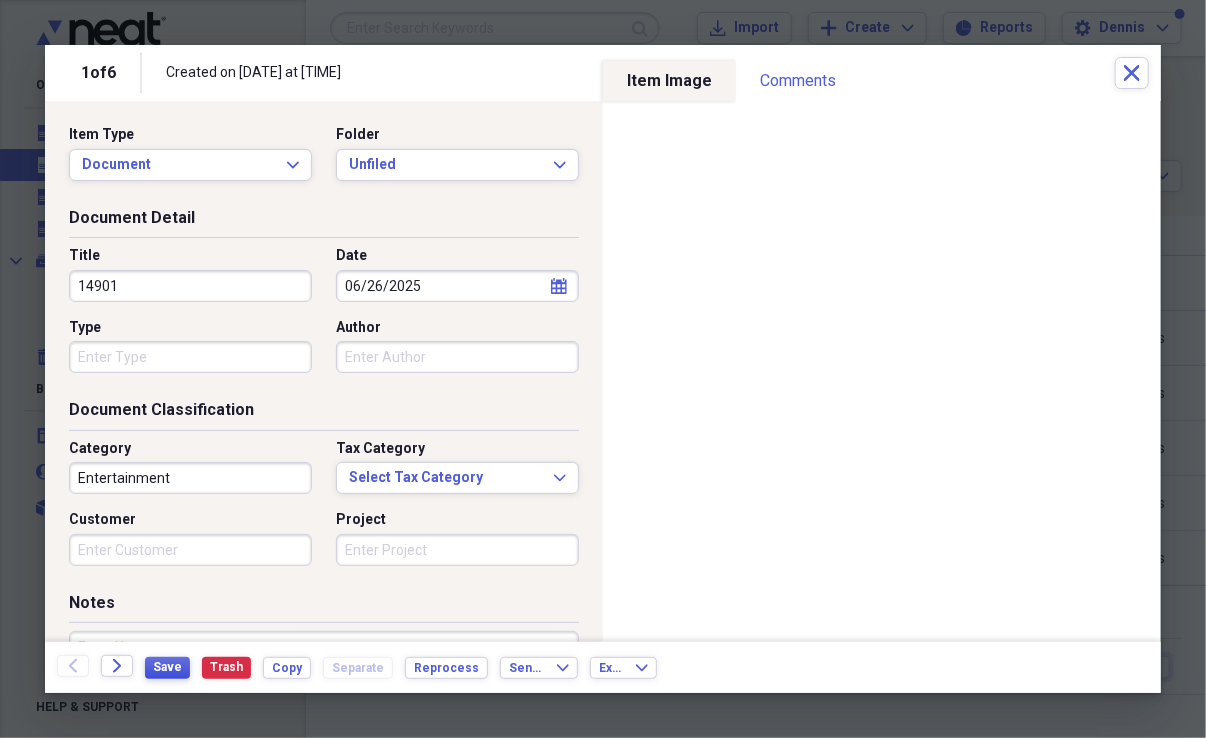 type on "14901" 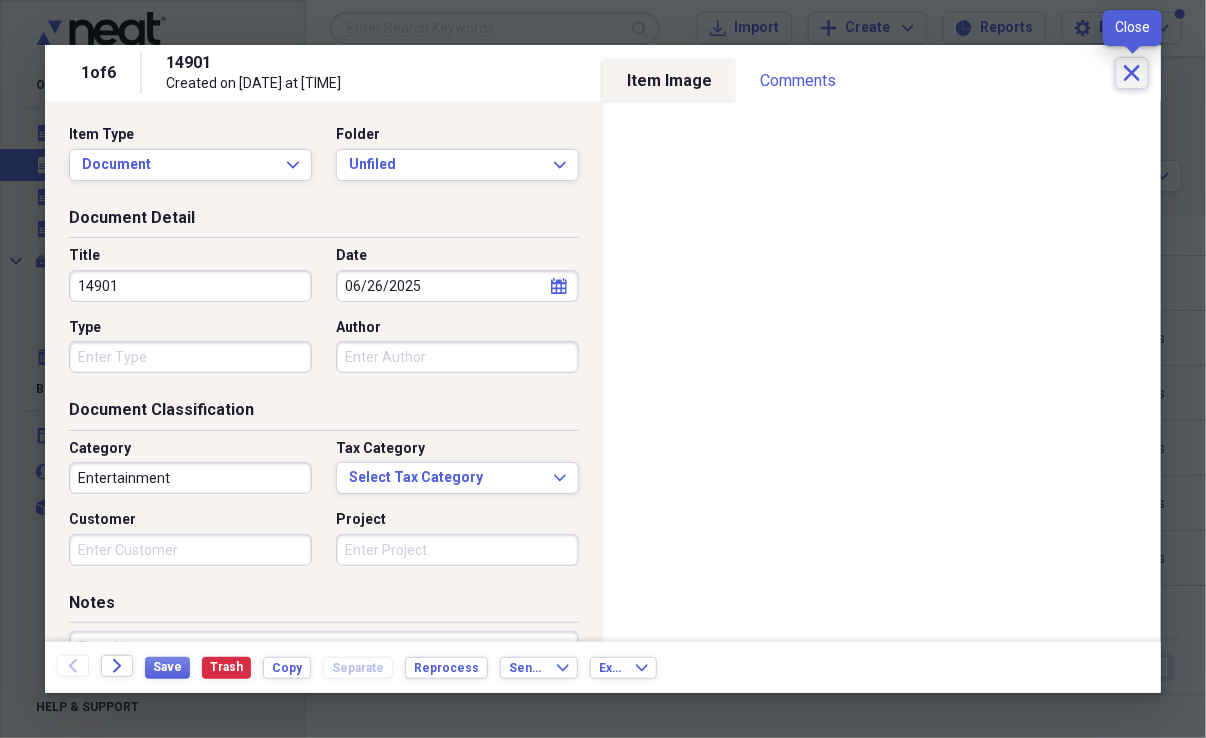click 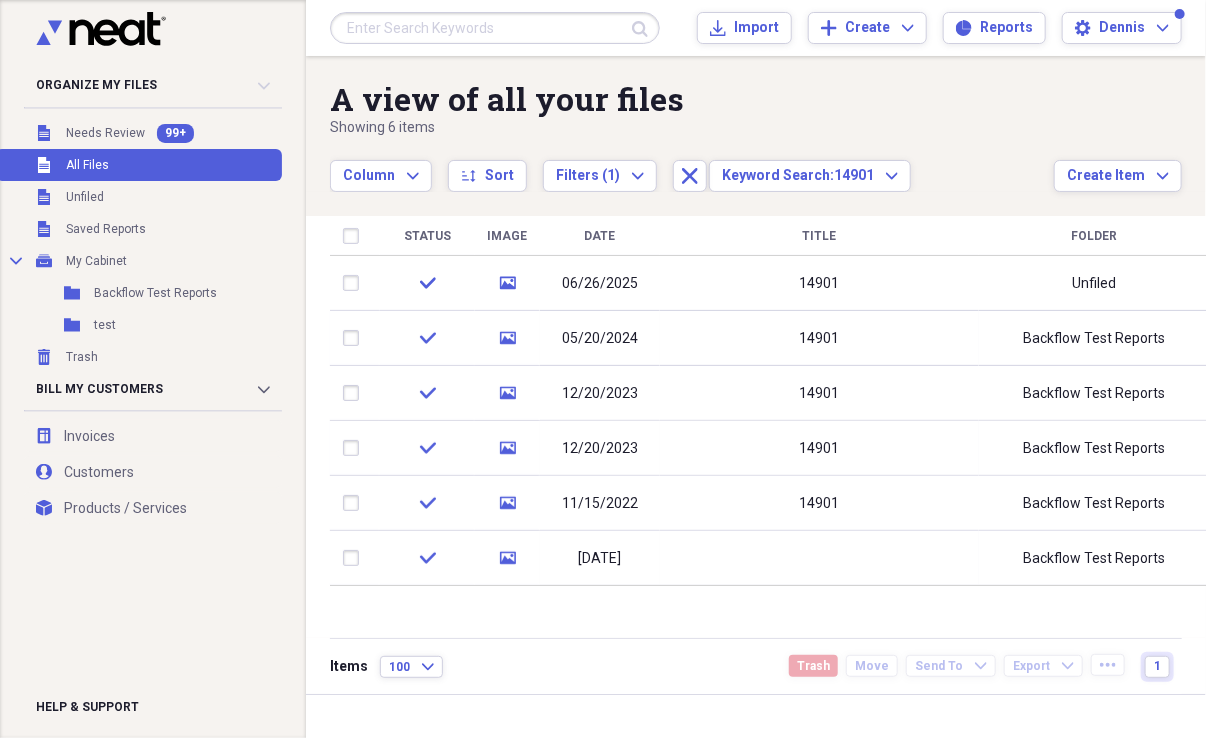 click at bounding box center (495, 28) 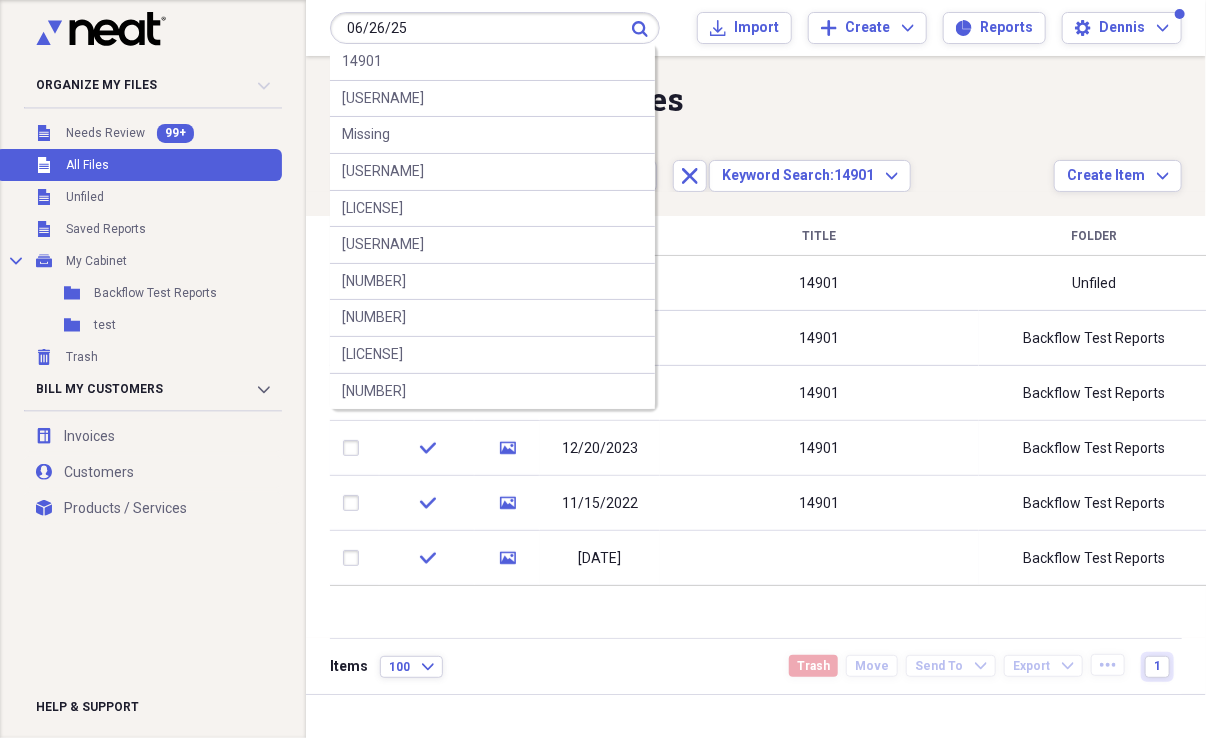 type on "06/26/25" 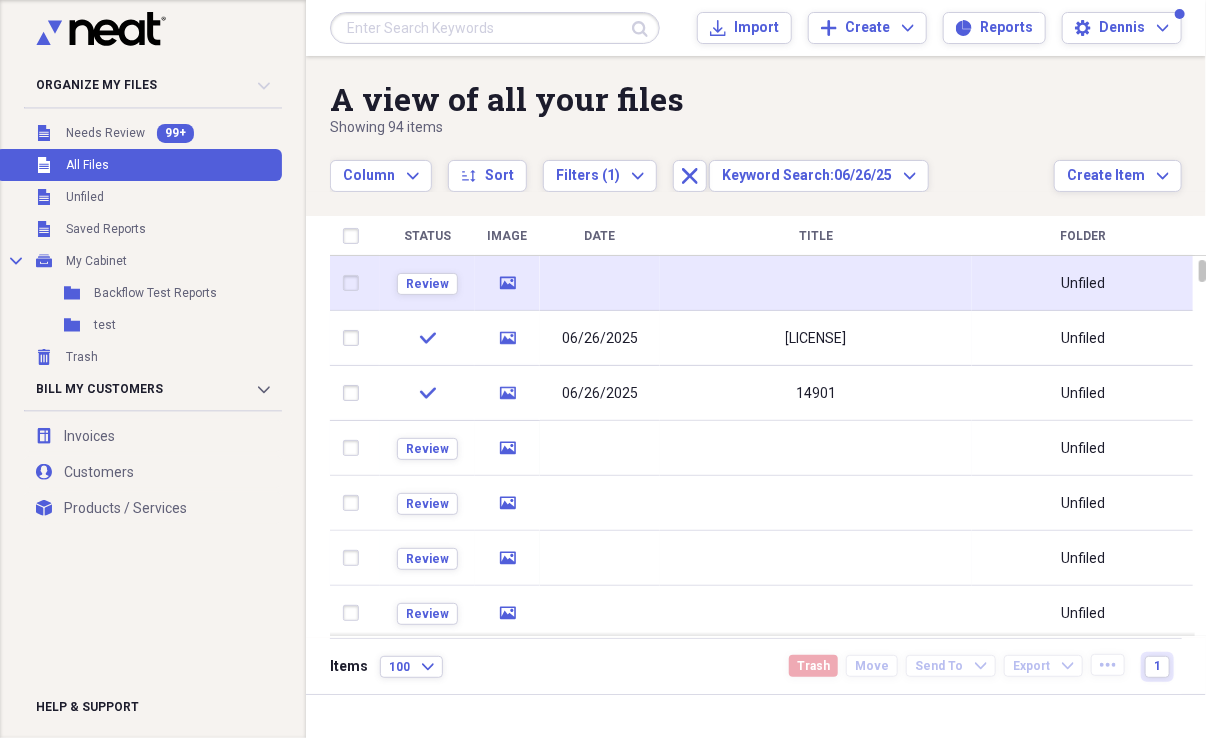 click on "media" at bounding box center (507, 283) 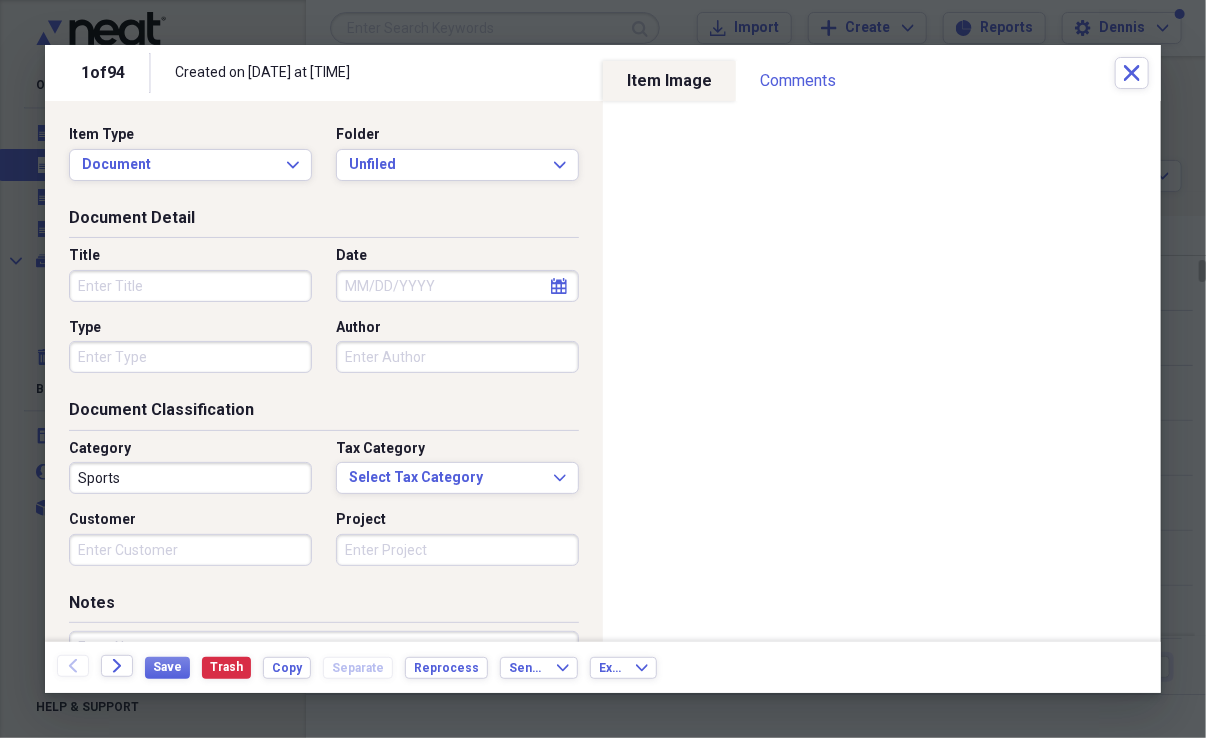 click on "Date" at bounding box center (457, 286) 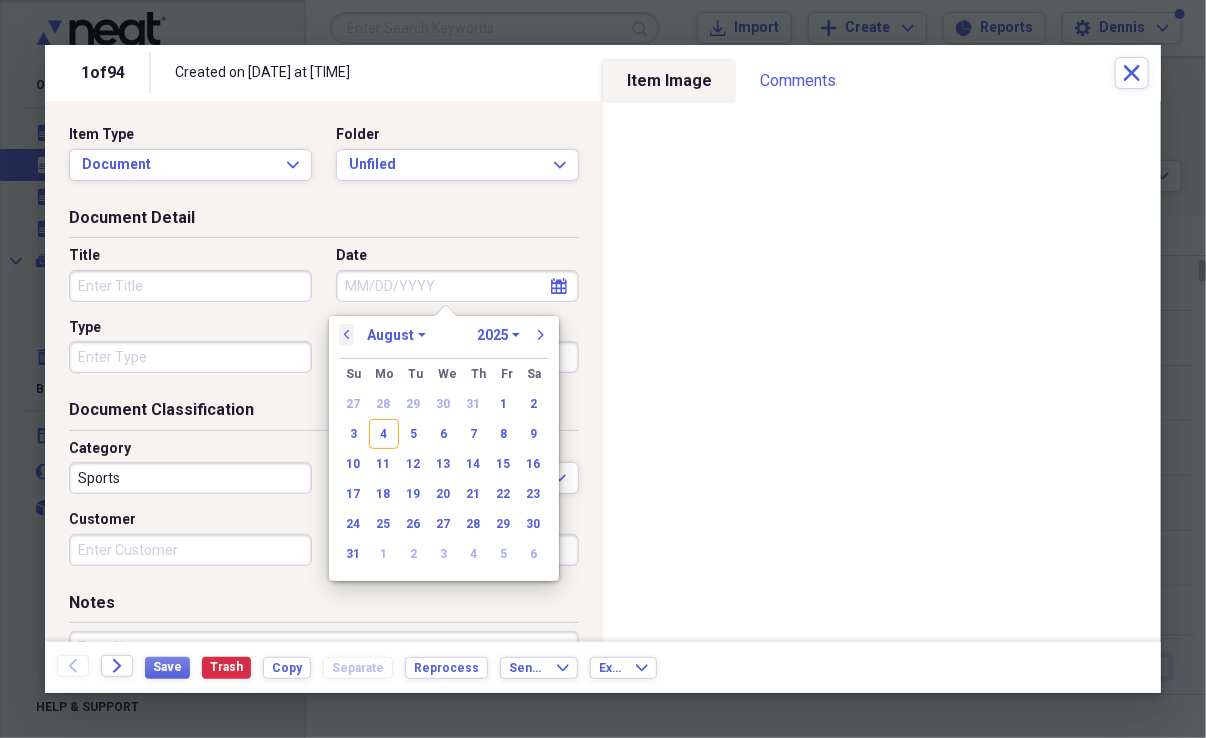 click on "previous" at bounding box center [347, 335] 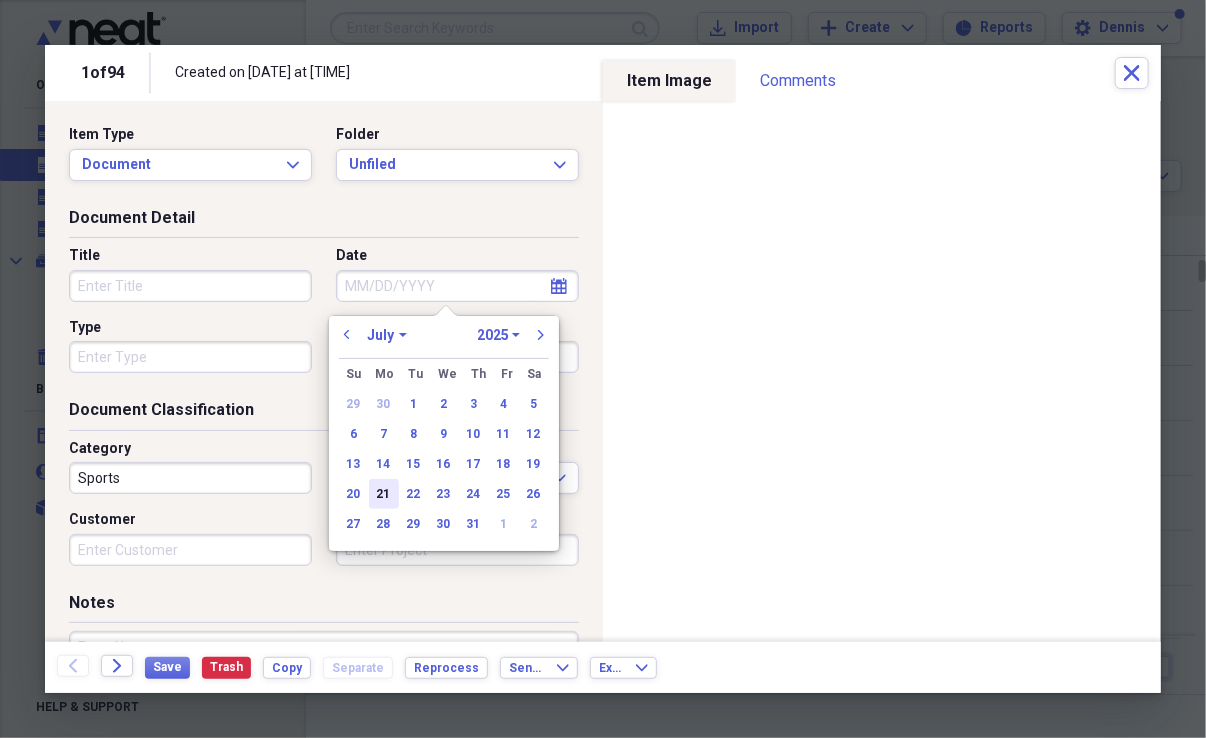 click on "21" at bounding box center [384, 494] 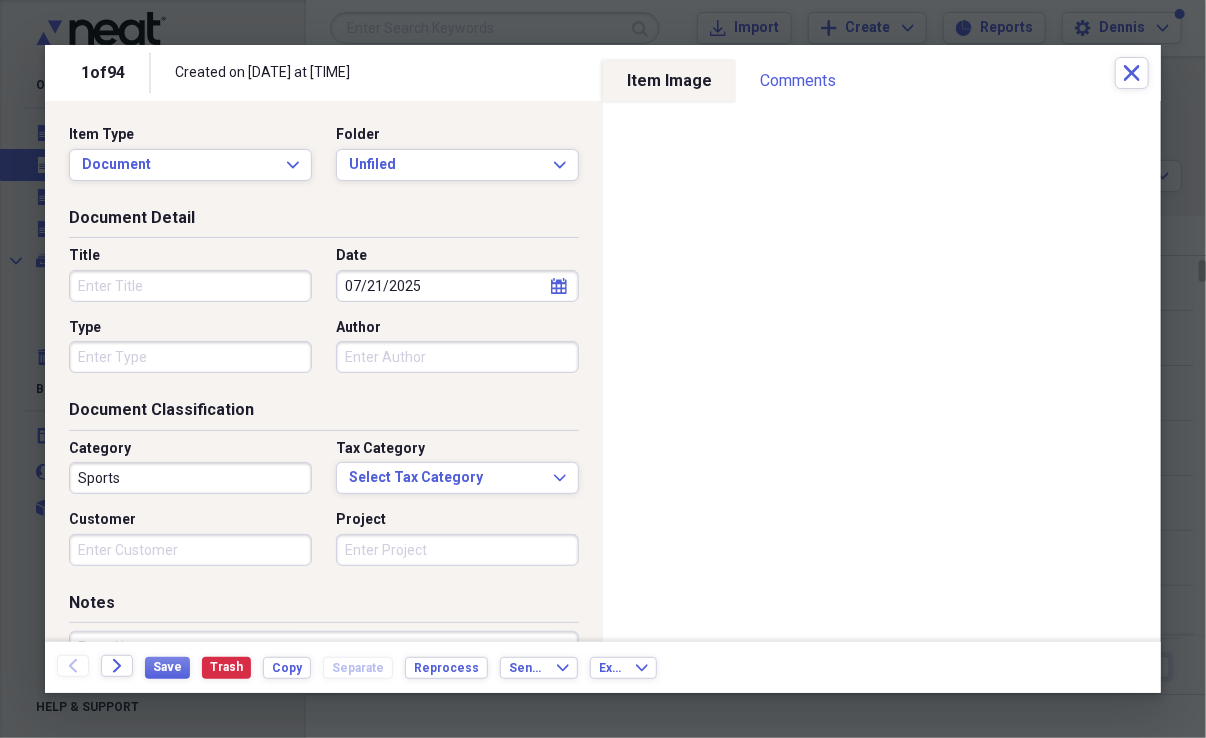 click on "Title" at bounding box center [190, 286] 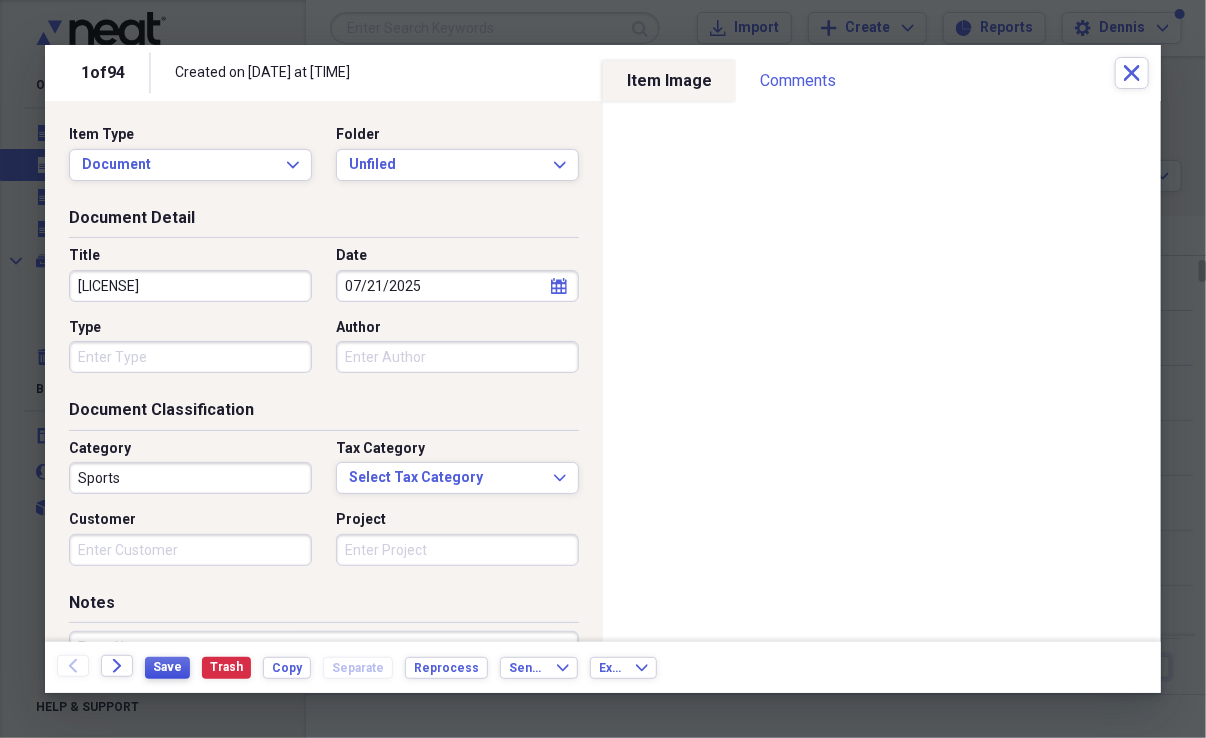 type on "[LICENSE]" 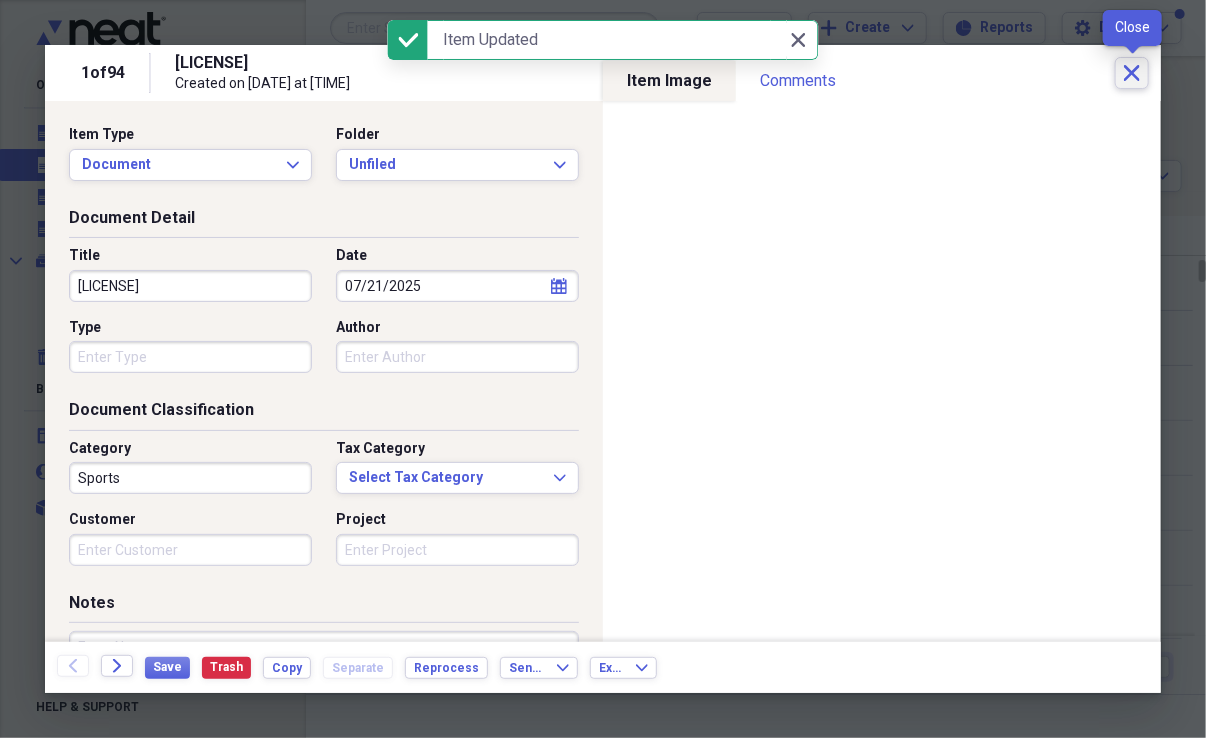 click 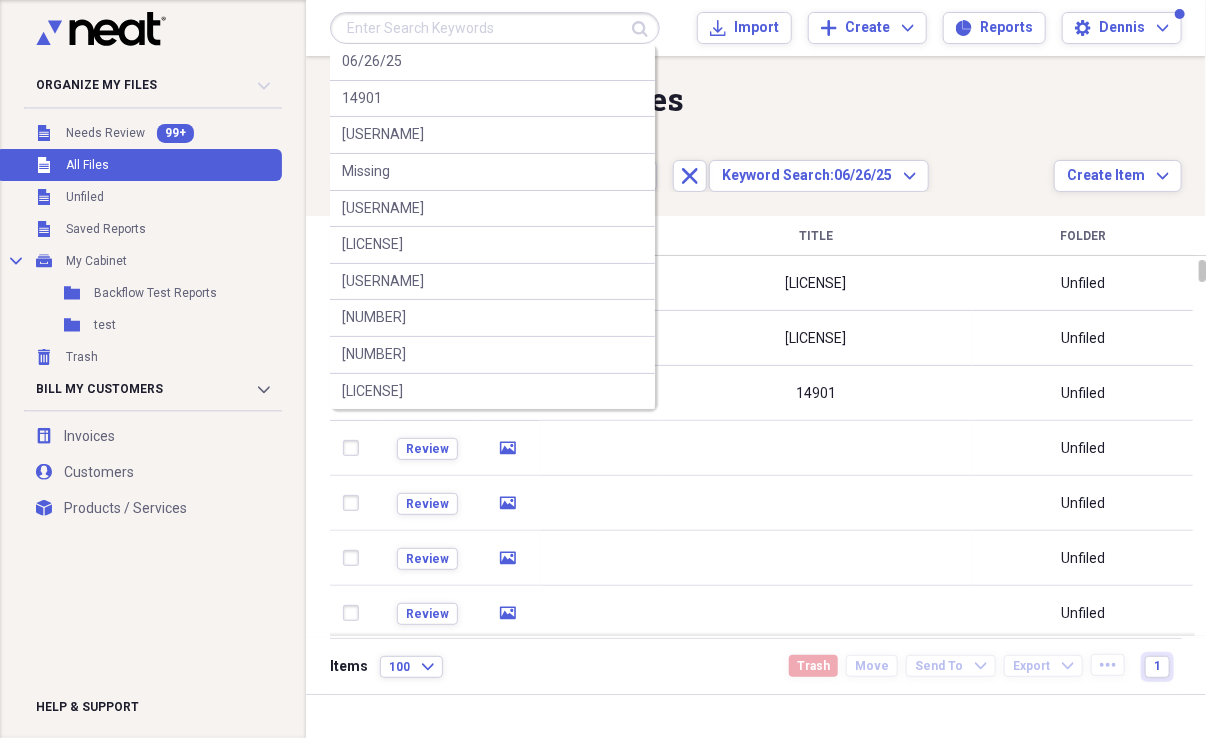 click at bounding box center (495, 28) 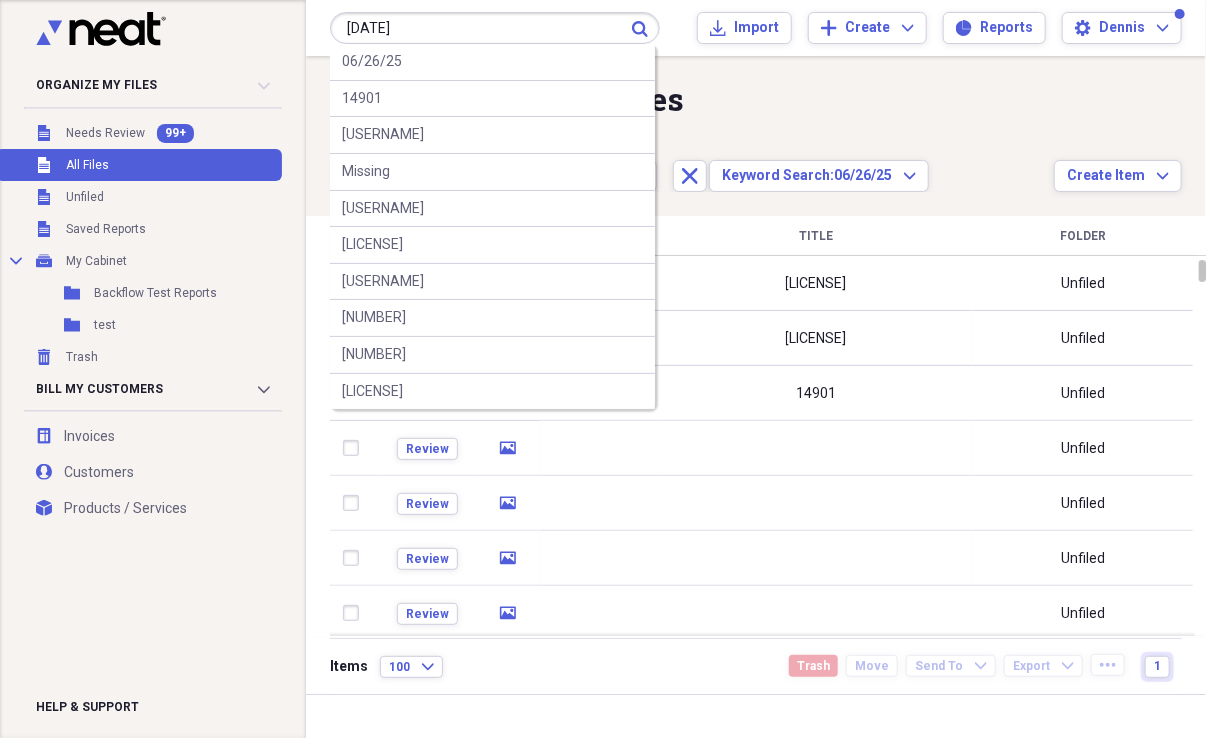 type on "[DATE]" 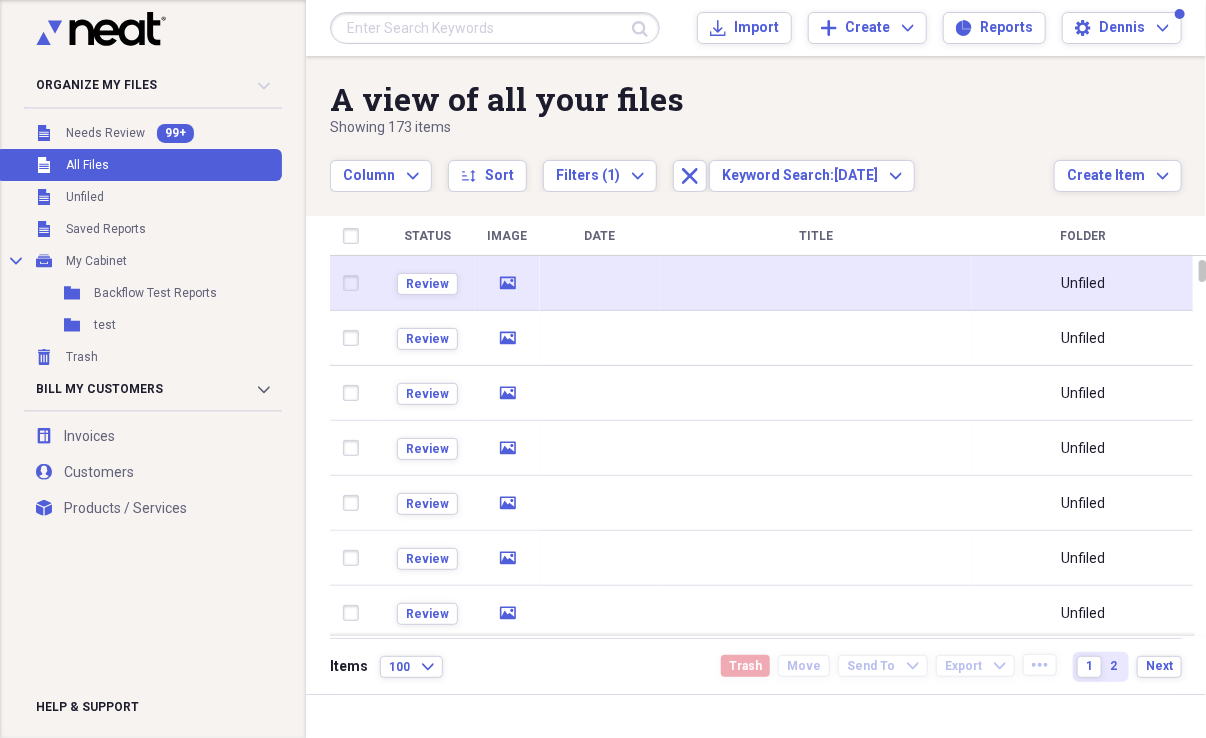 click on "media" at bounding box center (507, 283) 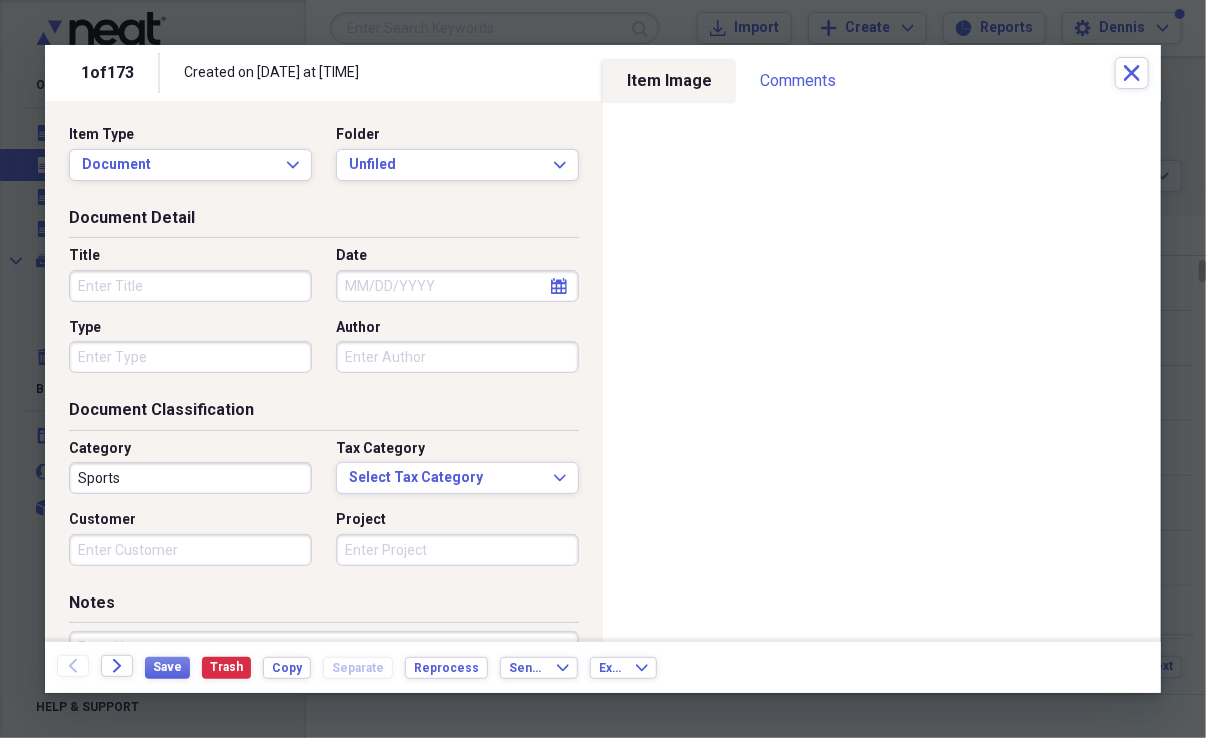 select on "7" 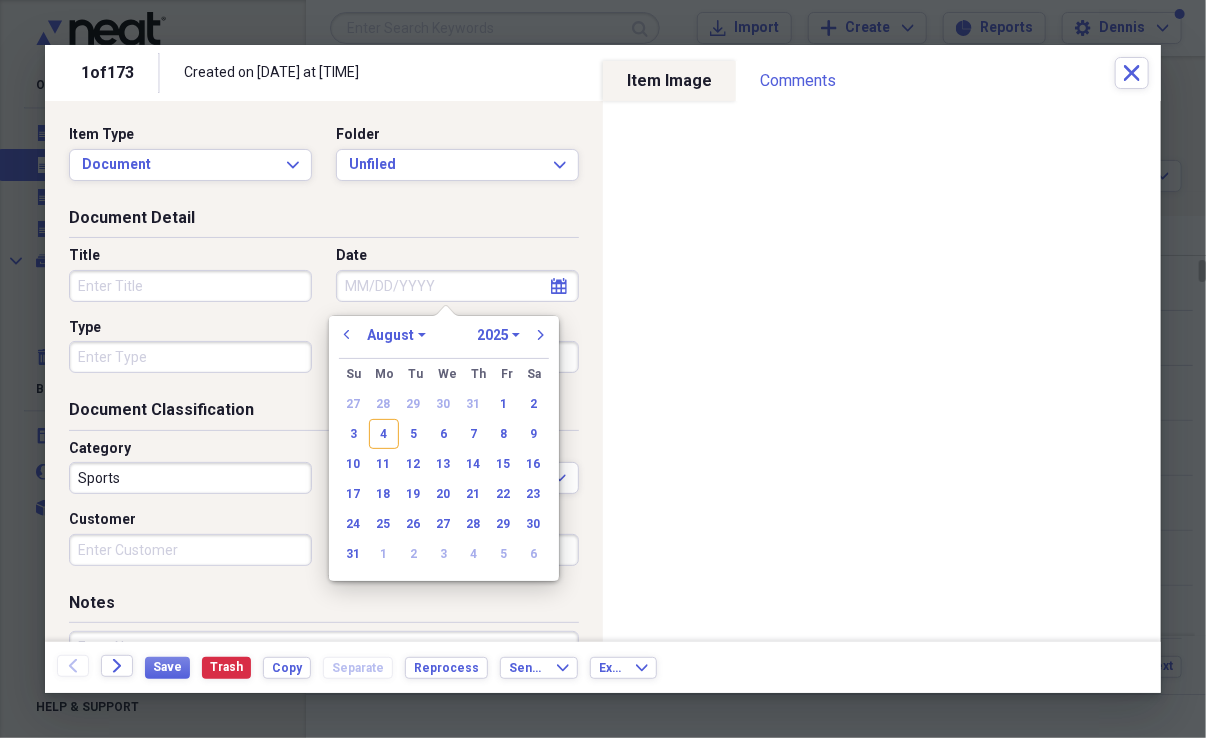 click on "Date" at bounding box center [457, 286] 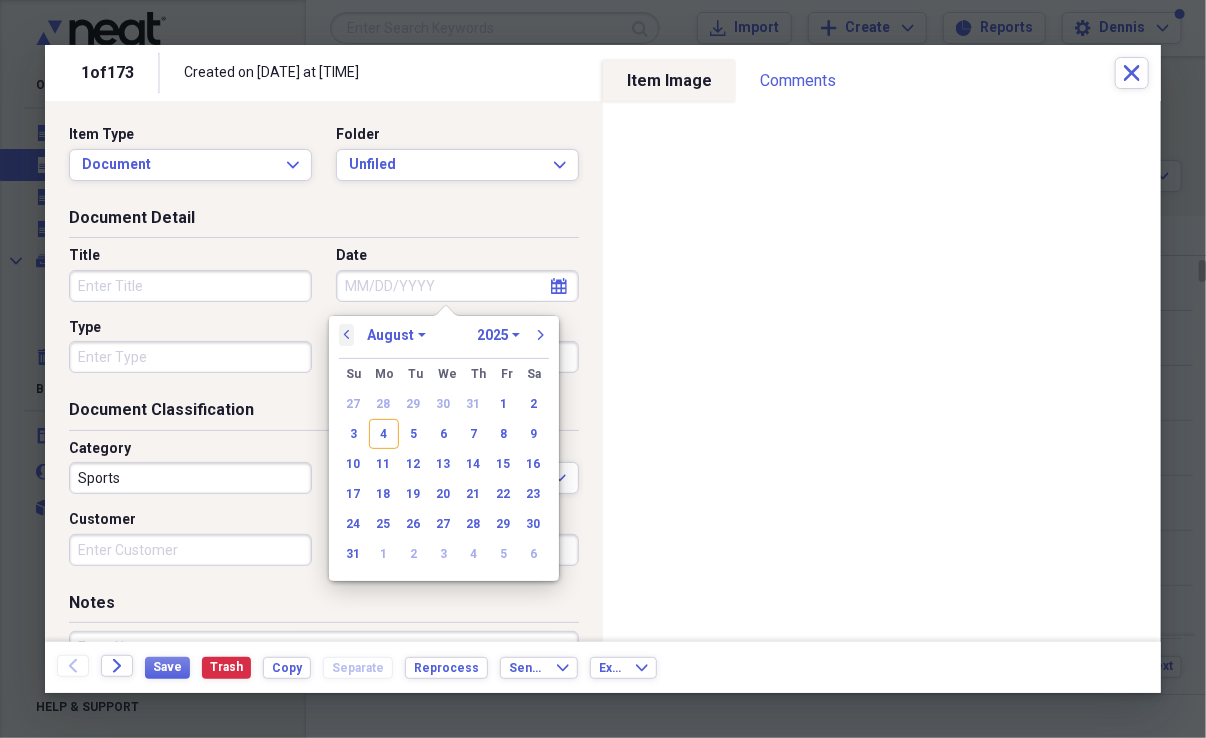 click on "previous" at bounding box center [347, 335] 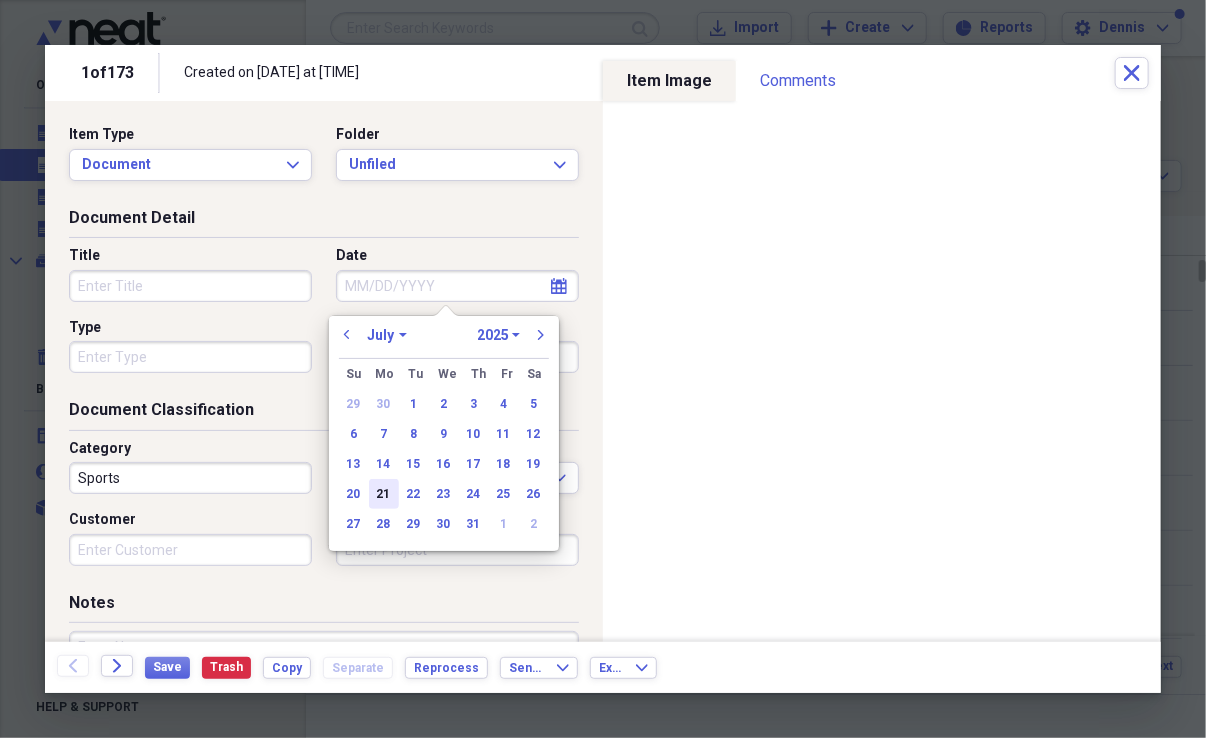 click on "21" at bounding box center [384, 494] 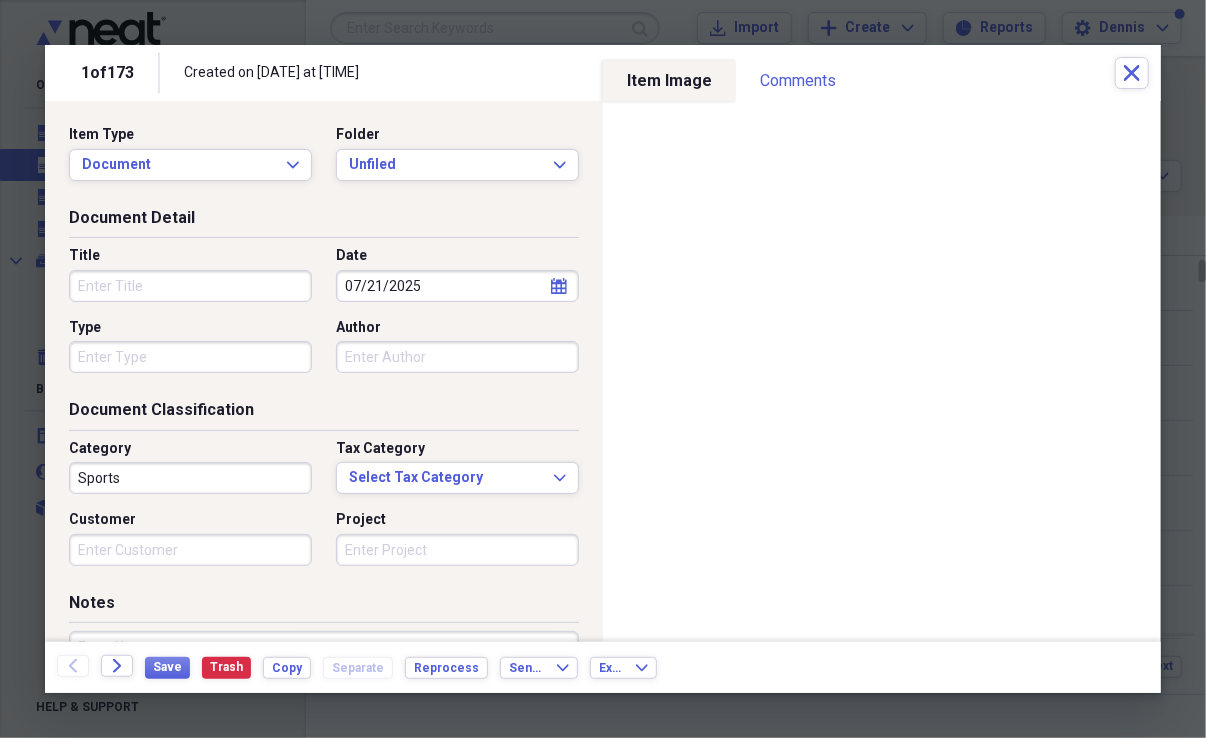 click on "Title" at bounding box center (190, 286) 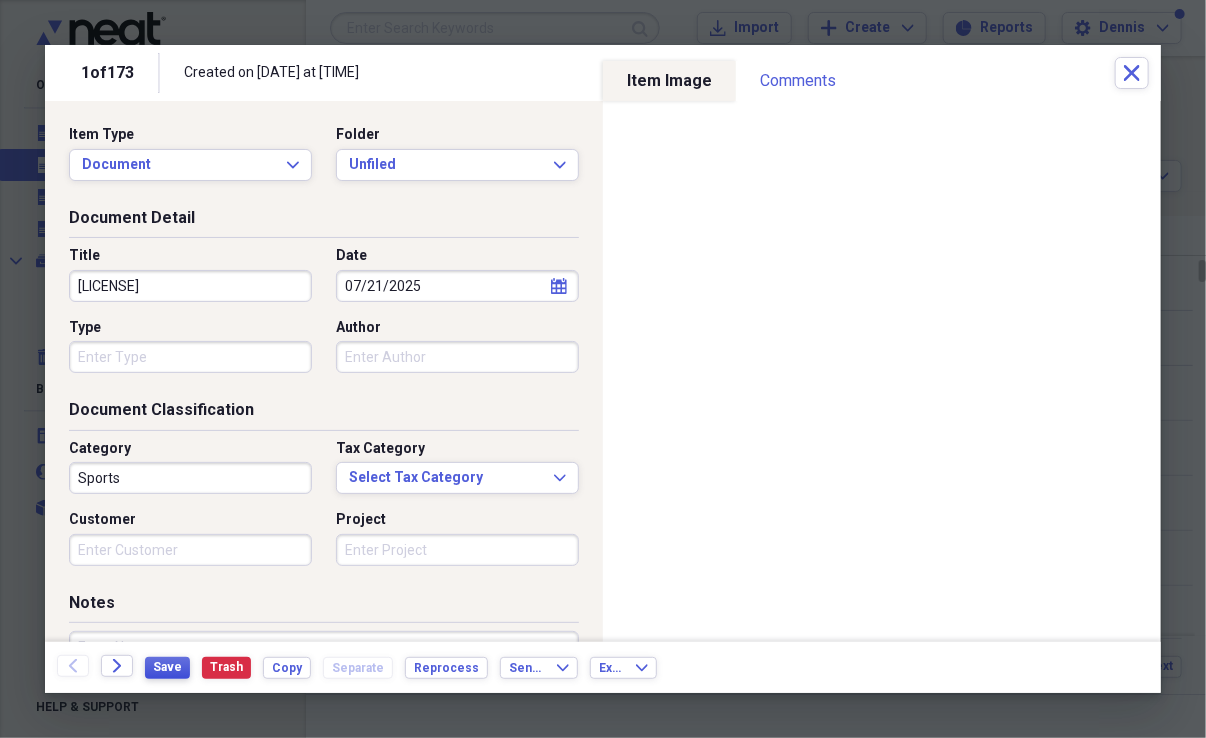 type on "[LICENSE]" 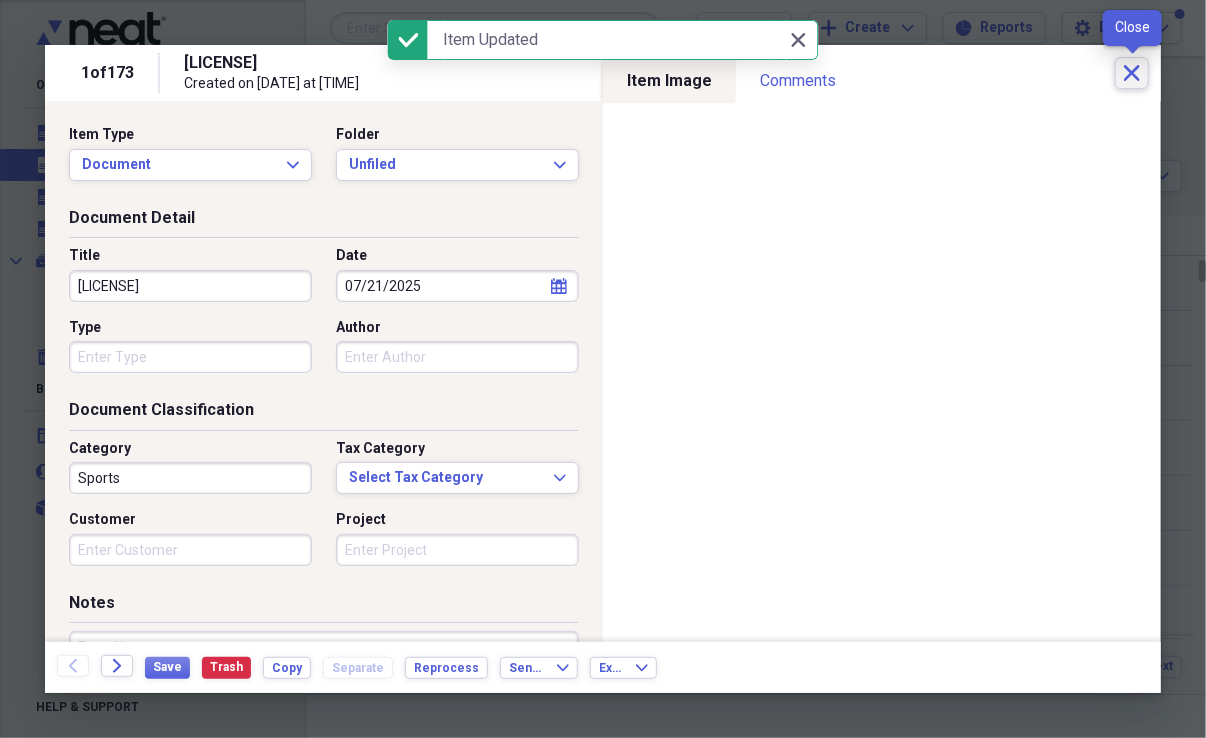 click on "Close" 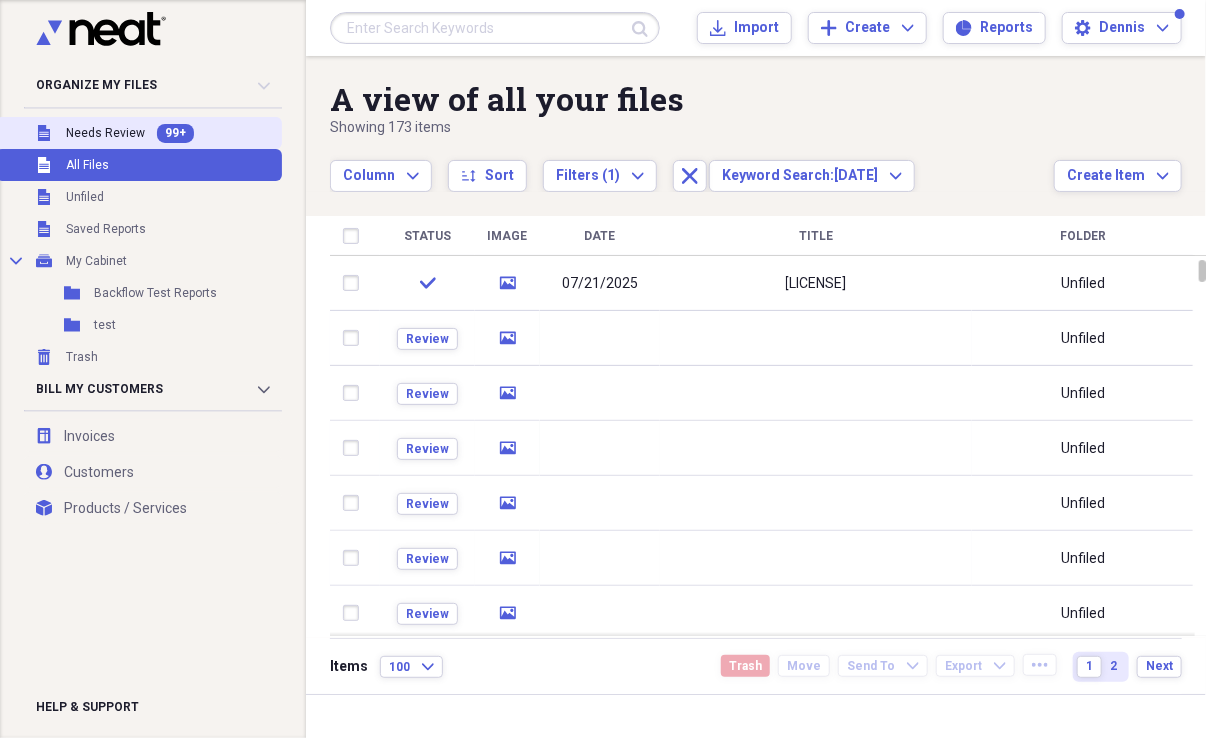 click on "Unfiled Needs Review 99+" at bounding box center [139, 133] 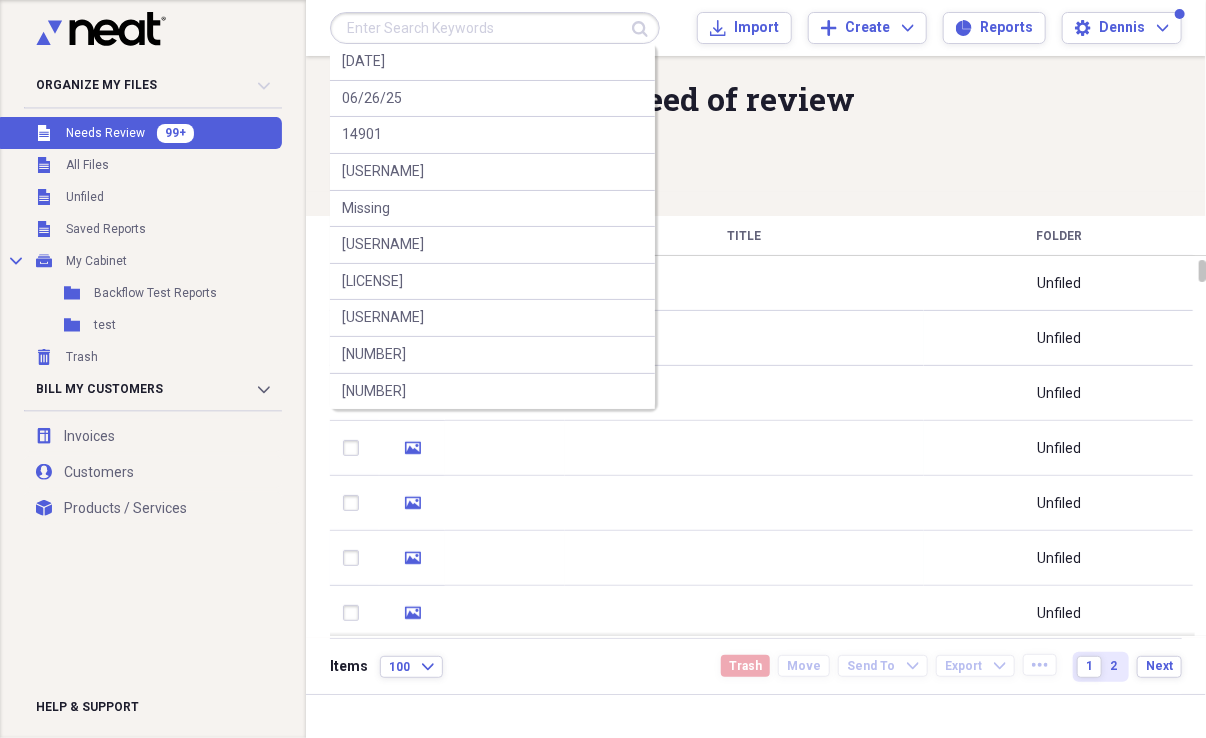 click at bounding box center [495, 28] 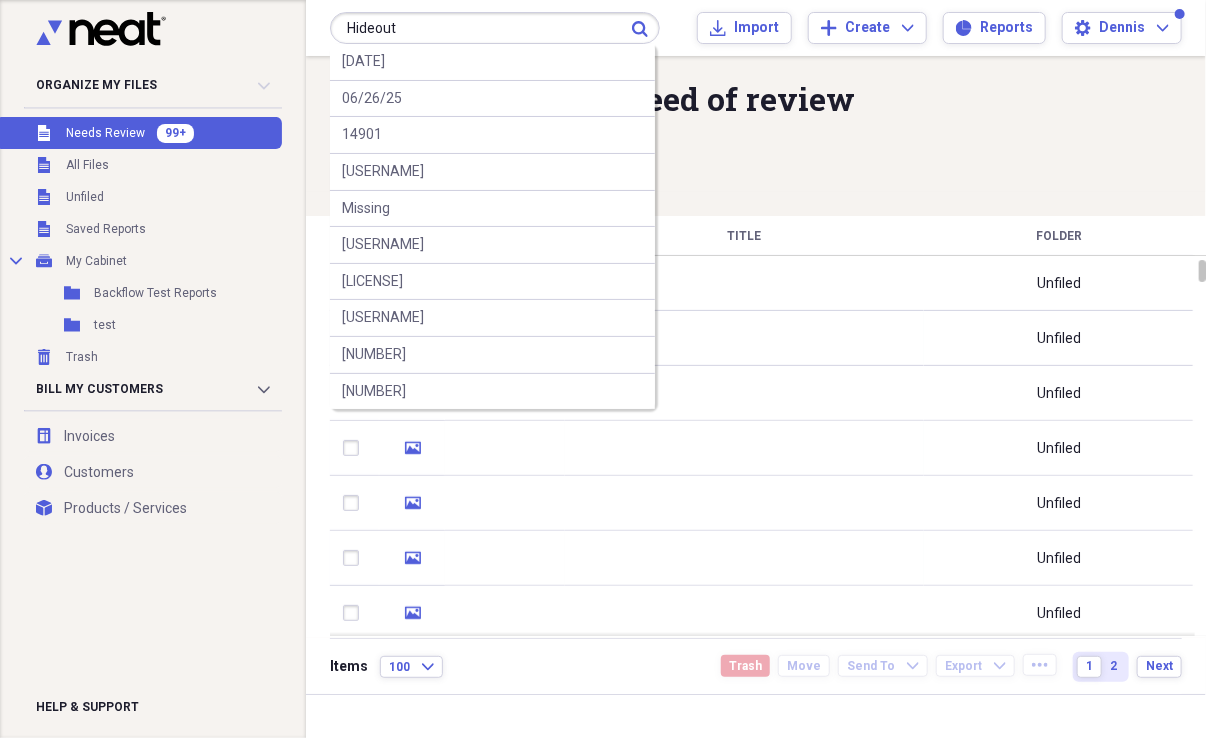 type on "Hideout" 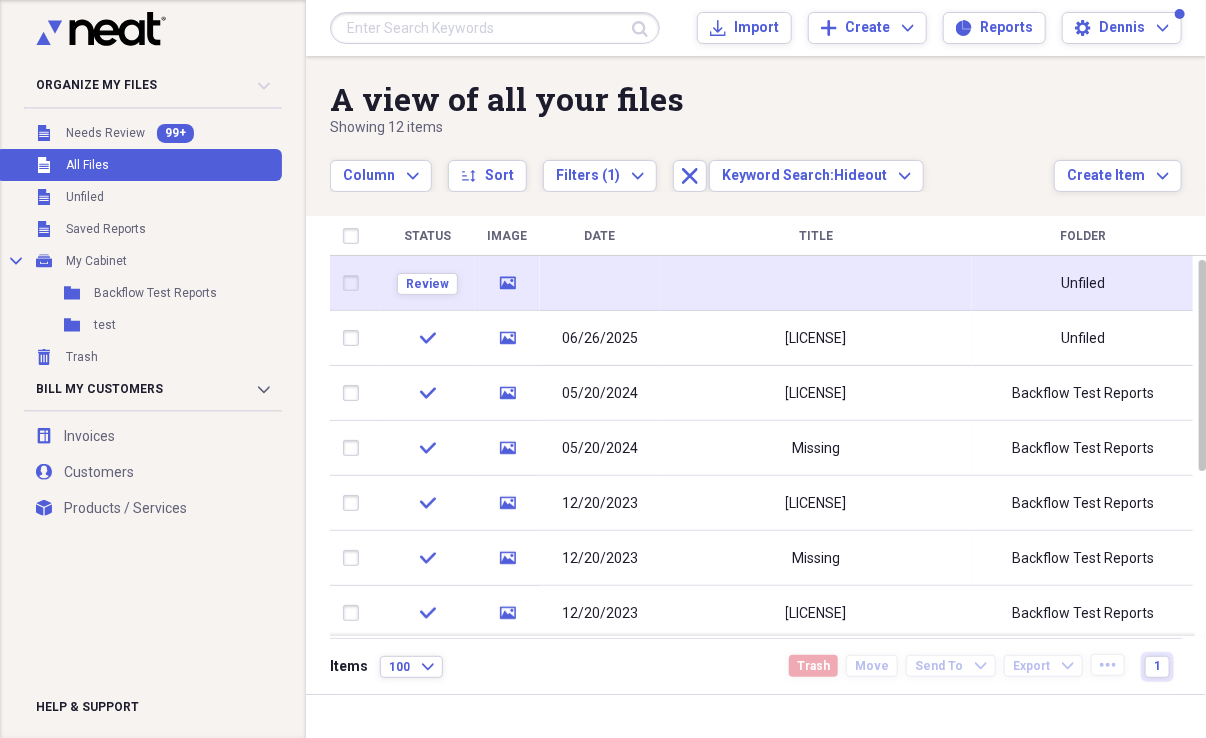 click on "media" at bounding box center [507, 283] 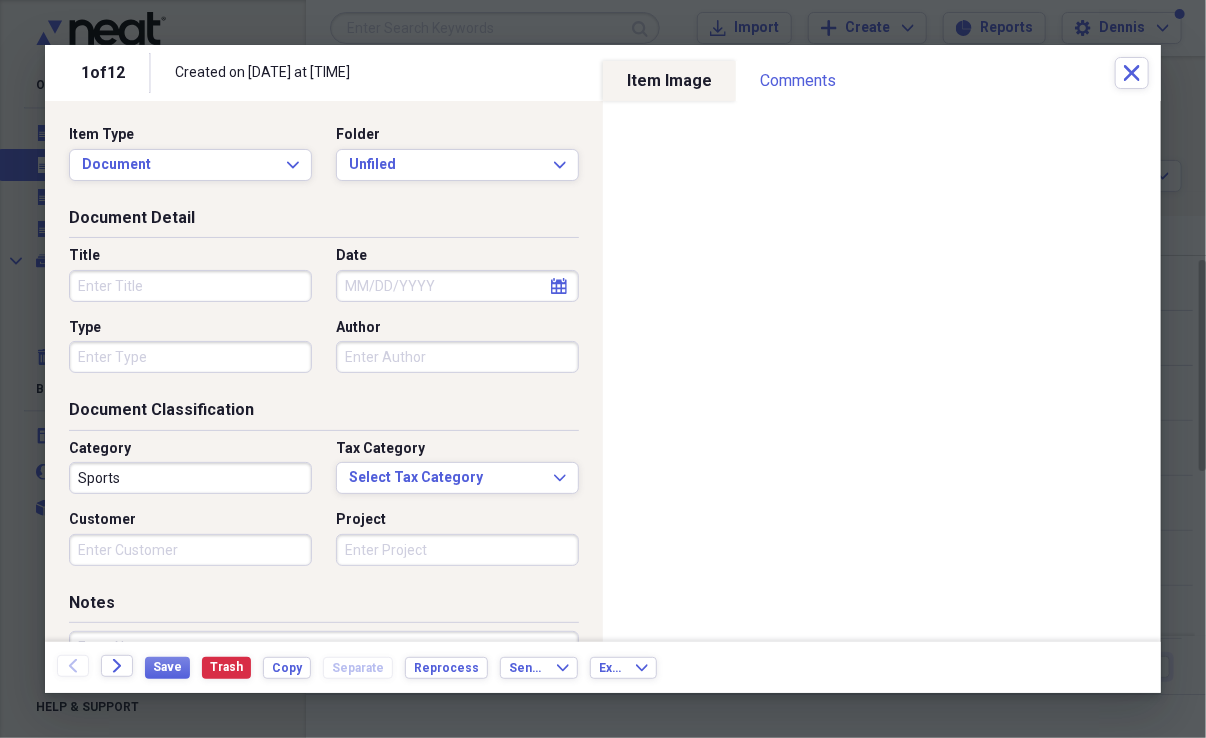 select on "7" 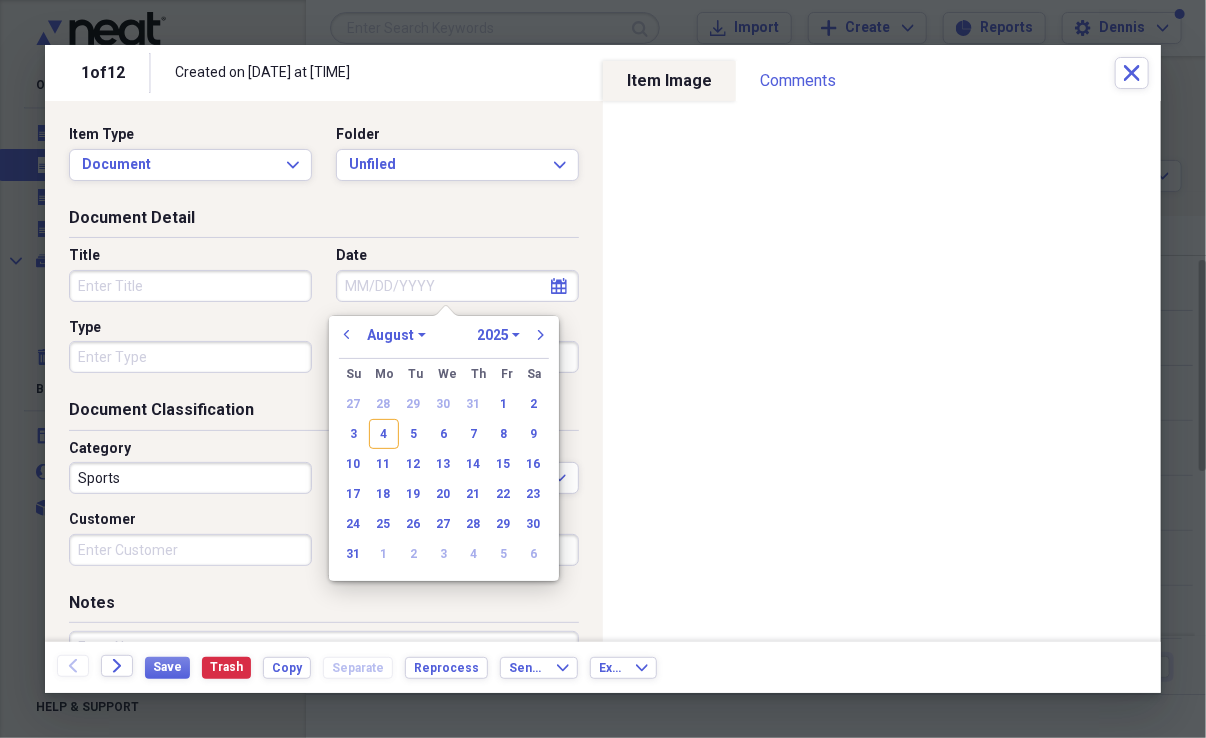 click on "Date" at bounding box center (457, 286) 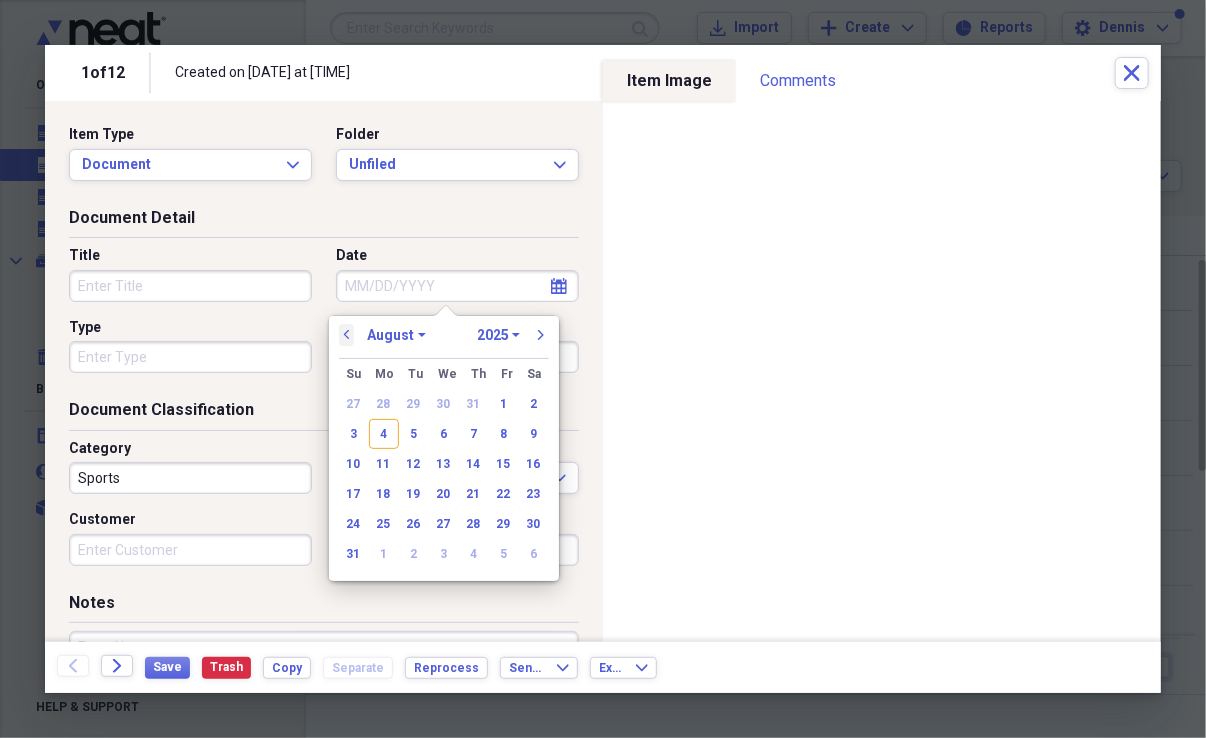 click on "previous" at bounding box center (347, 335) 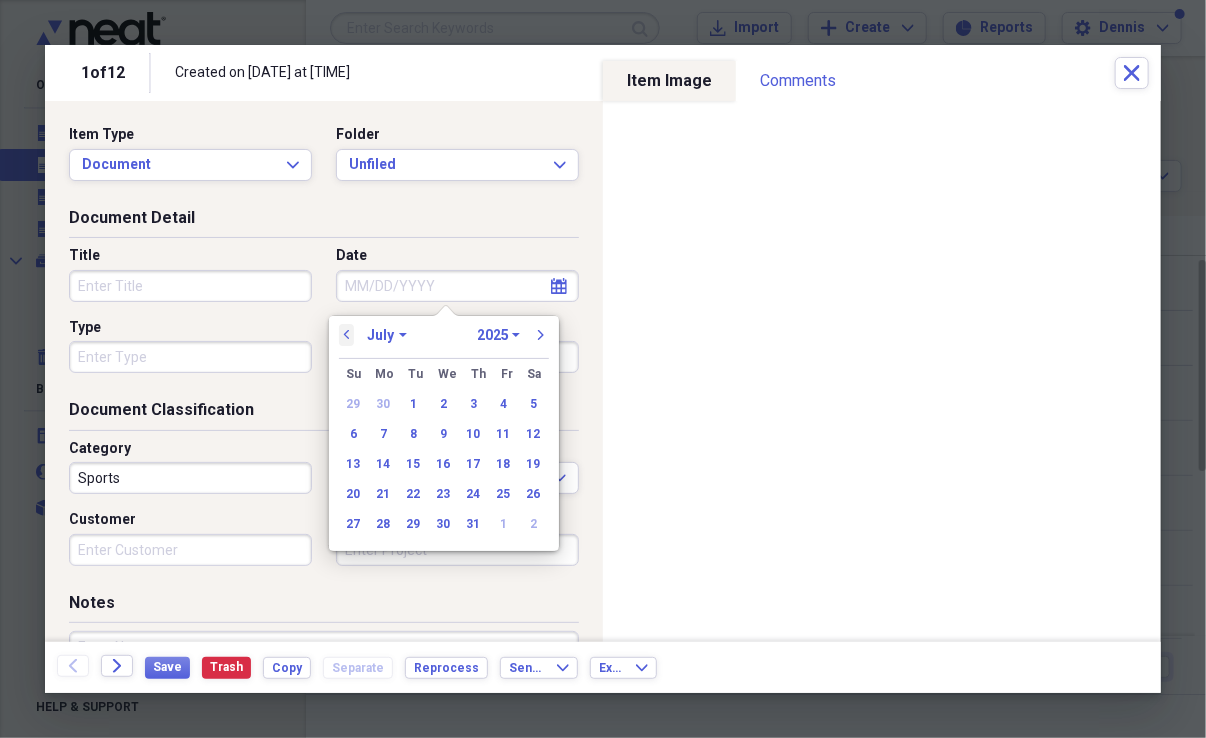 click on "previous" at bounding box center [347, 335] 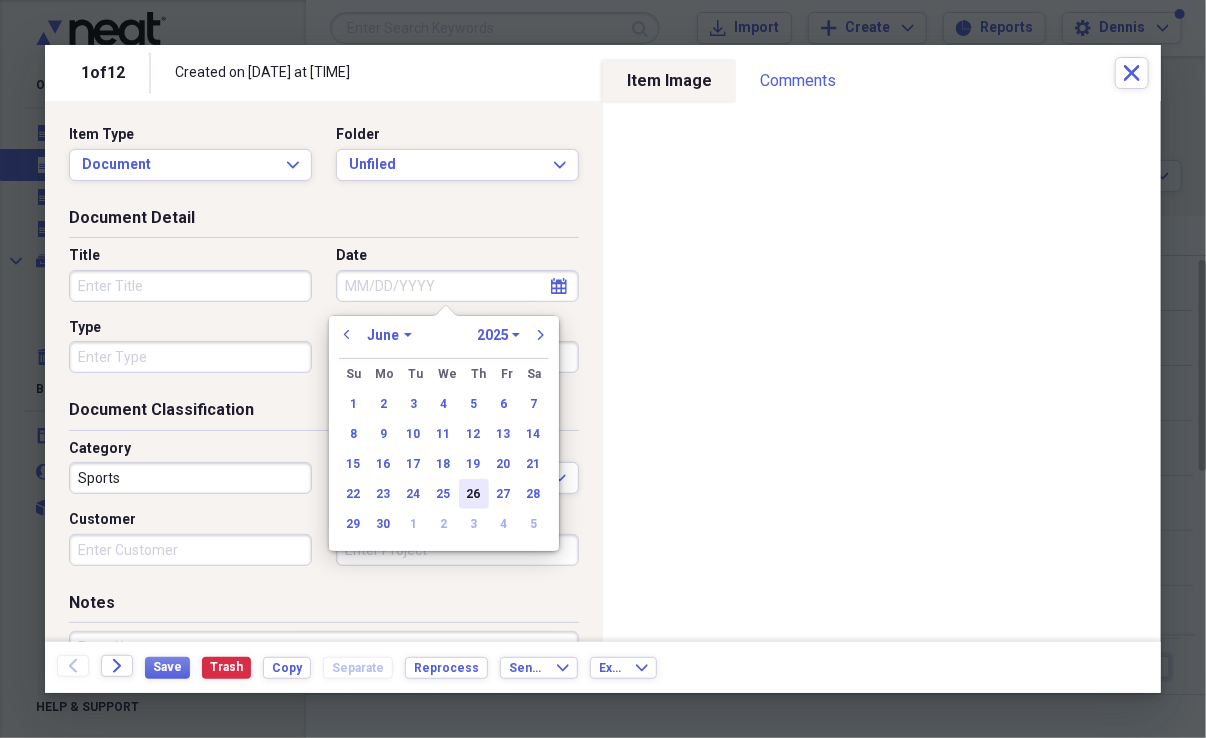 click on "26" at bounding box center (474, 494) 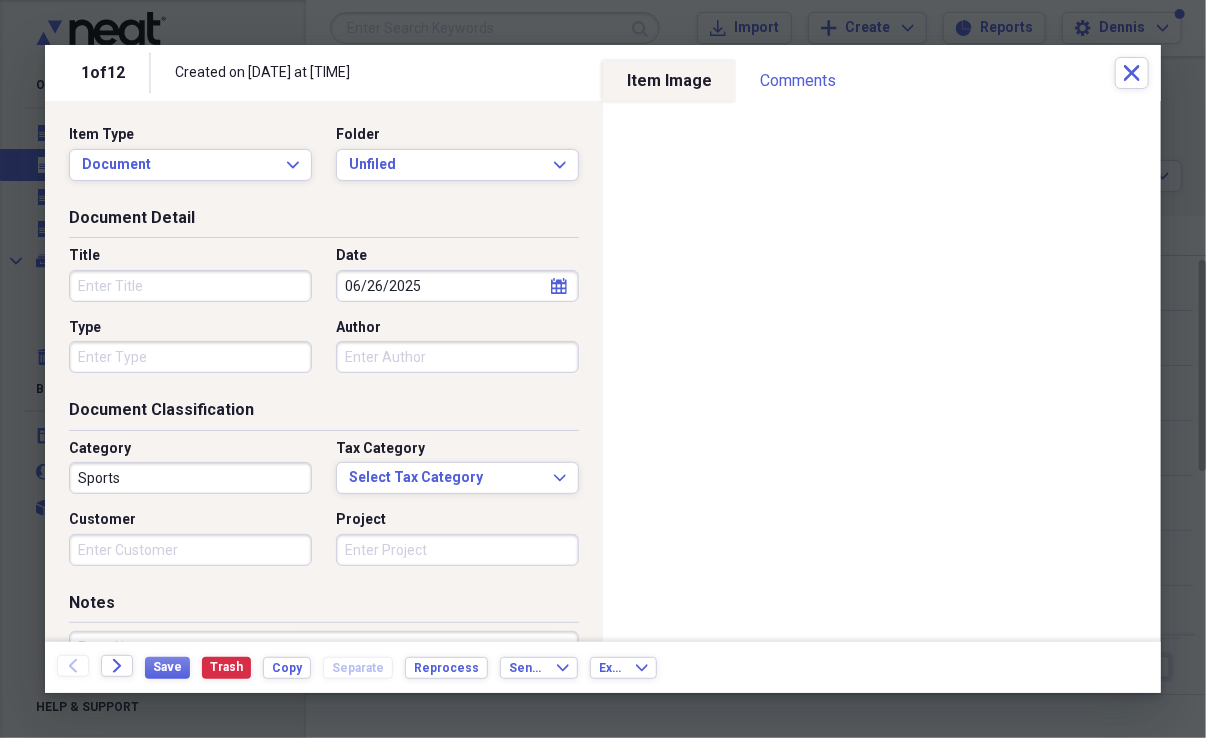 click on "Title" at bounding box center (190, 286) 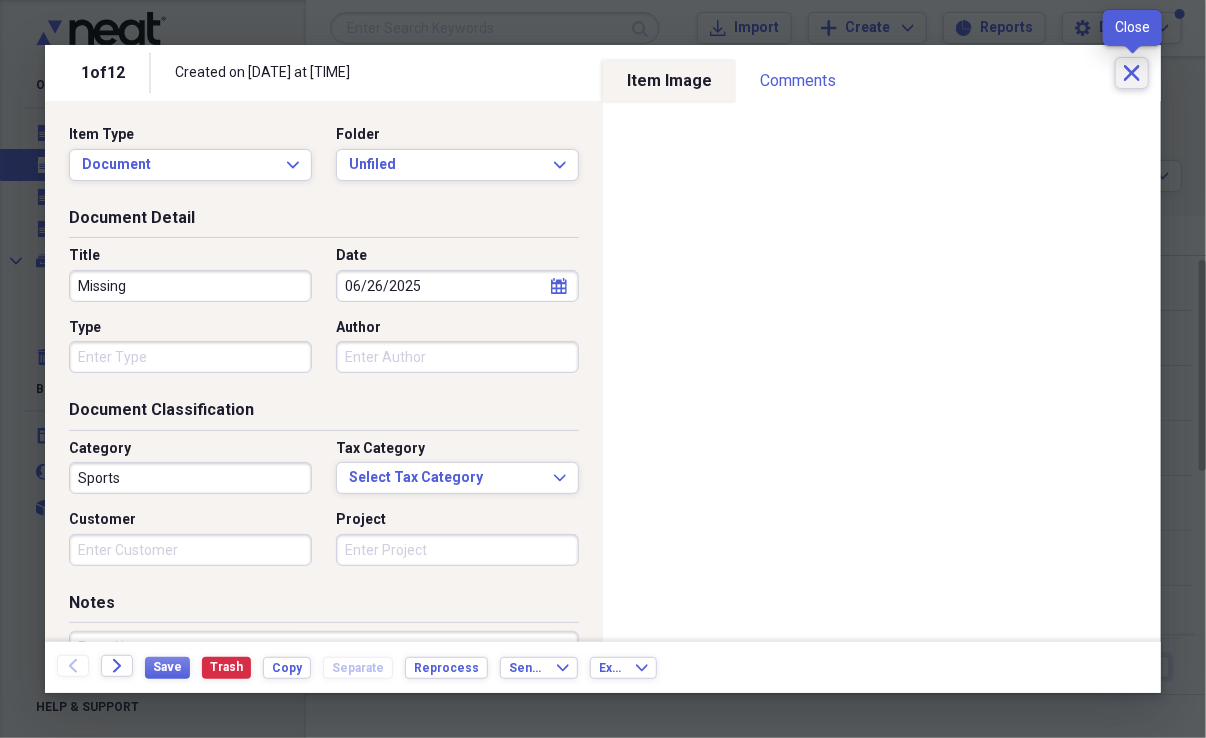 type on "Missing" 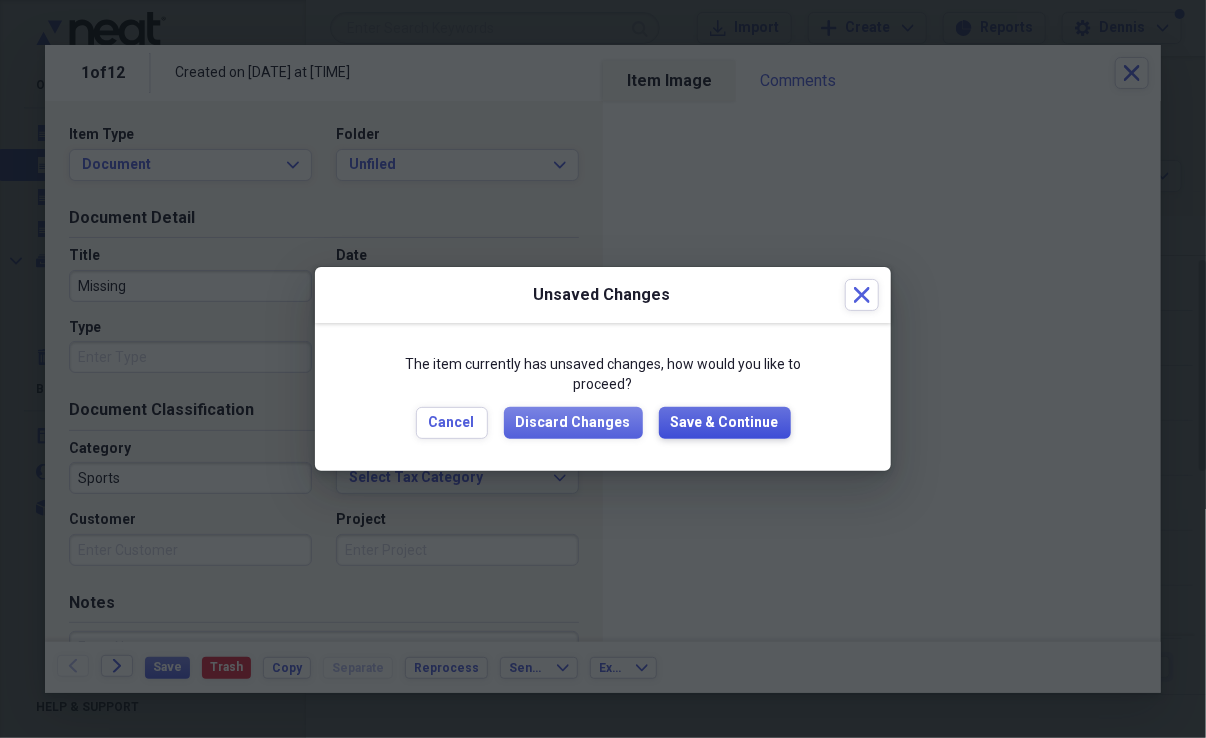 click on "Save & Continue" at bounding box center (725, 423) 